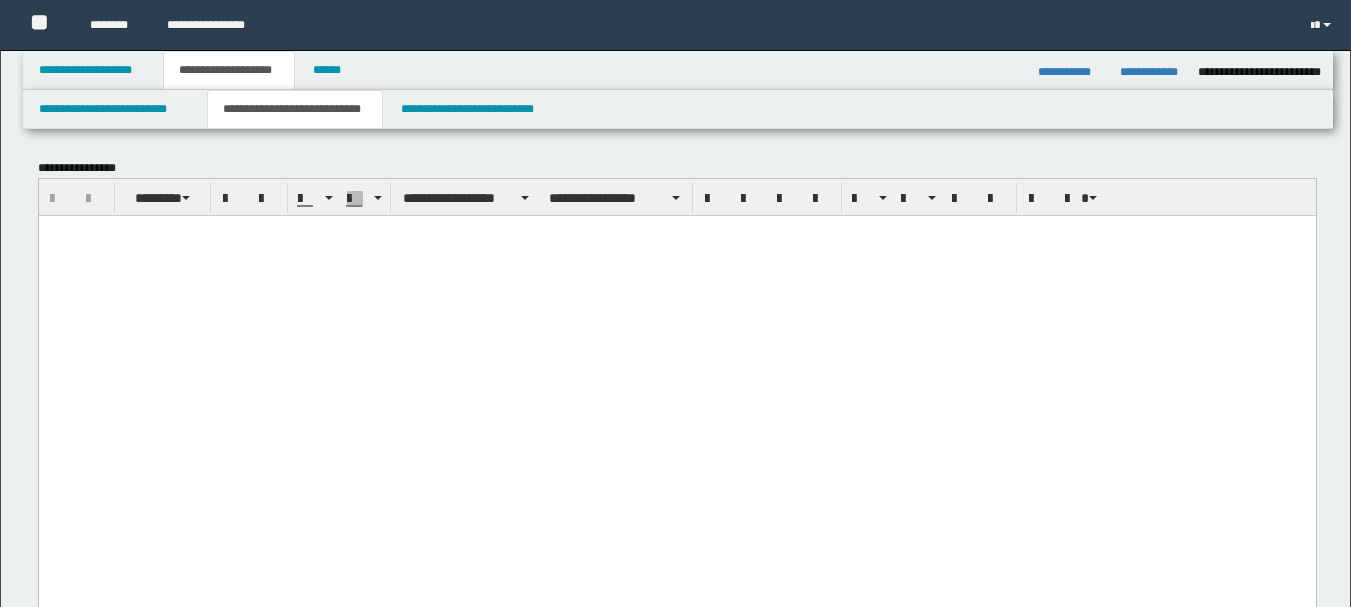 scroll, scrollTop: 0, scrollLeft: 0, axis: both 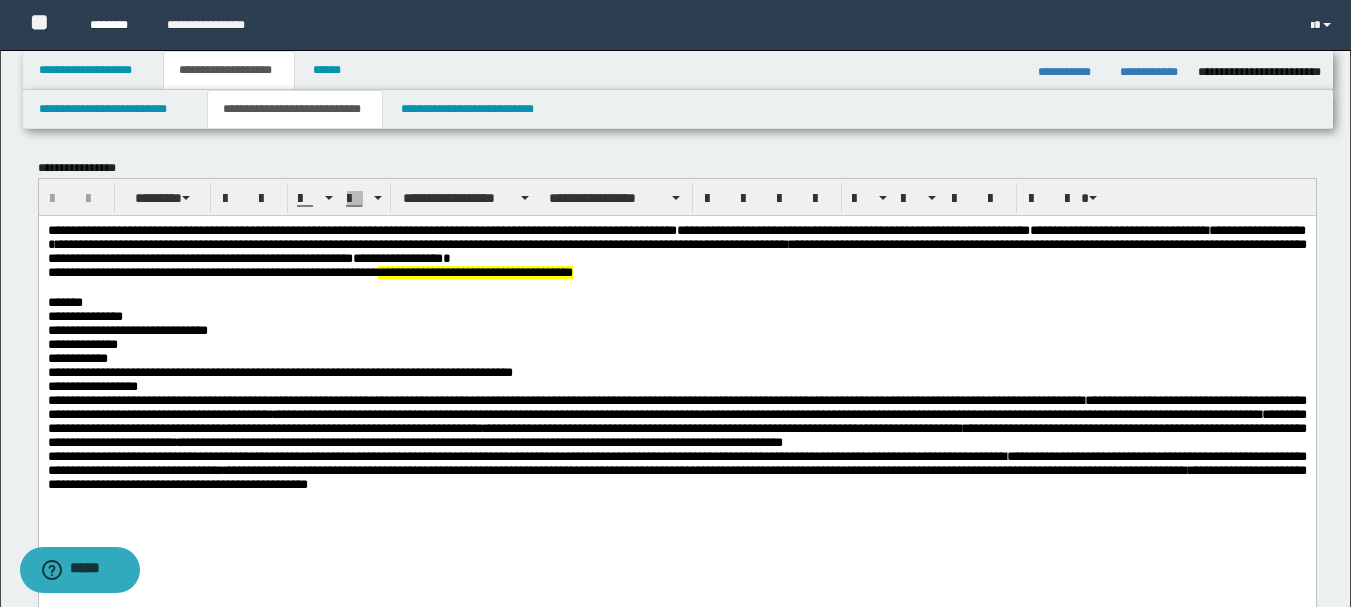 click on "********" at bounding box center [113, 25] 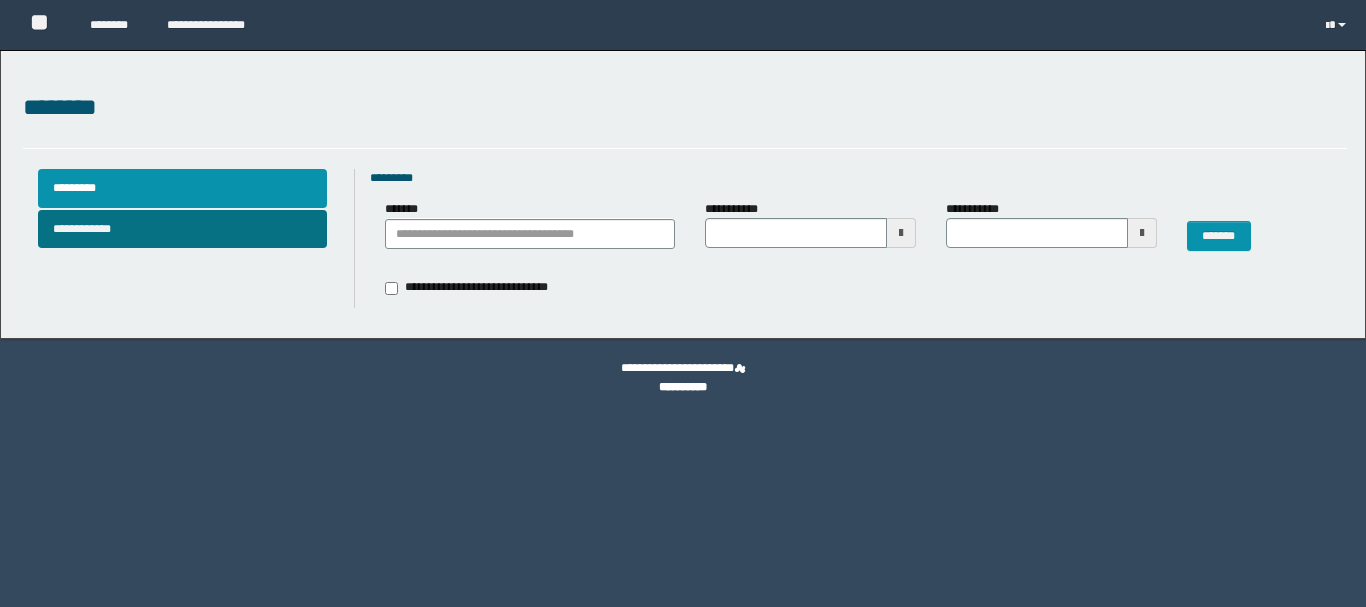 scroll, scrollTop: 0, scrollLeft: 0, axis: both 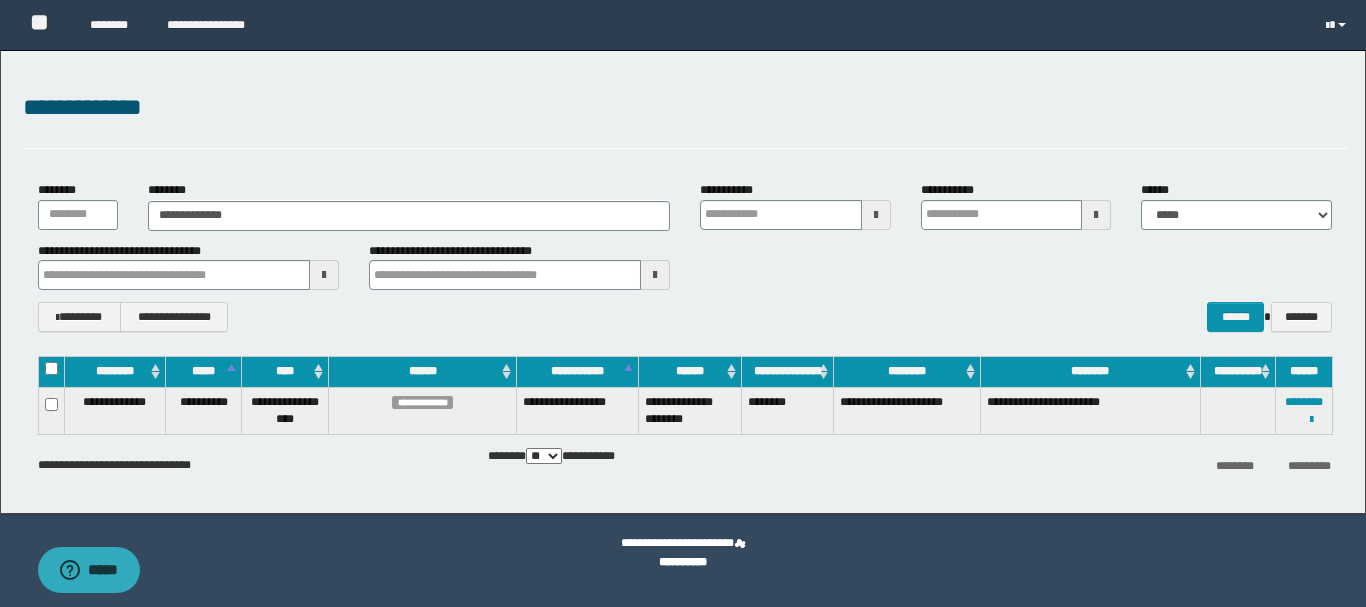 type on "**********" 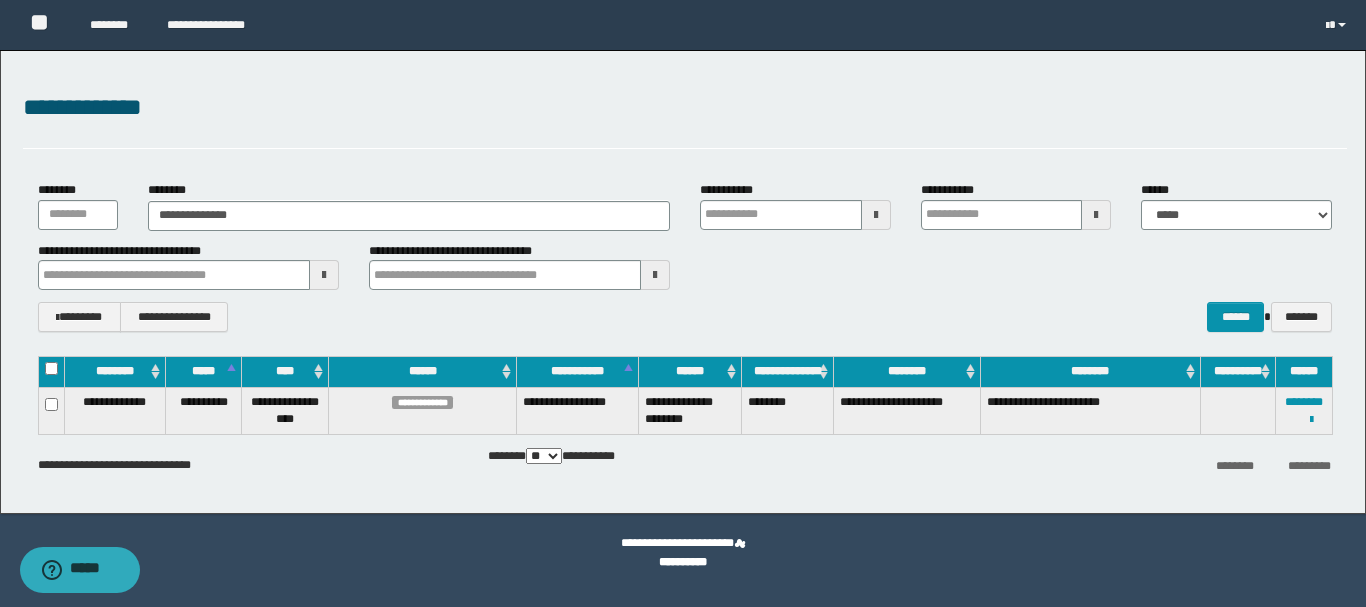 scroll, scrollTop: 0, scrollLeft: 0, axis: both 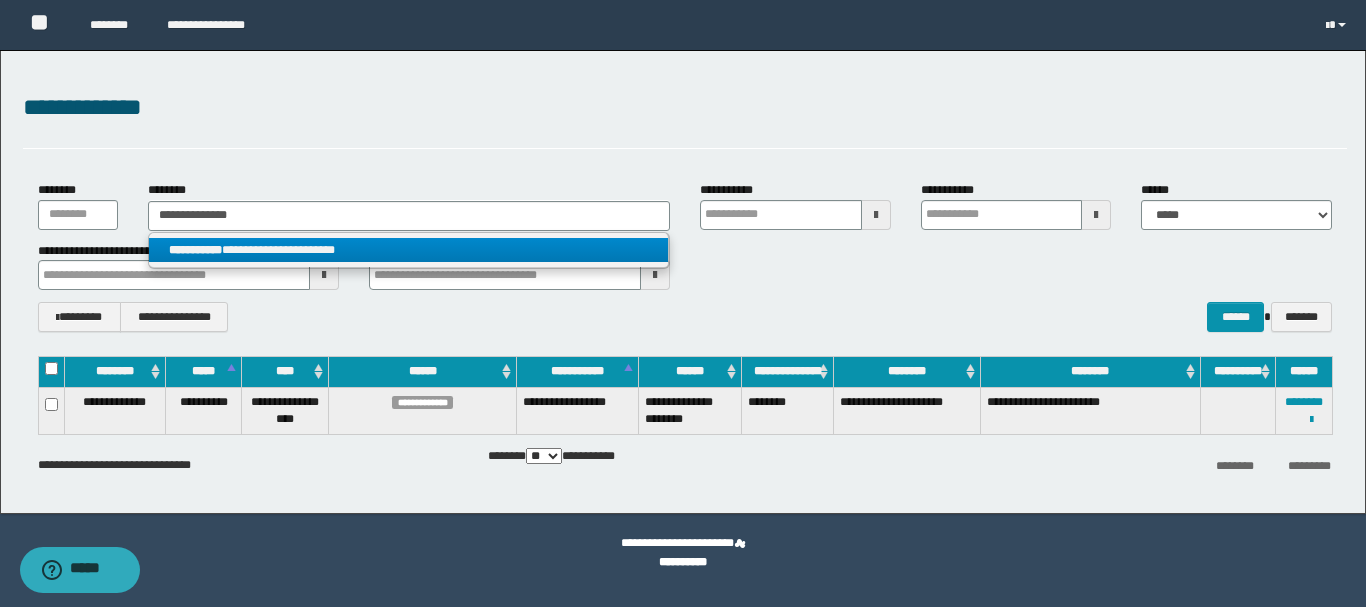 type on "**********" 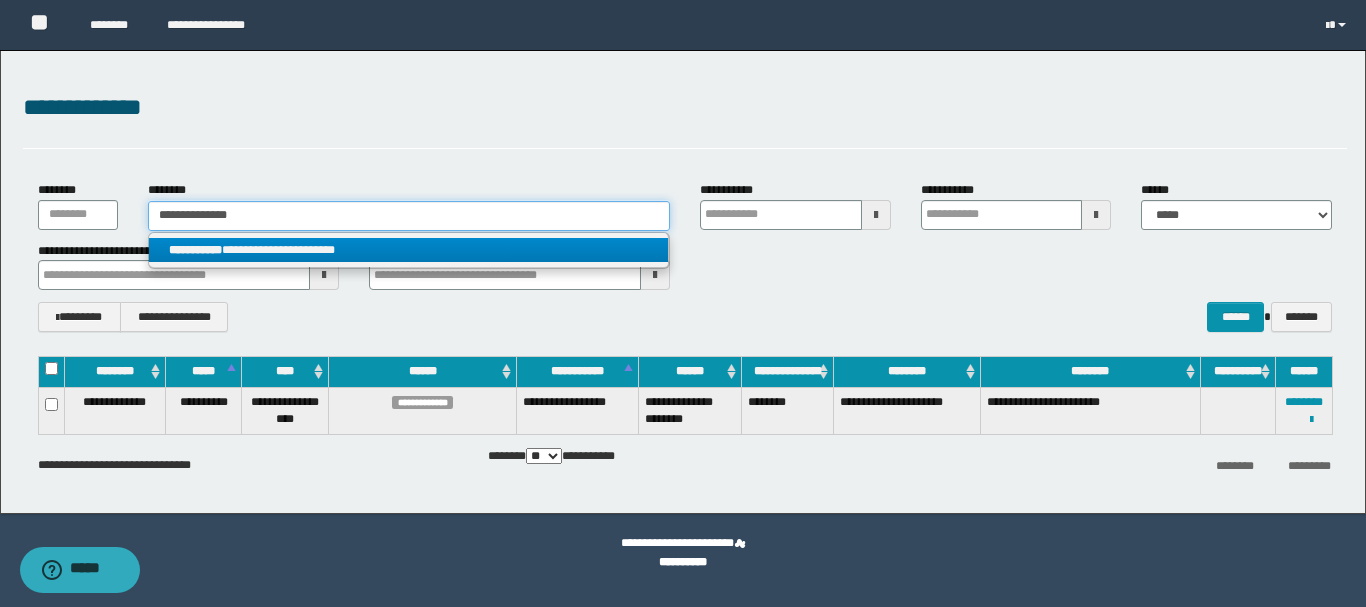 type 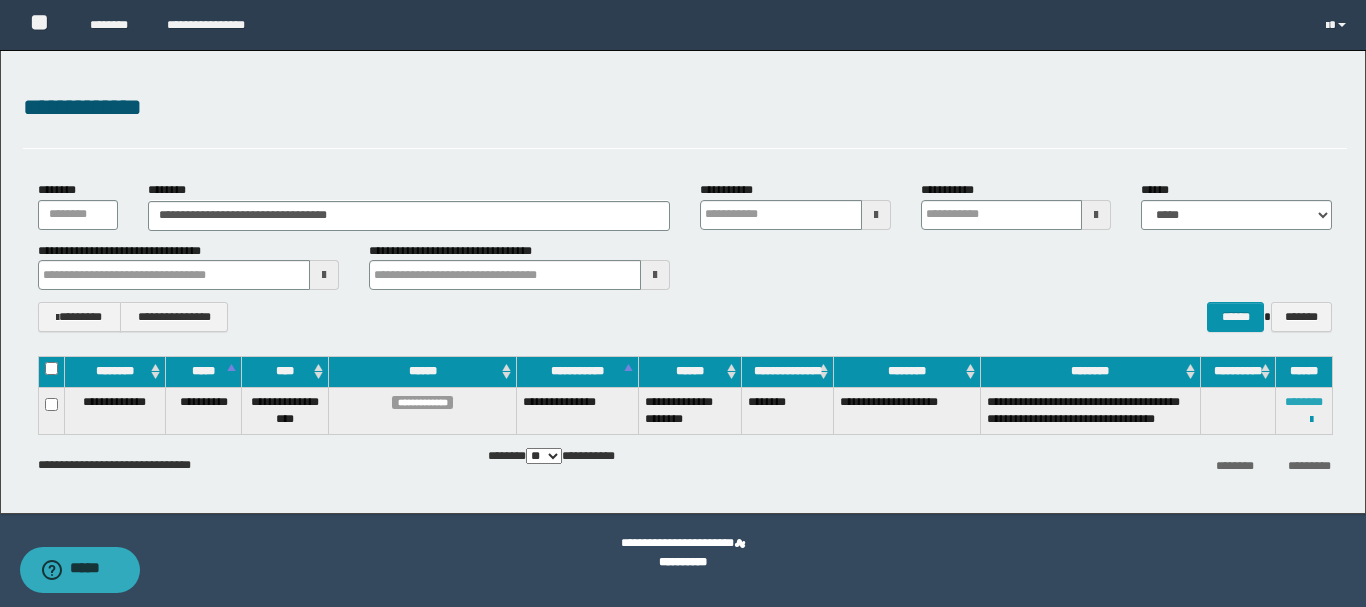 click on "********" at bounding box center (1304, 402) 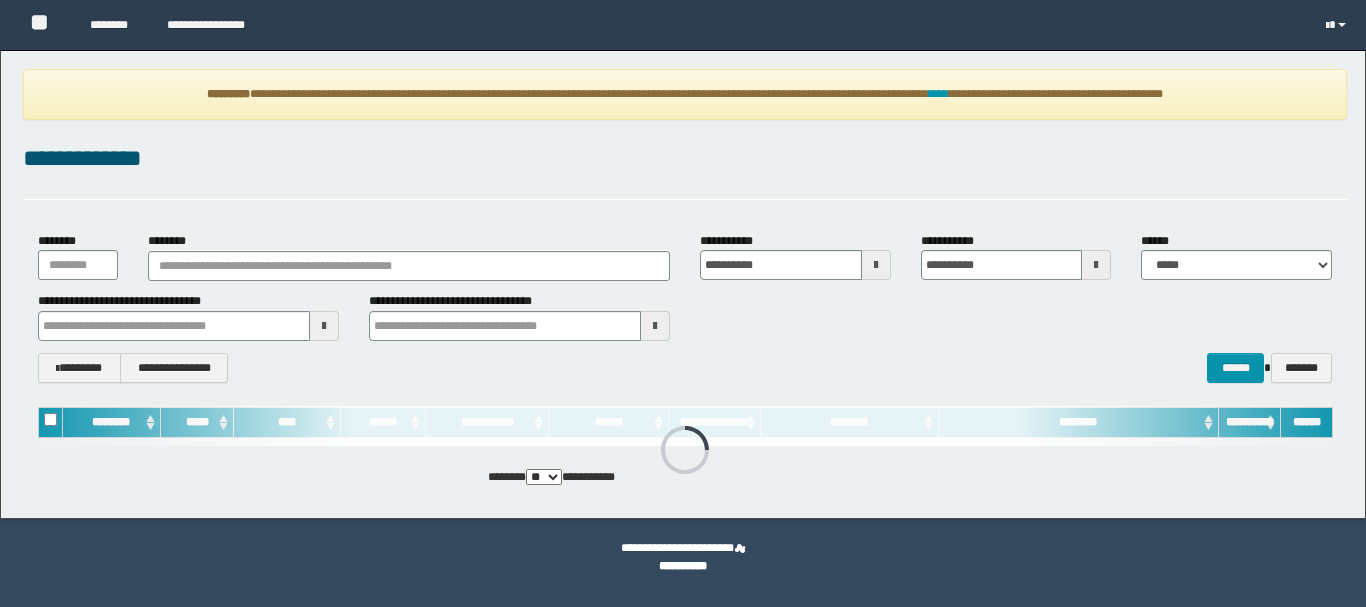scroll, scrollTop: 0, scrollLeft: 0, axis: both 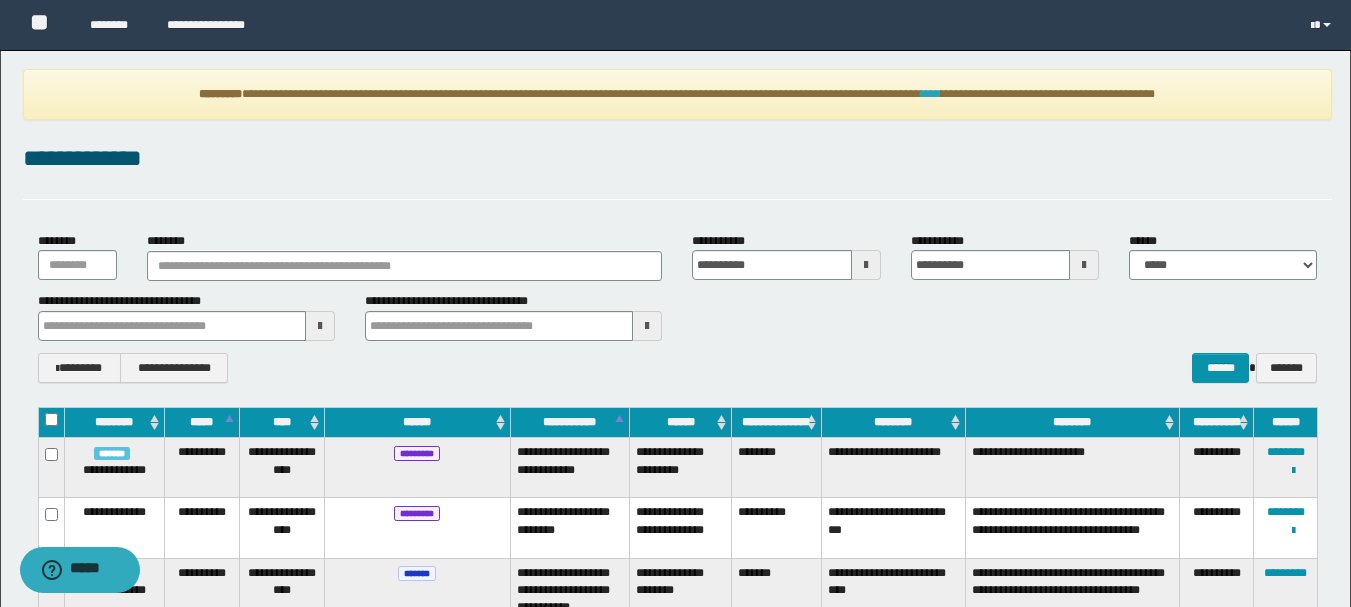 click on "****" at bounding box center [931, 94] 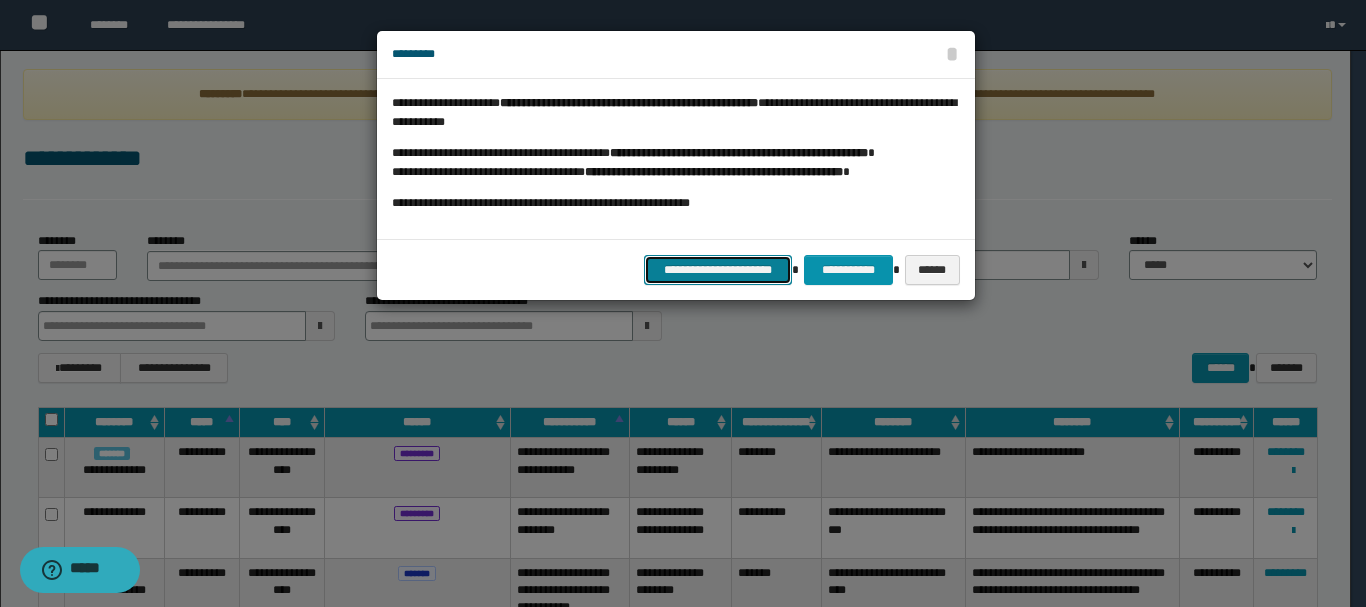 click on "**********" at bounding box center (718, 270) 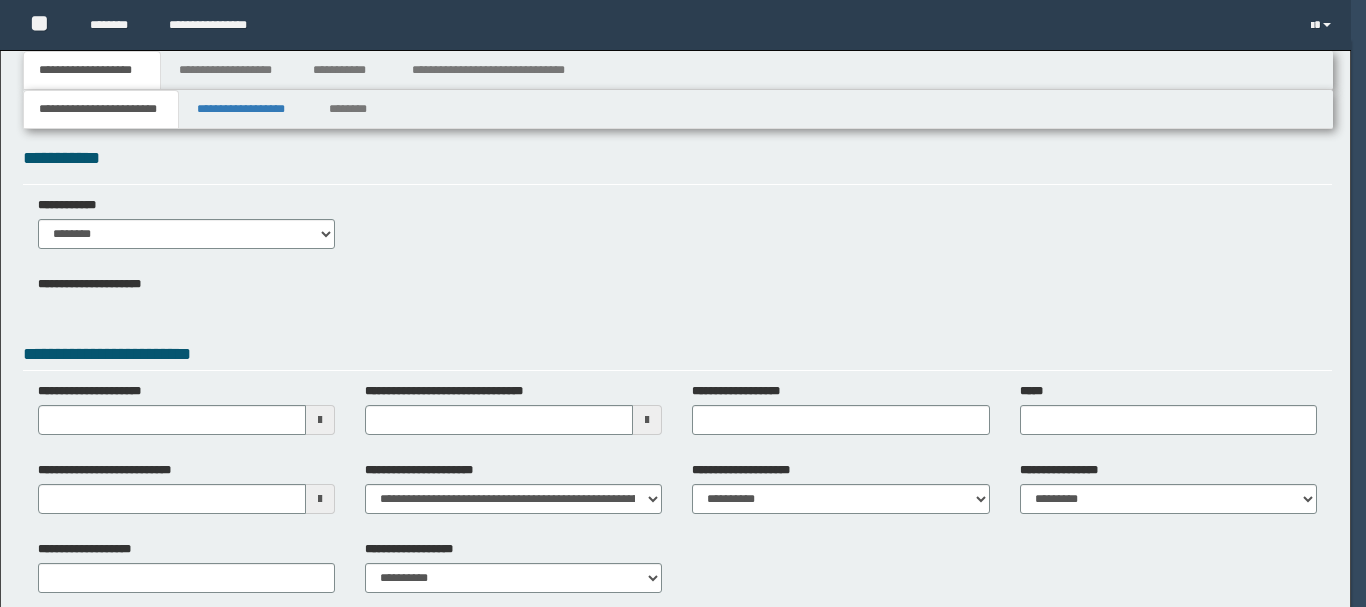 scroll, scrollTop: 0, scrollLeft: 0, axis: both 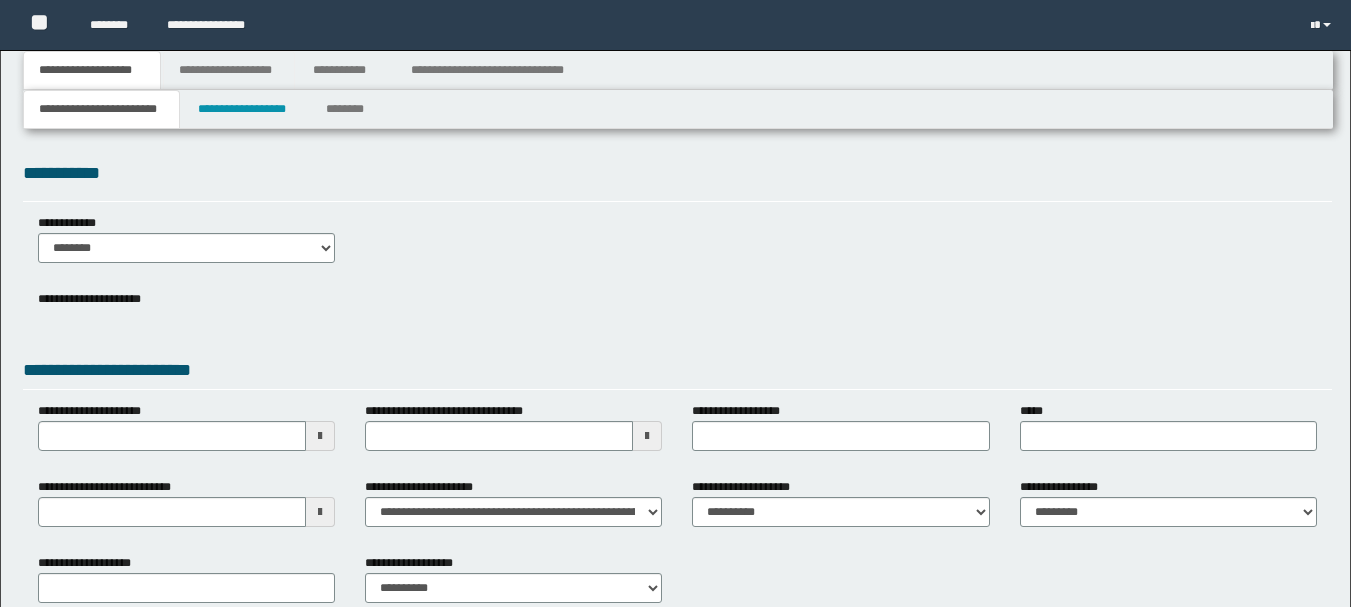 type 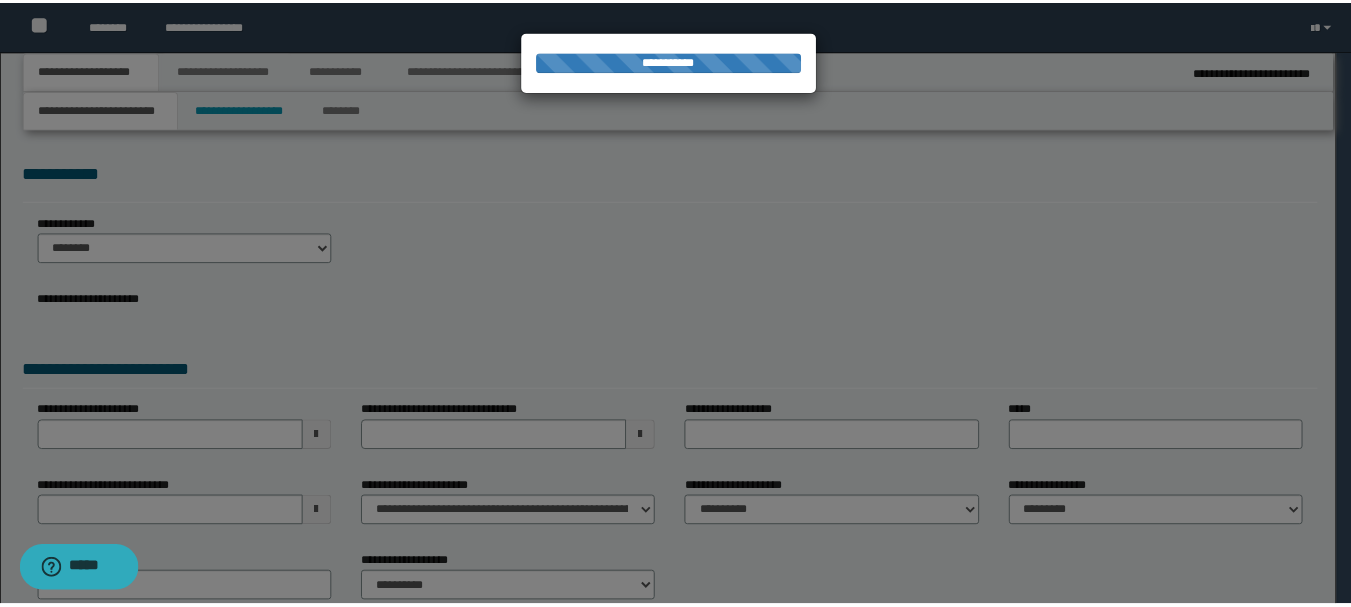 scroll, scrollTop: 0, scrollLeft: 0, axis: both 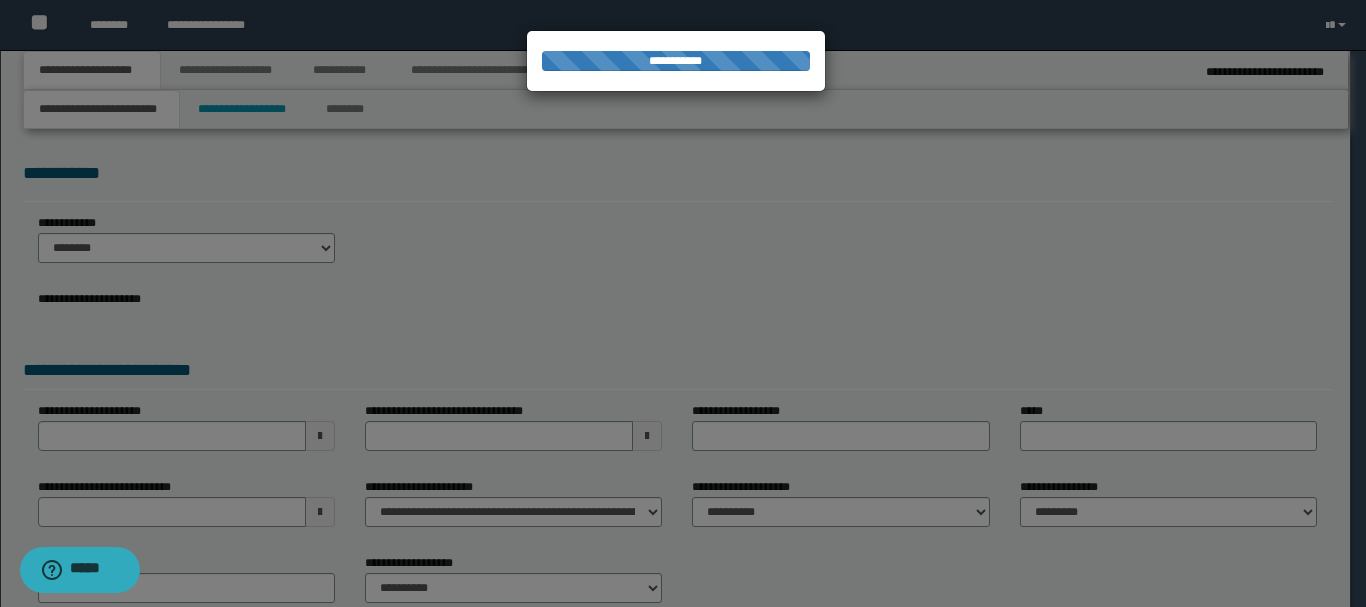 type on "**********" 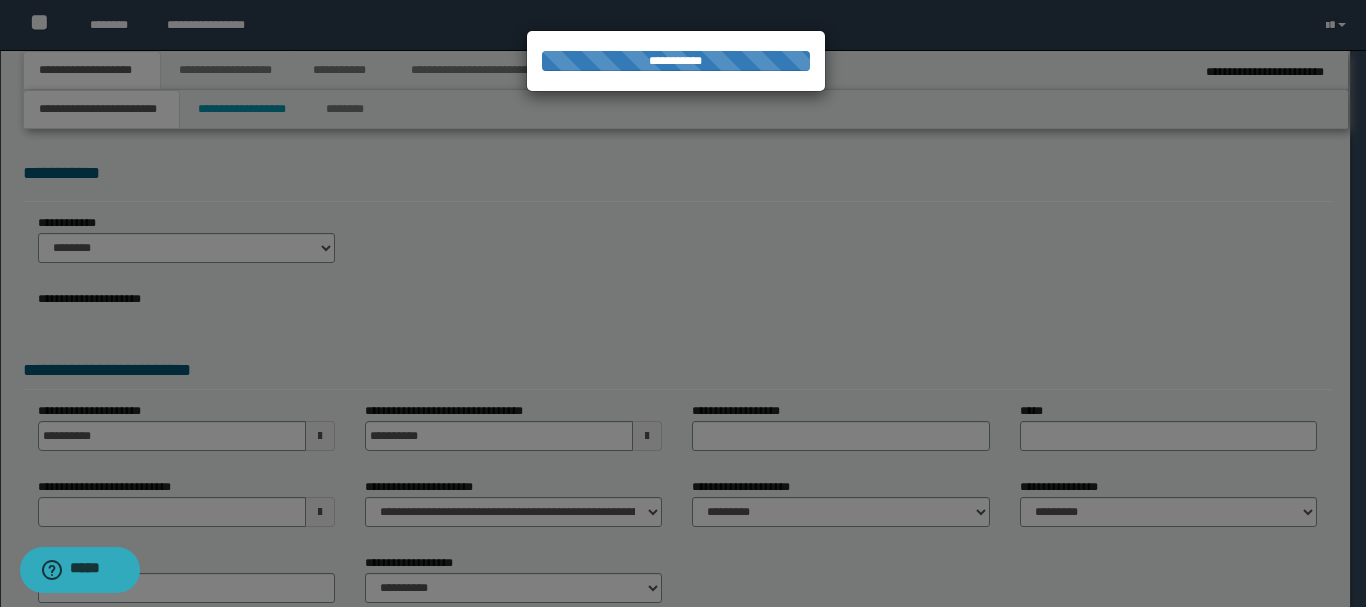 type on "**********" 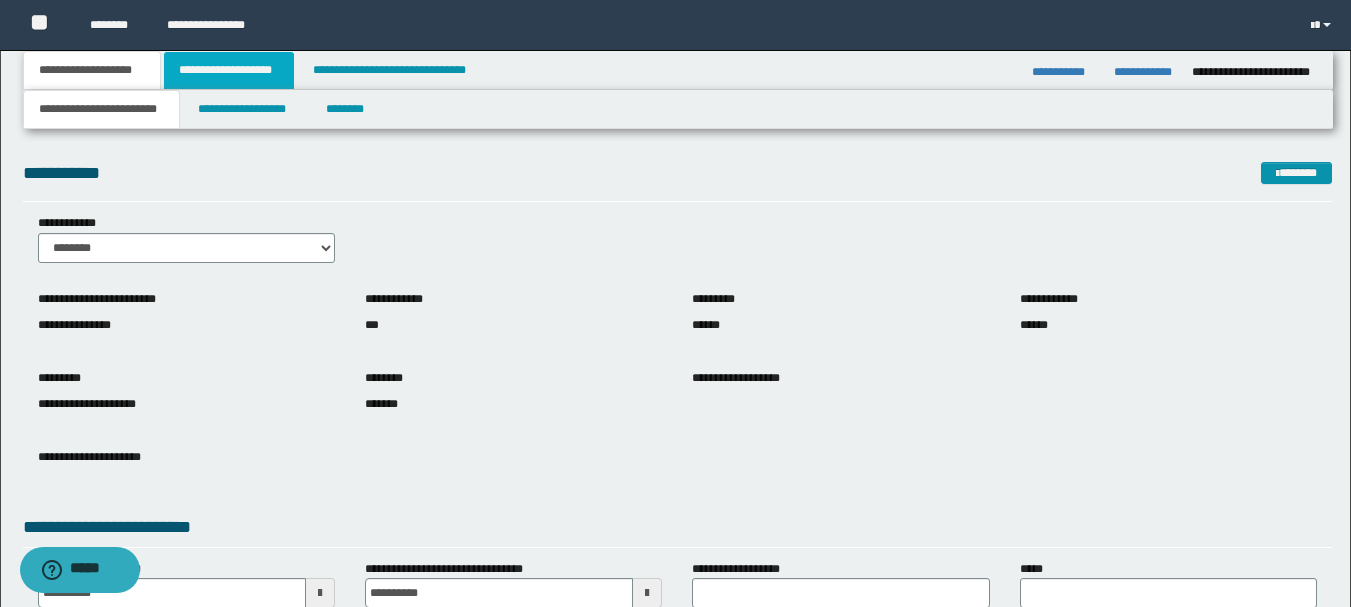 click on "**********" at bounding box center (229, 70) 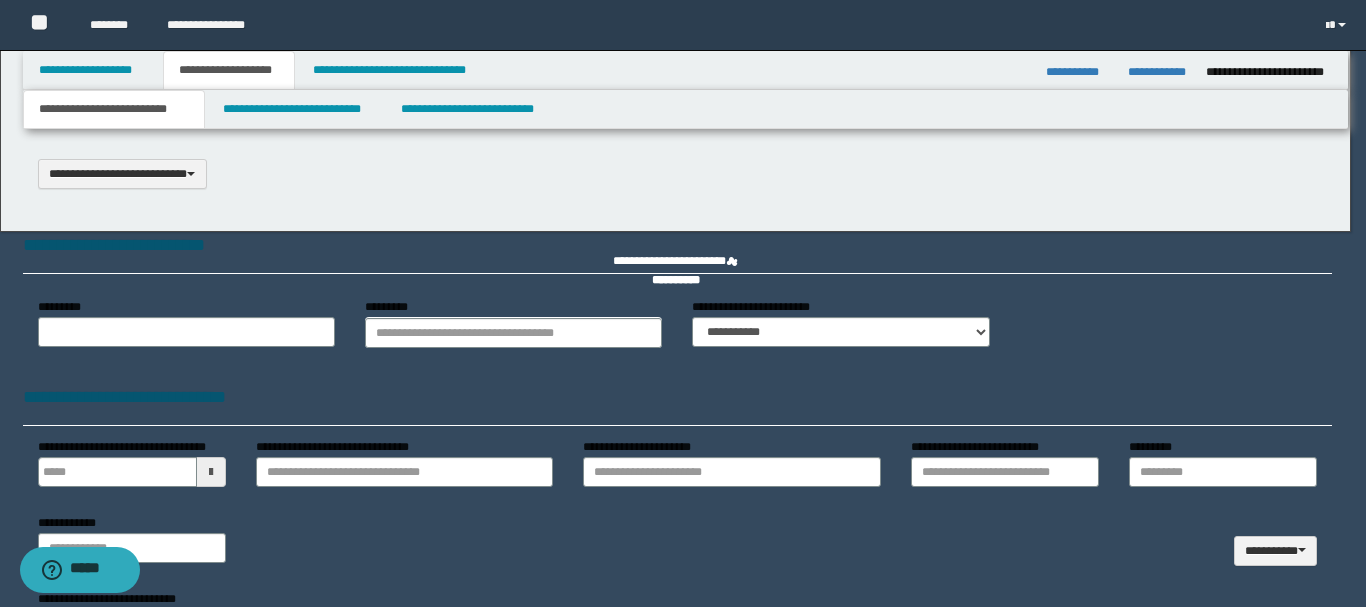 type 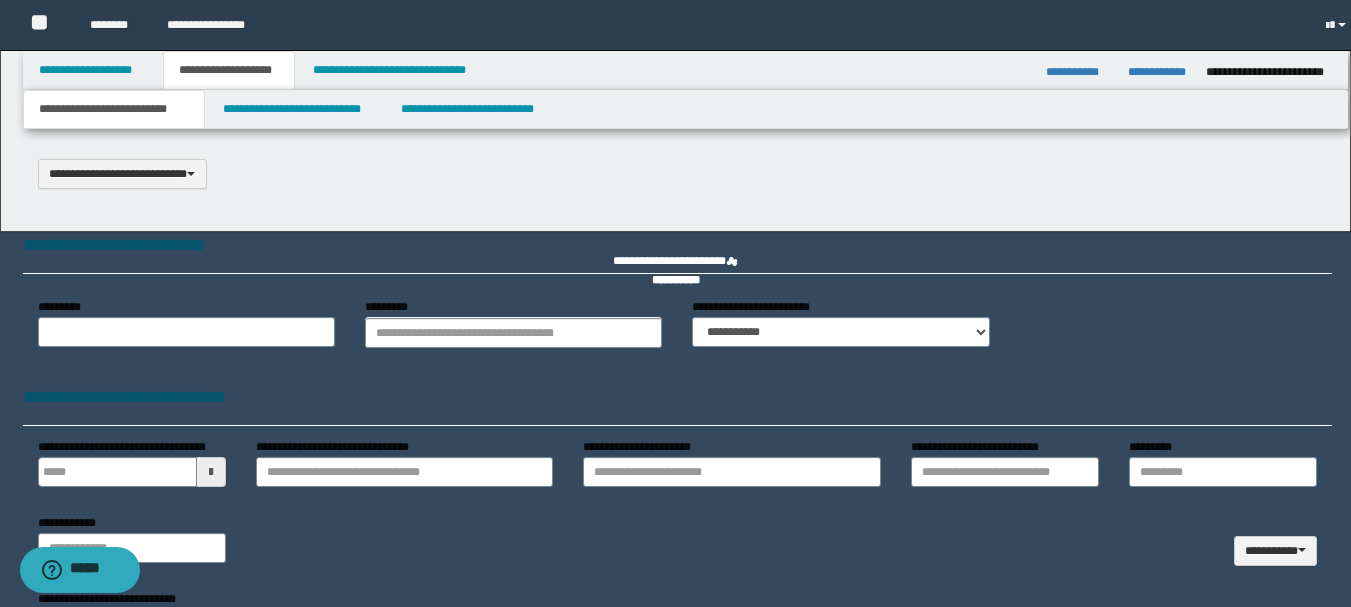 scroll, scrollTop: 0, scrollLeft: 0, axis: both 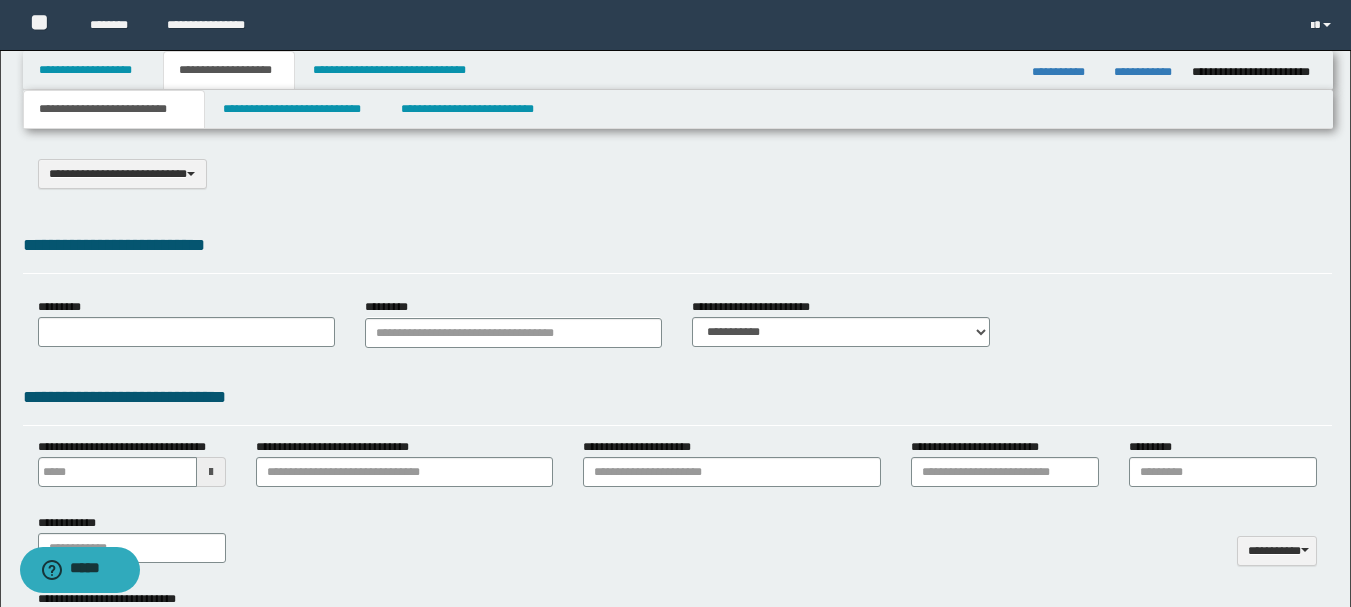 select on "*" 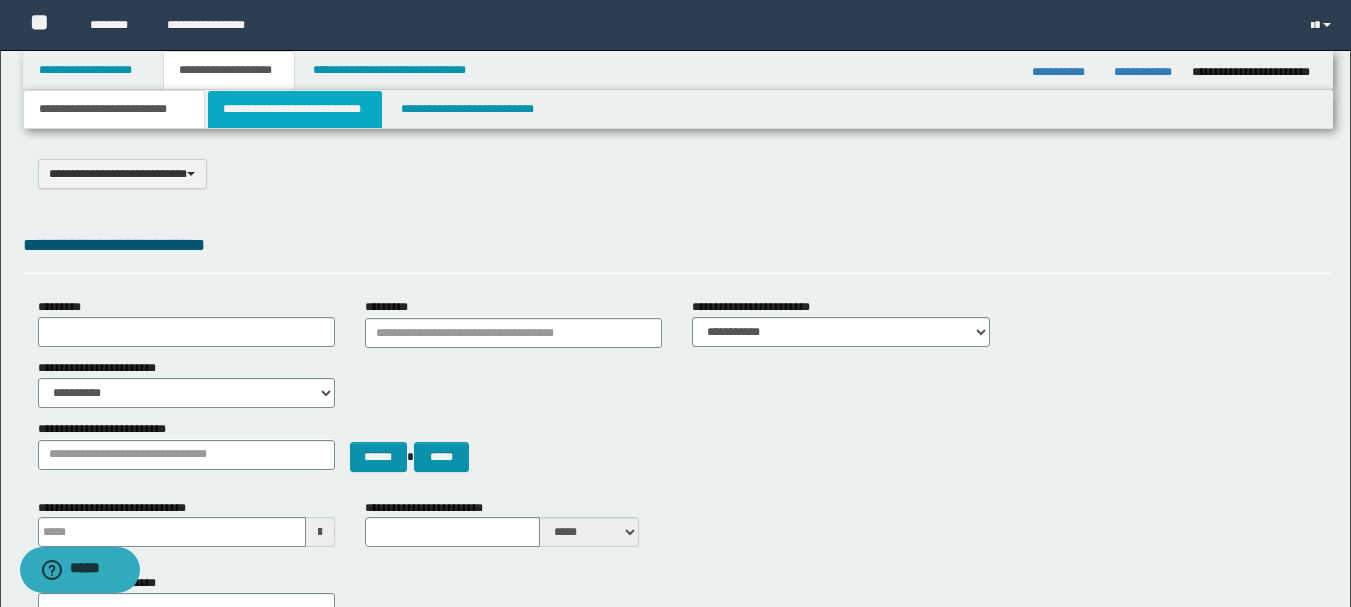 click on "**********" at bounding box center (295, 109) 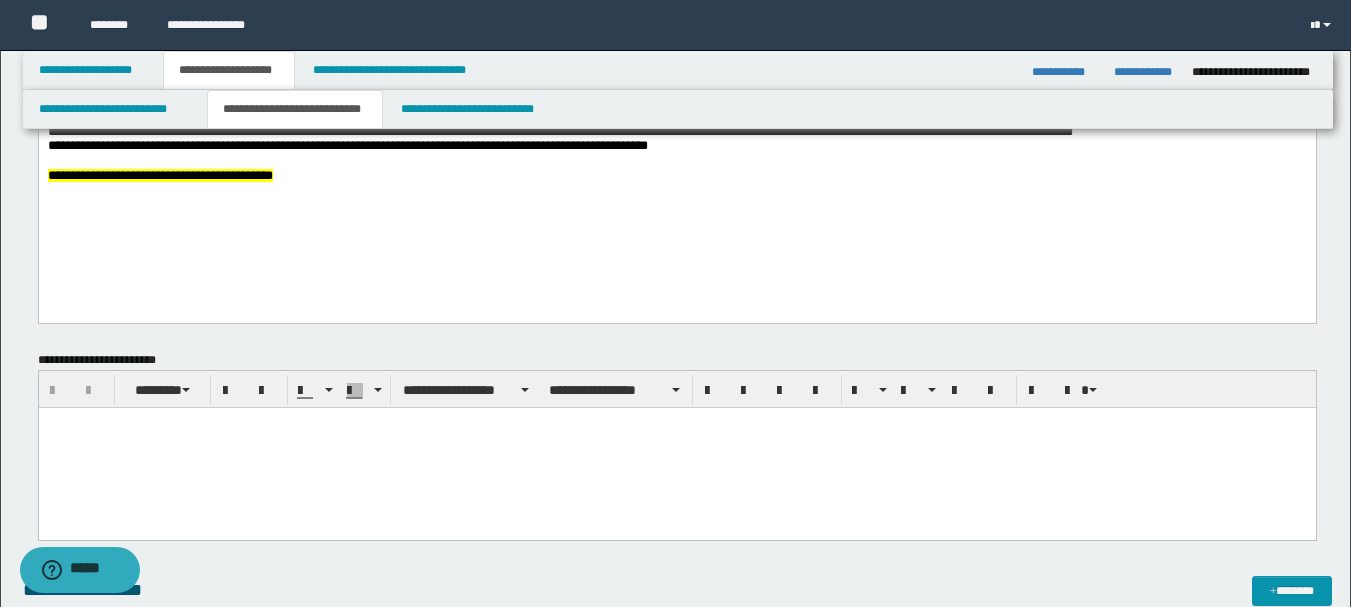 scroll, scrollTop: 298, scrollLeft: 0, axis: vertical 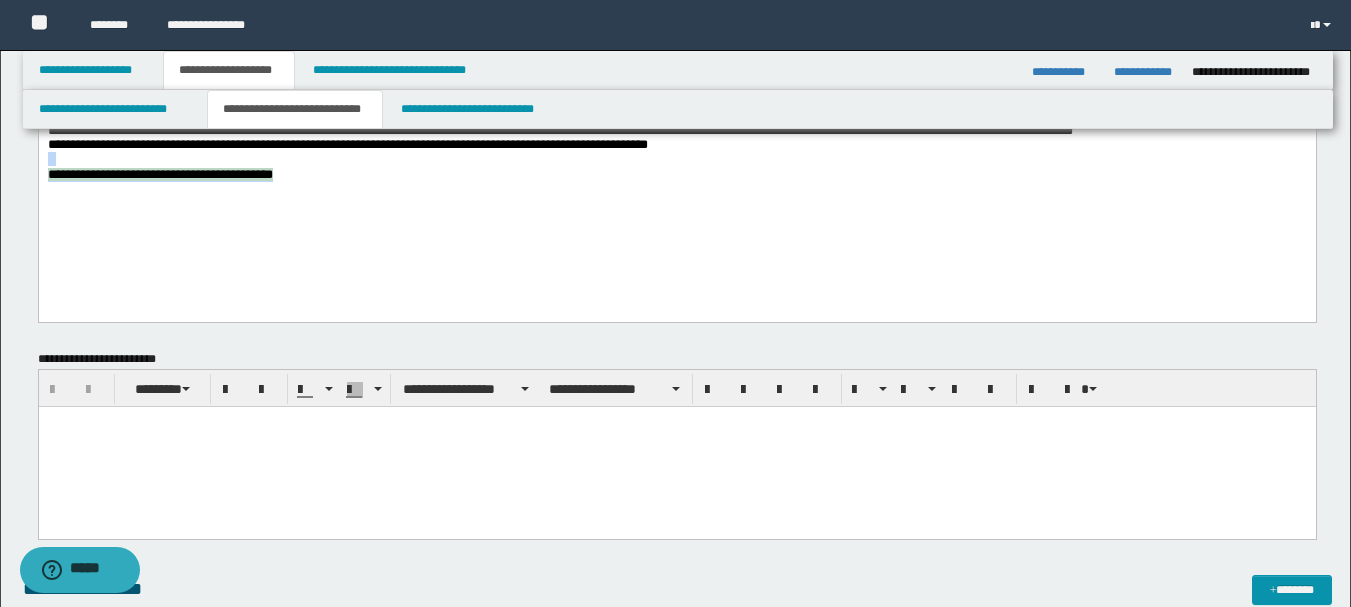 drag, startPoint x: 435, startPoint y: 208, endPoint x: 33, endPoint y: 196, distance: 402.17908 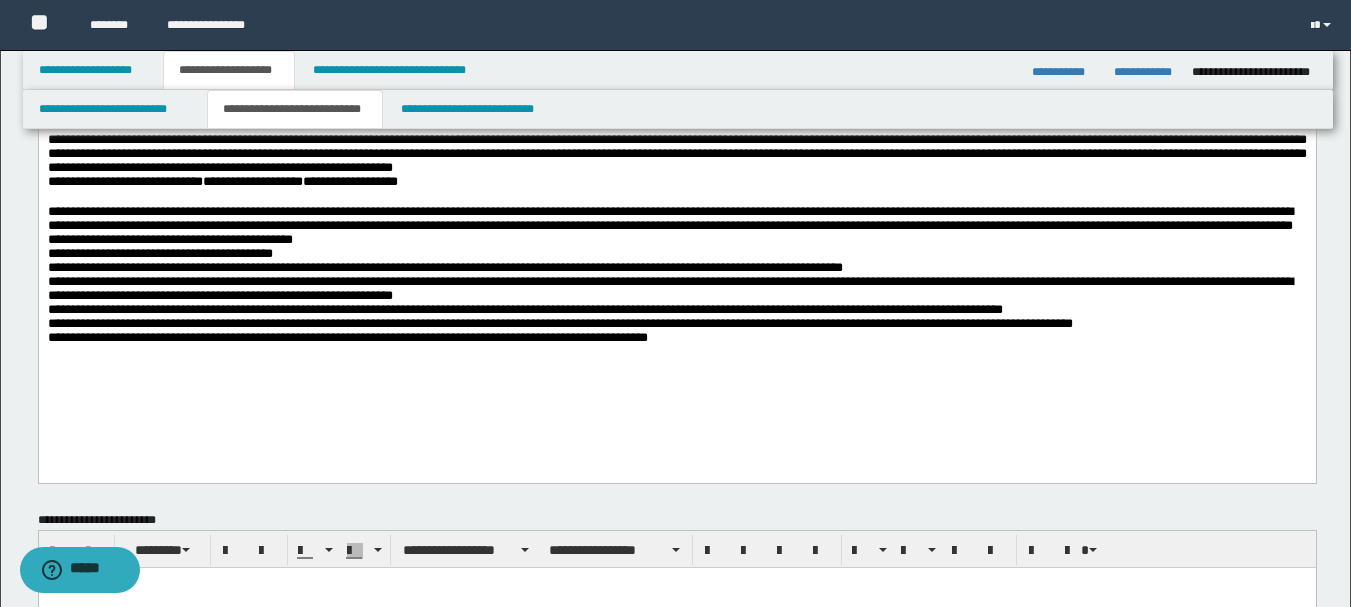 scroll, scrollTop: 0, scrollLeft: 0, axis: both 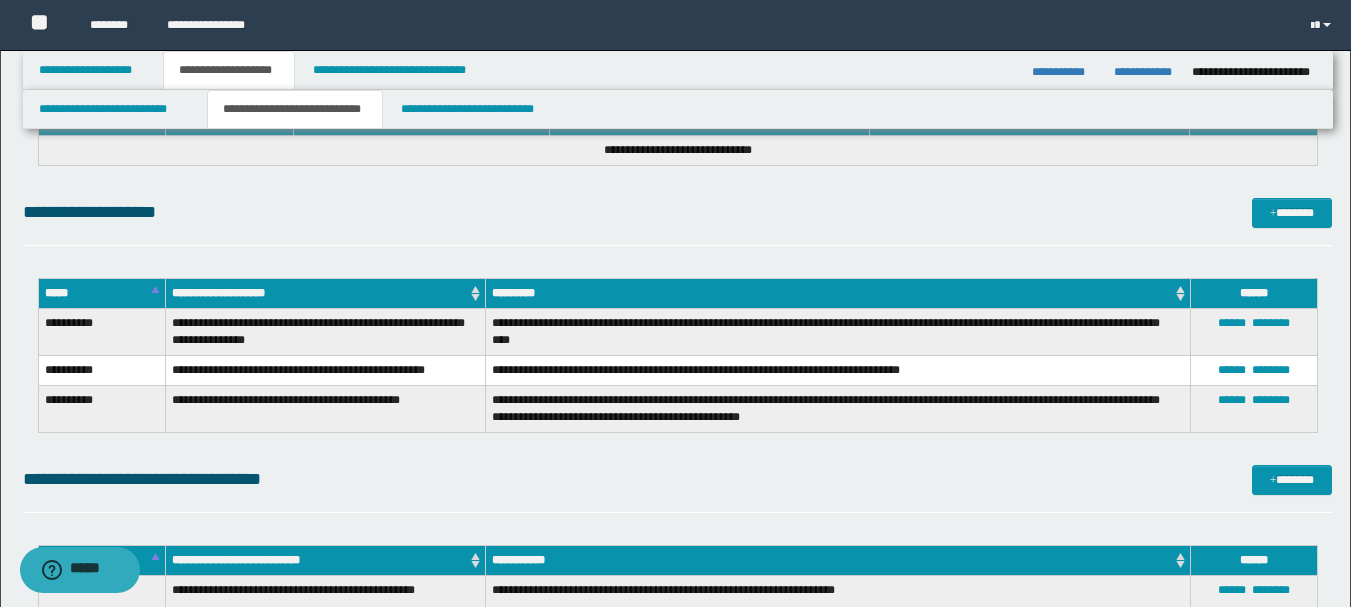 click on "**********" at bounding box center [1145, 72] 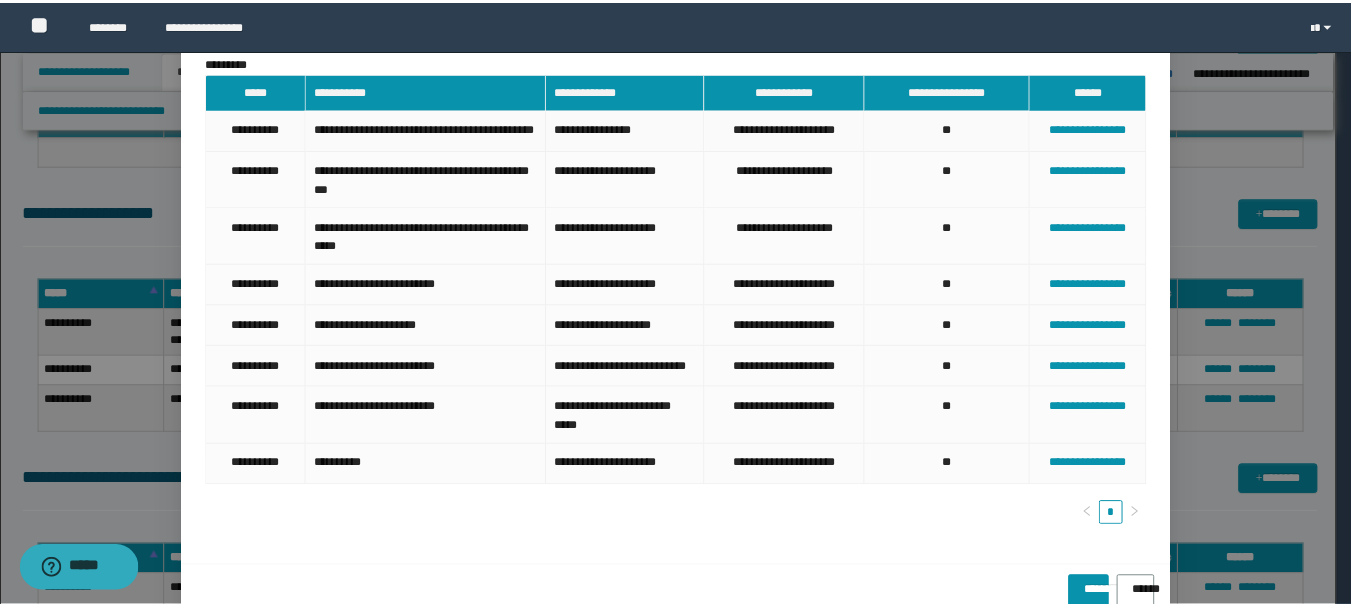 scroll, scrollTop: 0, scrollLeft: 0, axis: both 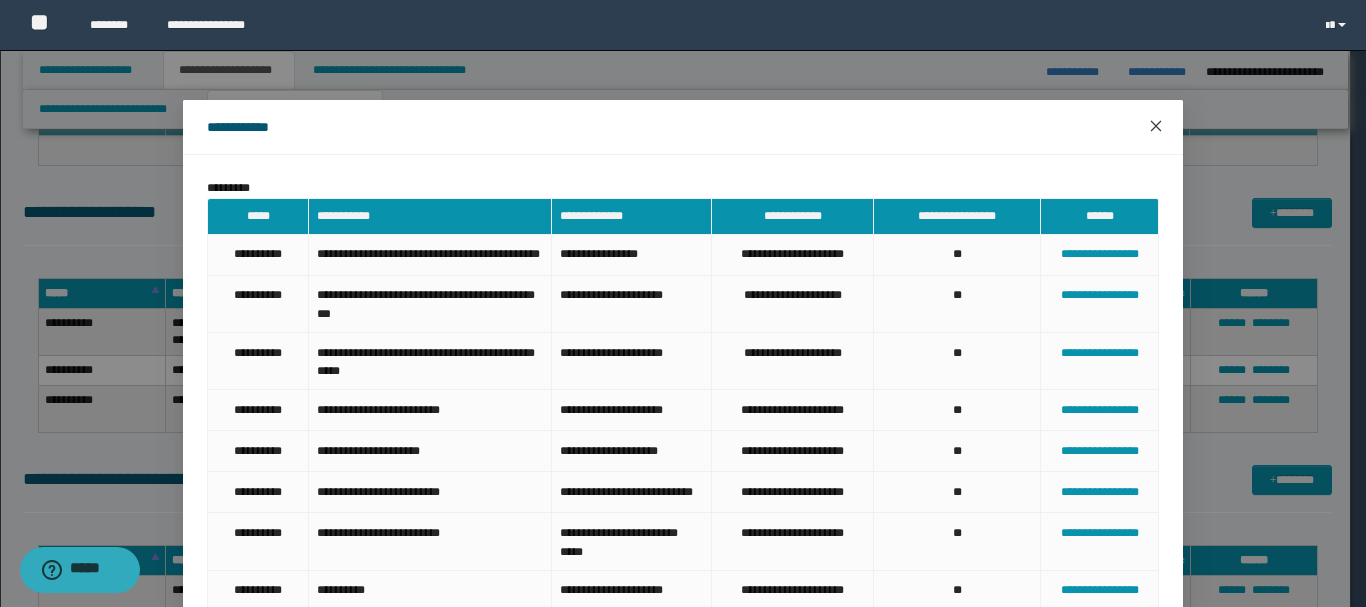 click 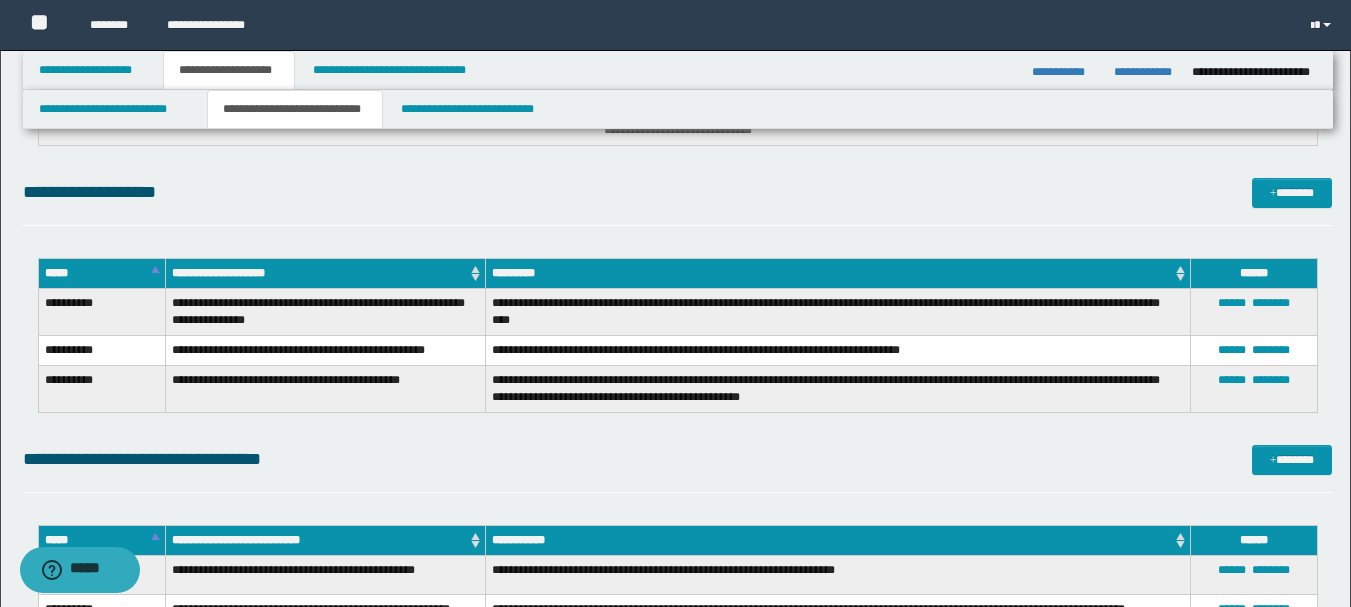scroll, scrollTop: 2982, scrollLeft: 0, axis: vertical 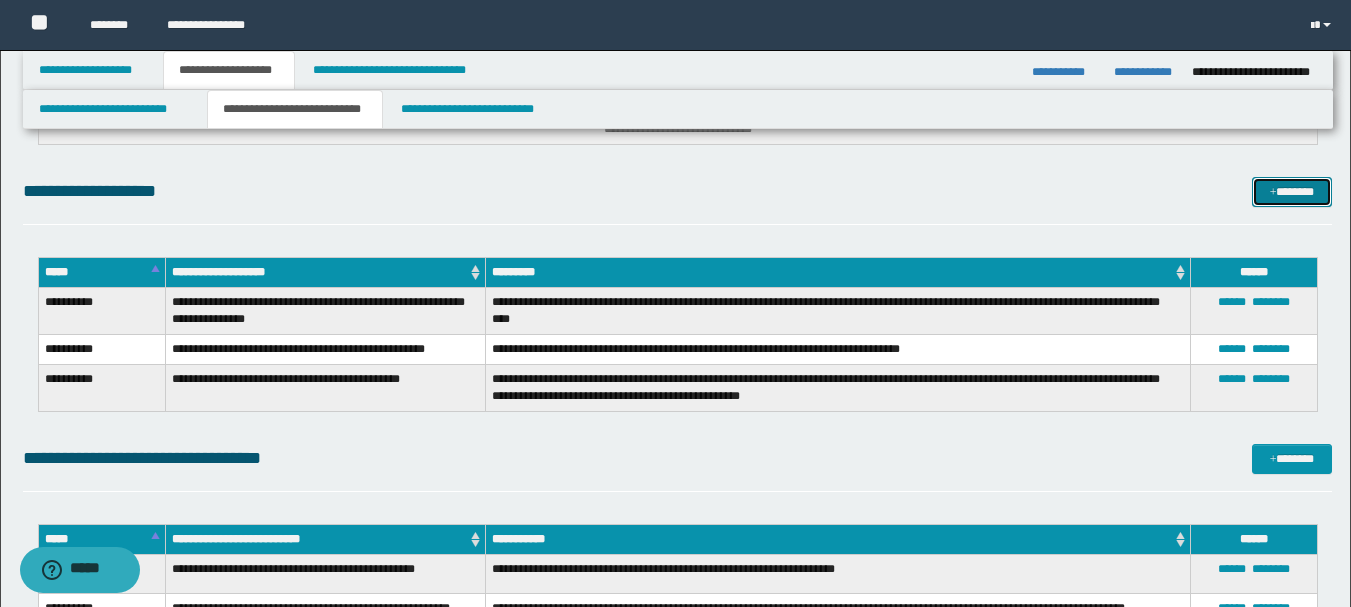 click on "*******" at bounding box center [1292, 192] 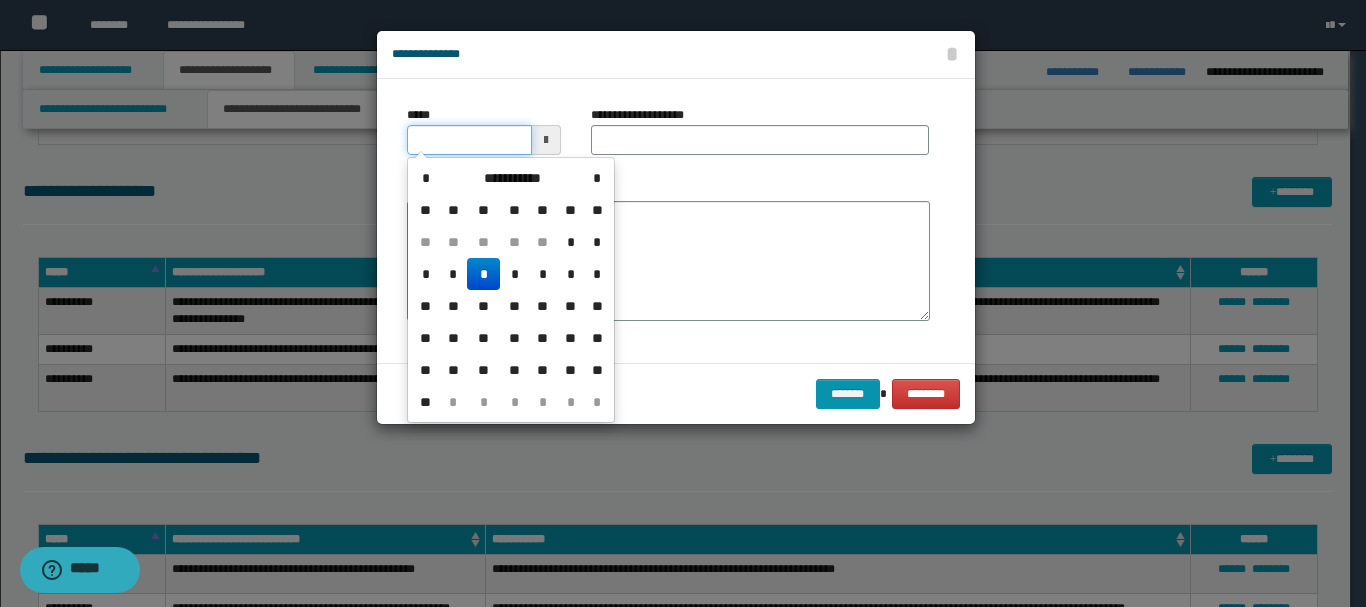 click on "*****" at bounding box center [469, 140] 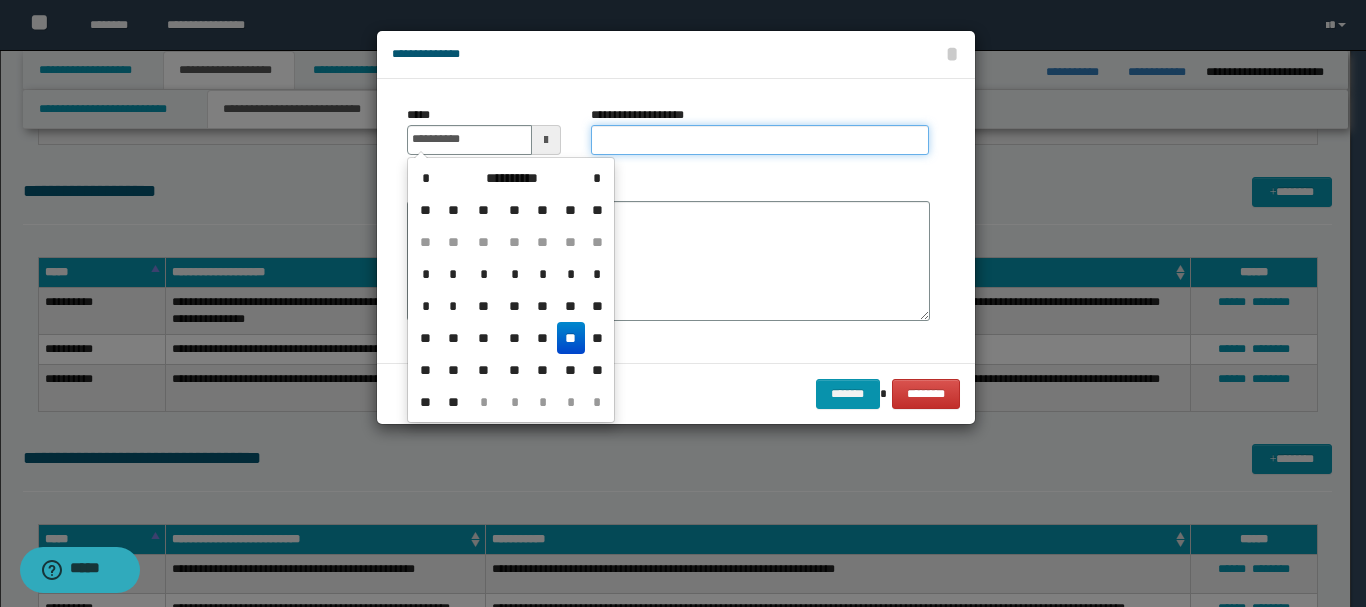 type on "**********" 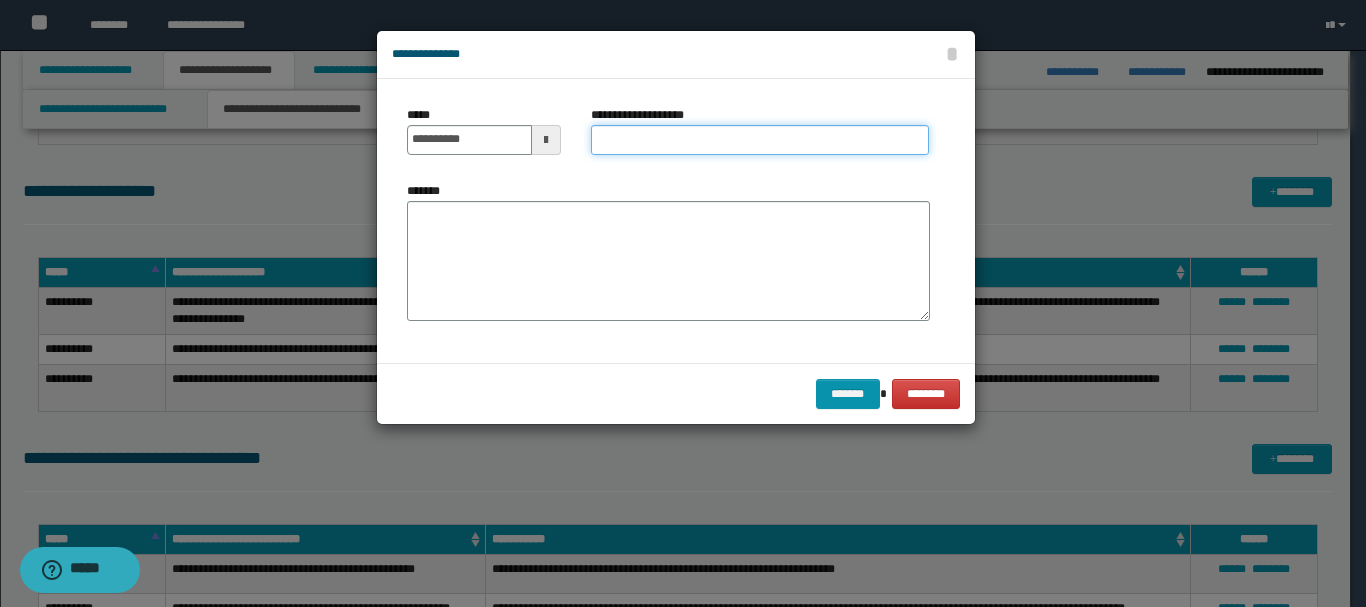 click on "**********" at bounding box center (760, 140) 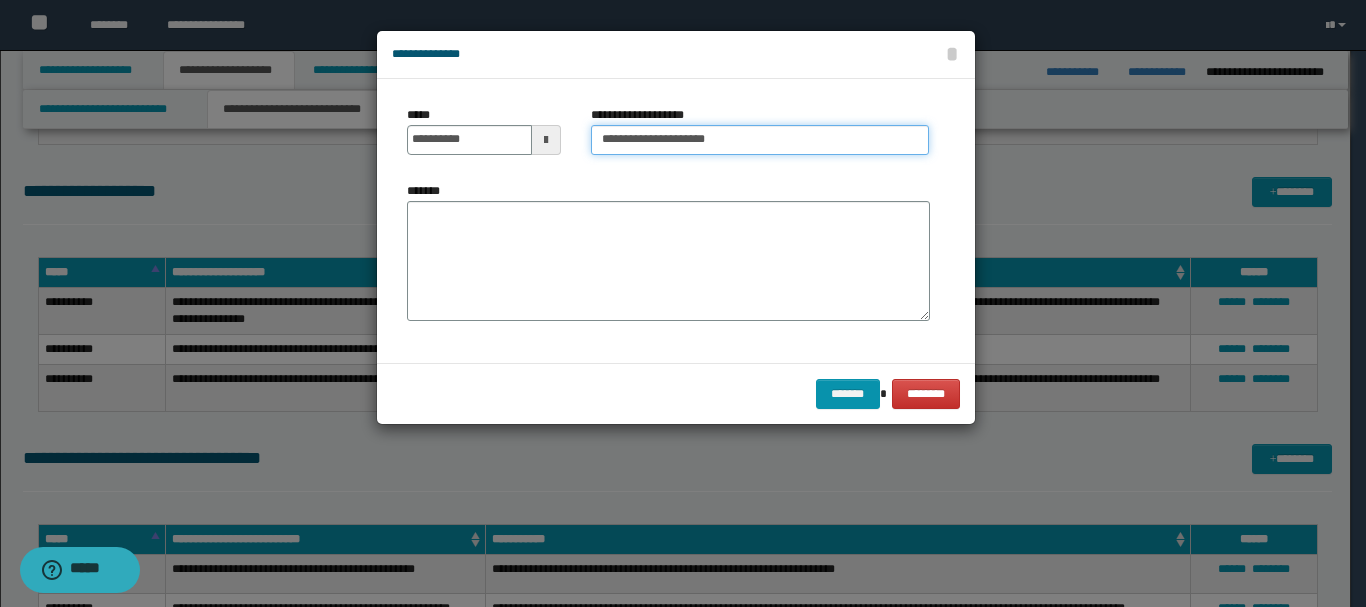 paste on "**********" 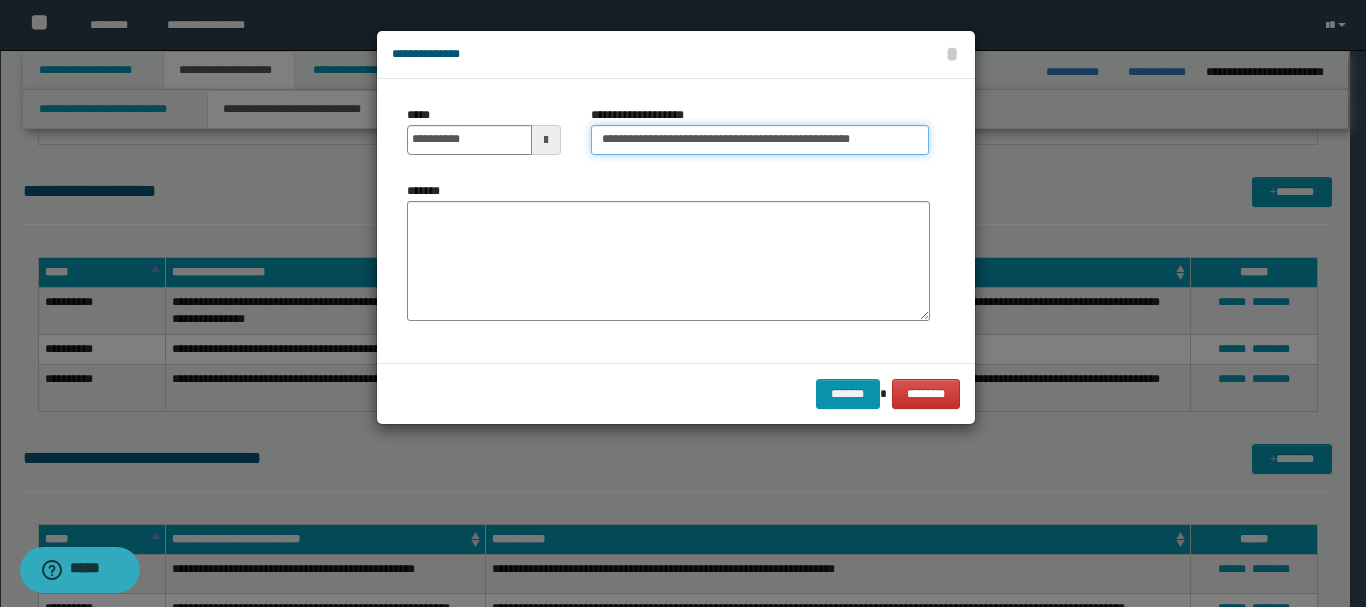 click on "**********" at bounding box center [760, 140] 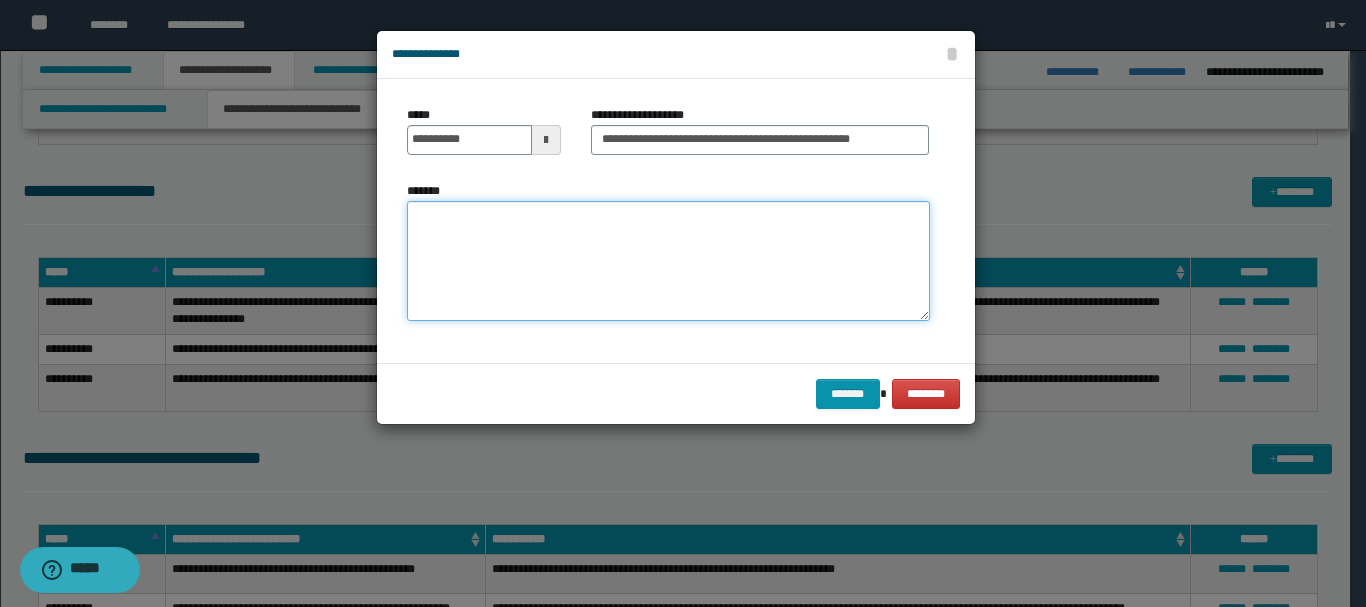 click on "*******" at bounding box center [668, 261] 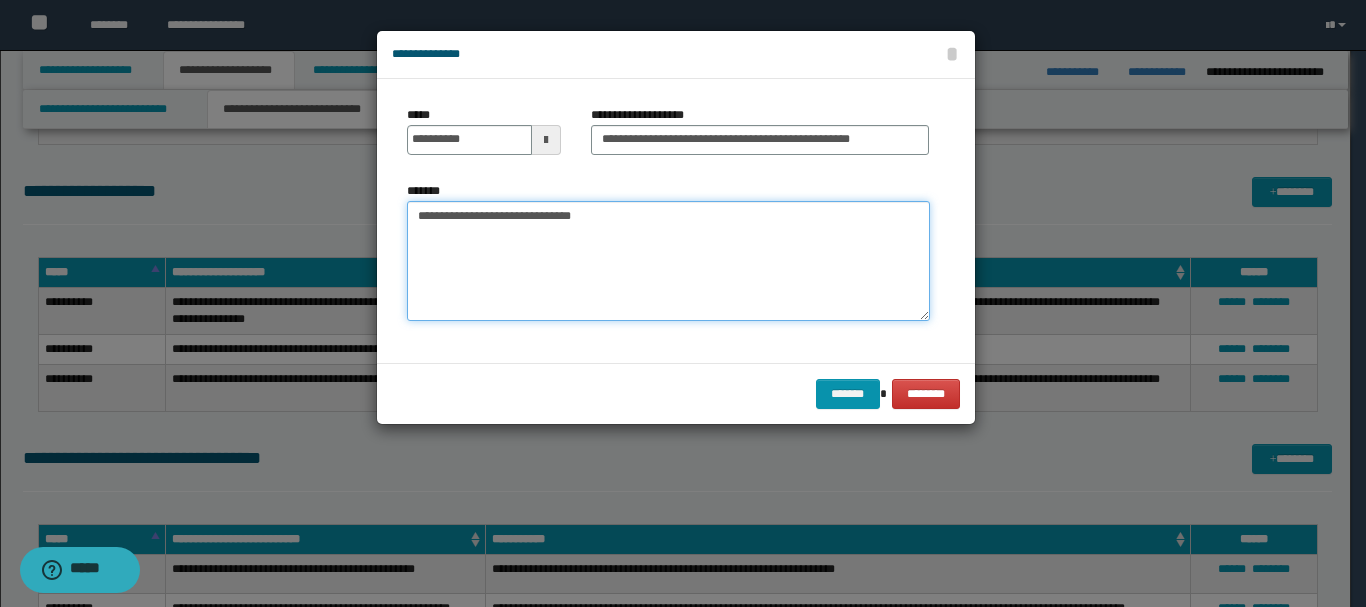 click on "**********" at bounding box center [668, 261] 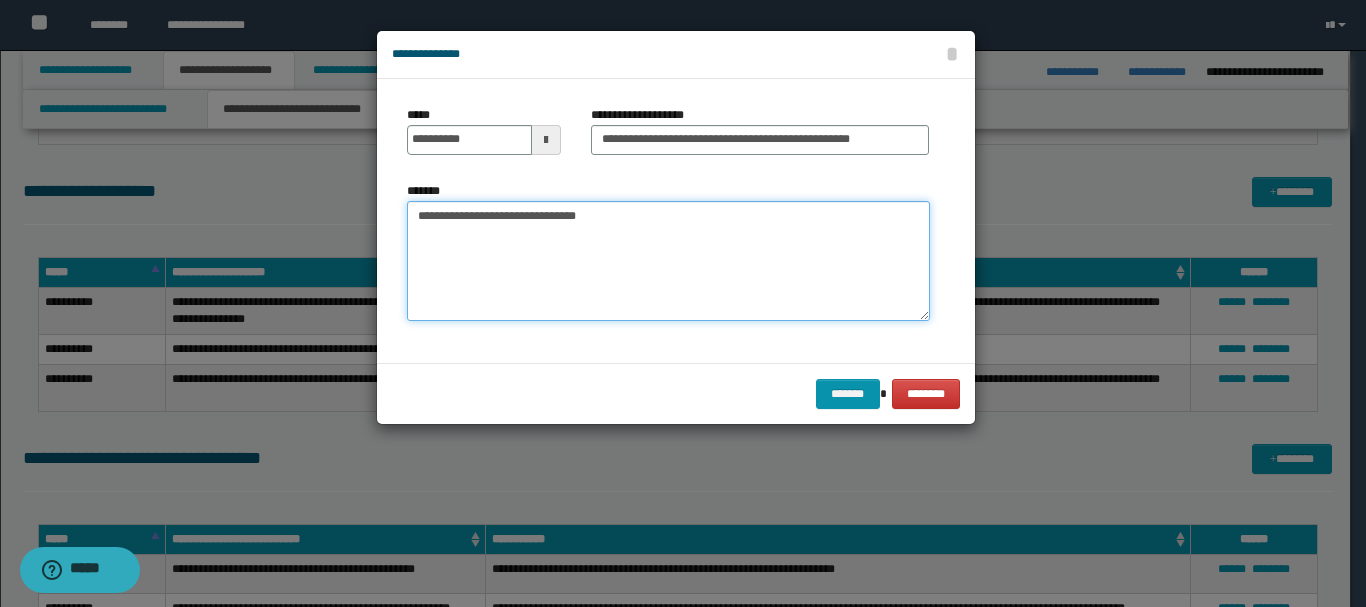 paste on "**********" 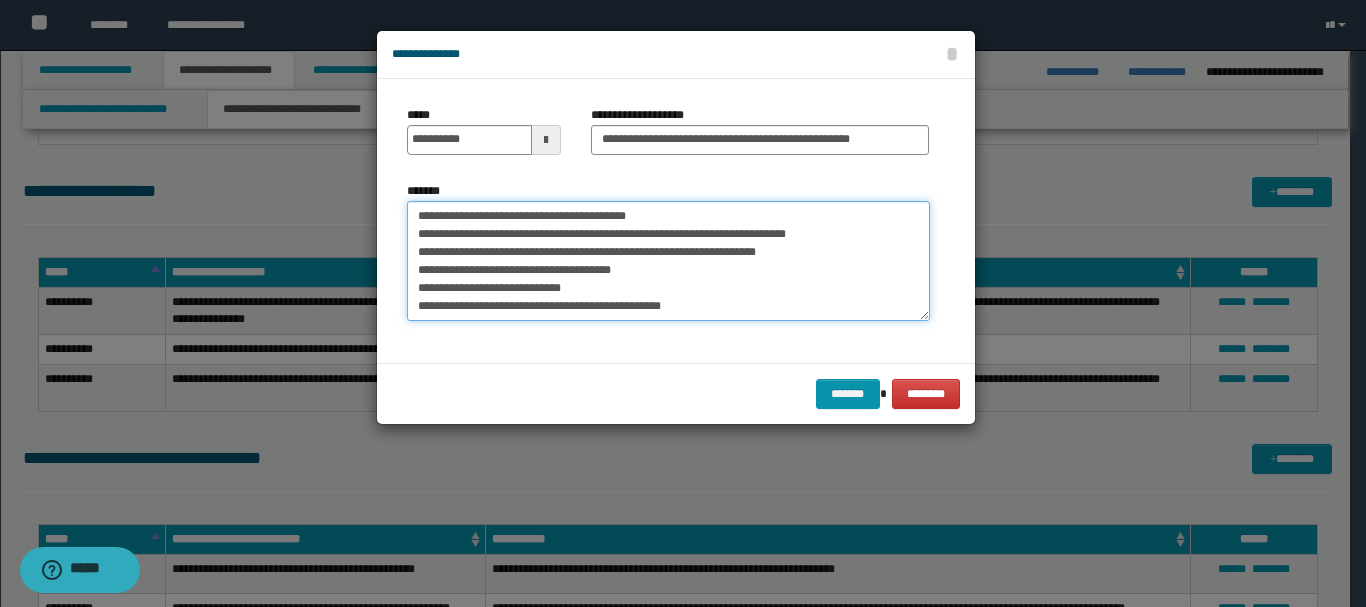 click on "**********" at bounding box center (668, 261) 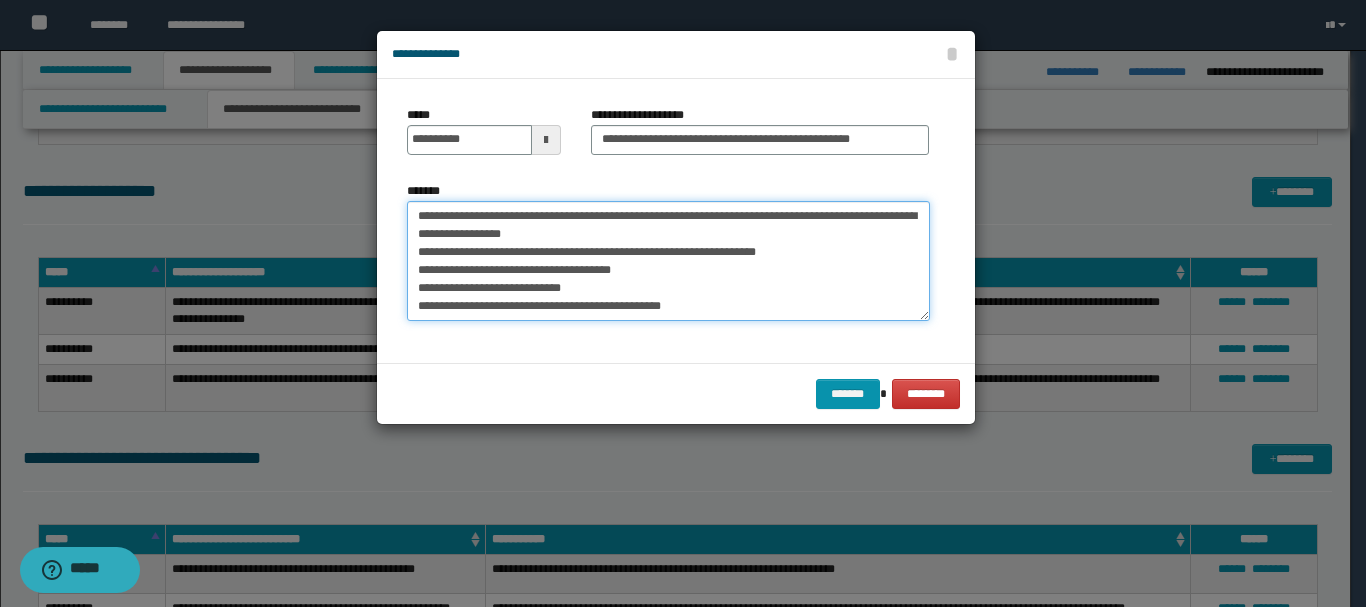 click on "**********" at bounding box center (668, 261) 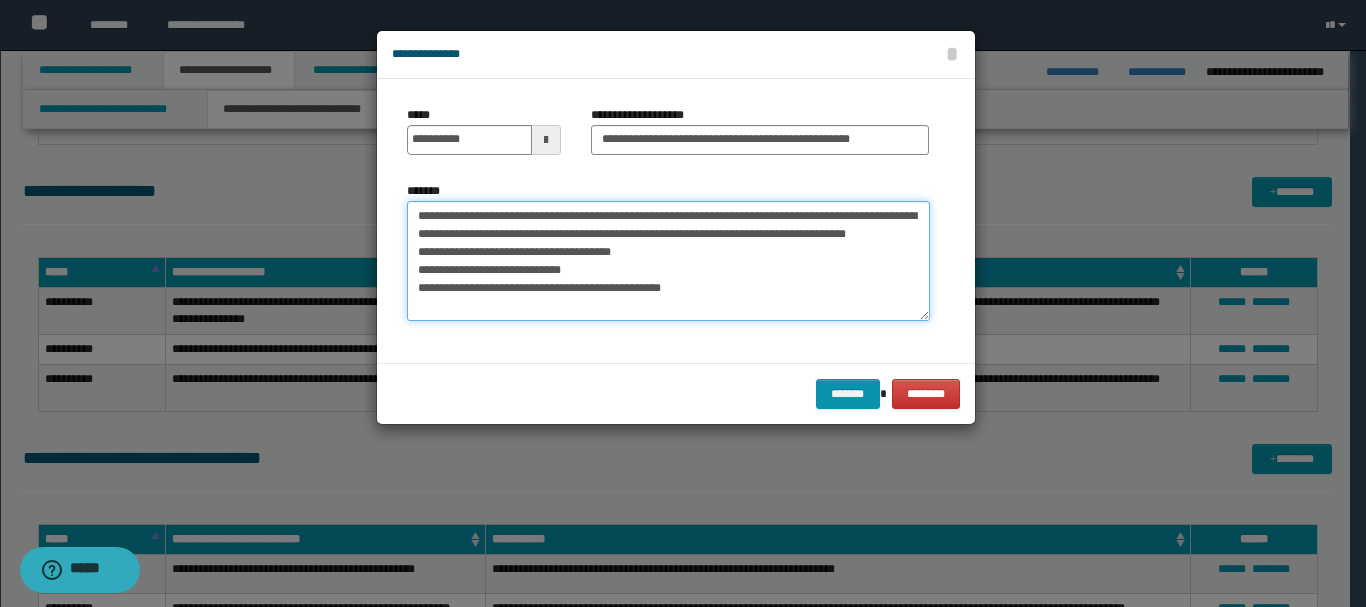 click on "**********" at bounding box center (668, 261) 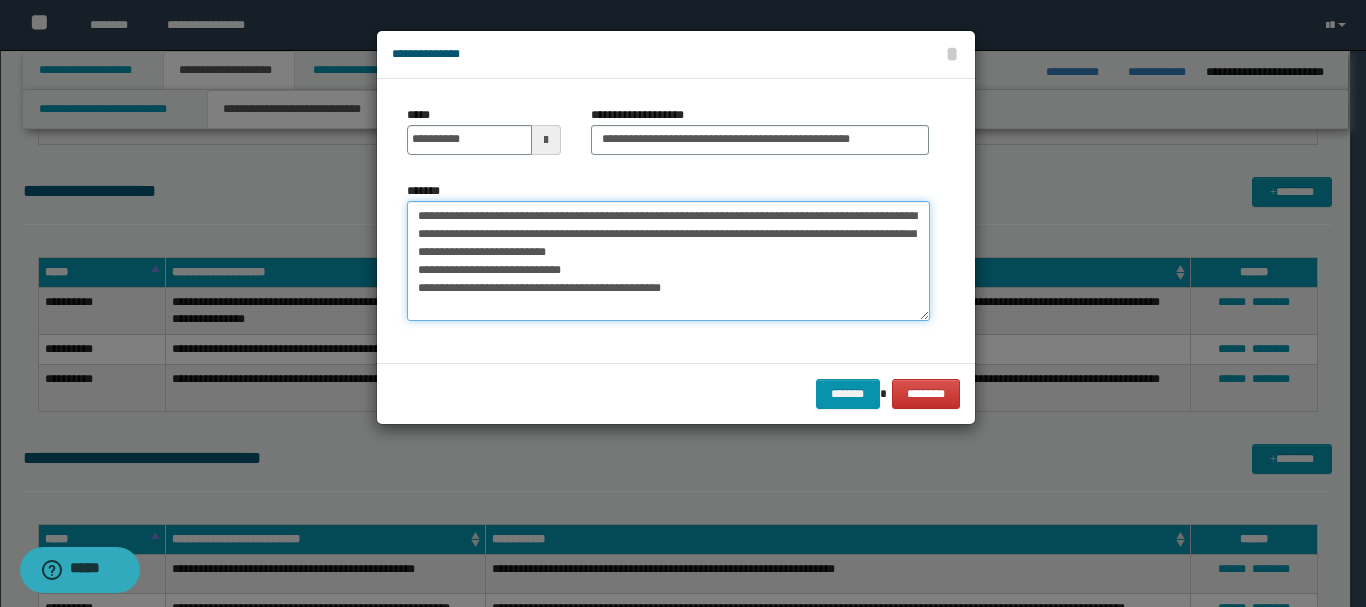 click on "**********" at bounding box center (668, 261) 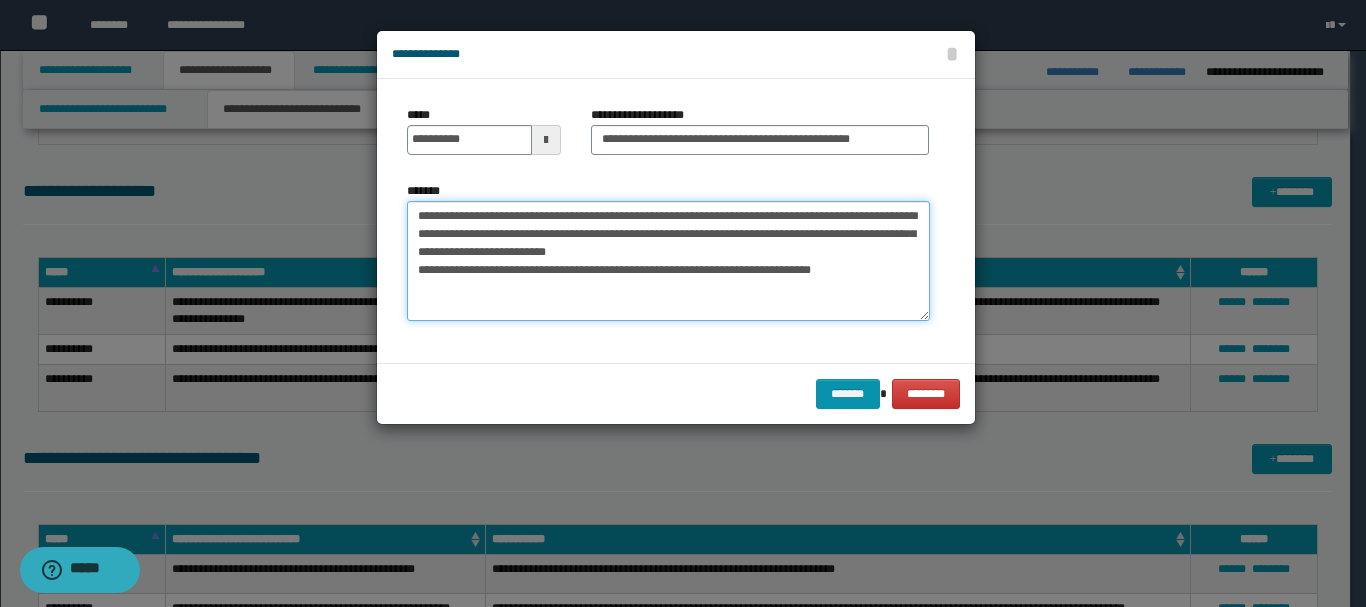 click on "**********" at bounding box center (668, 261) 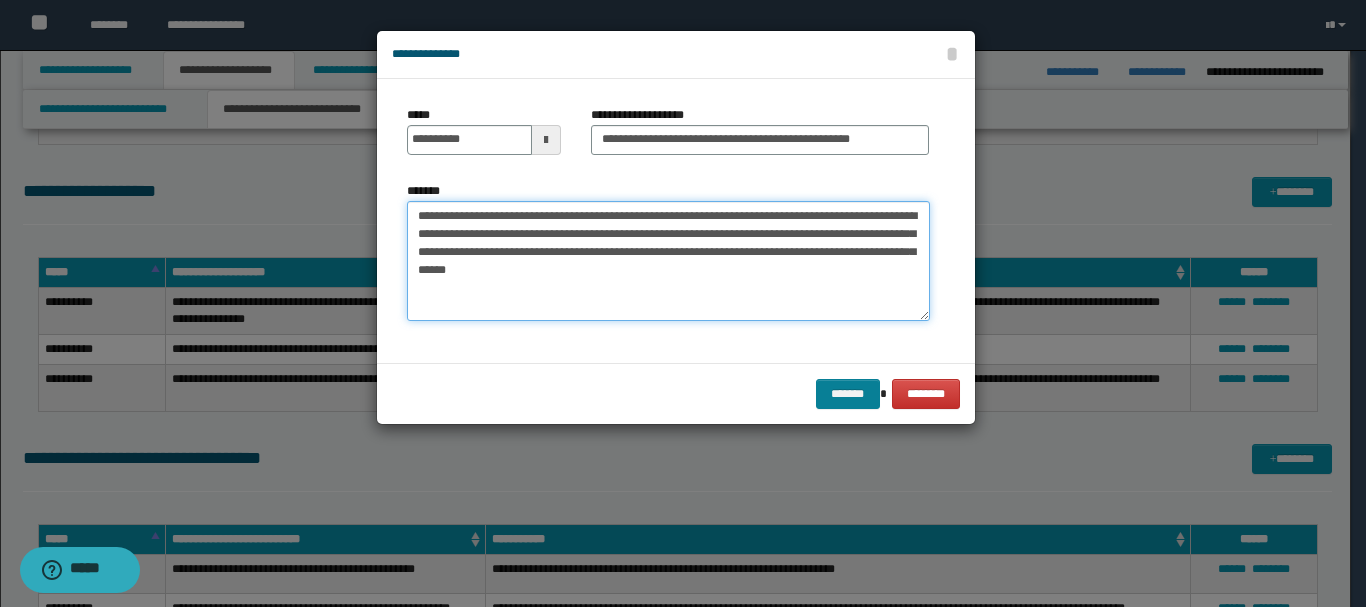 type on "**********" 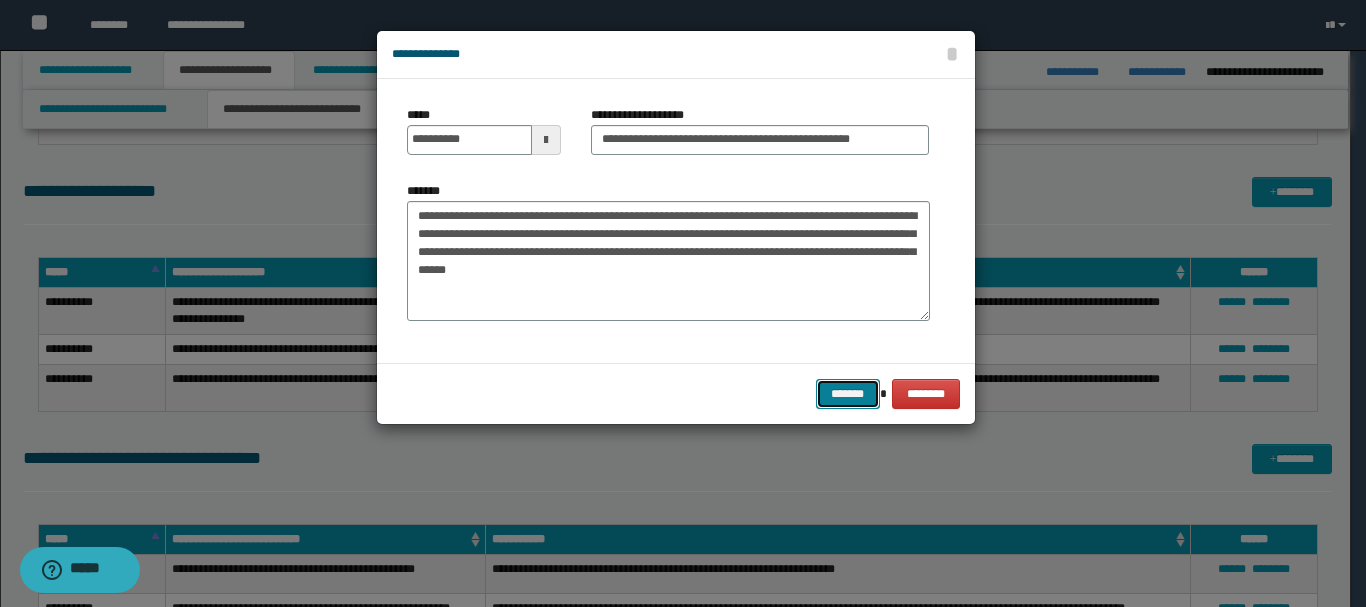 click on "*******" at bounding box center (848, 394) 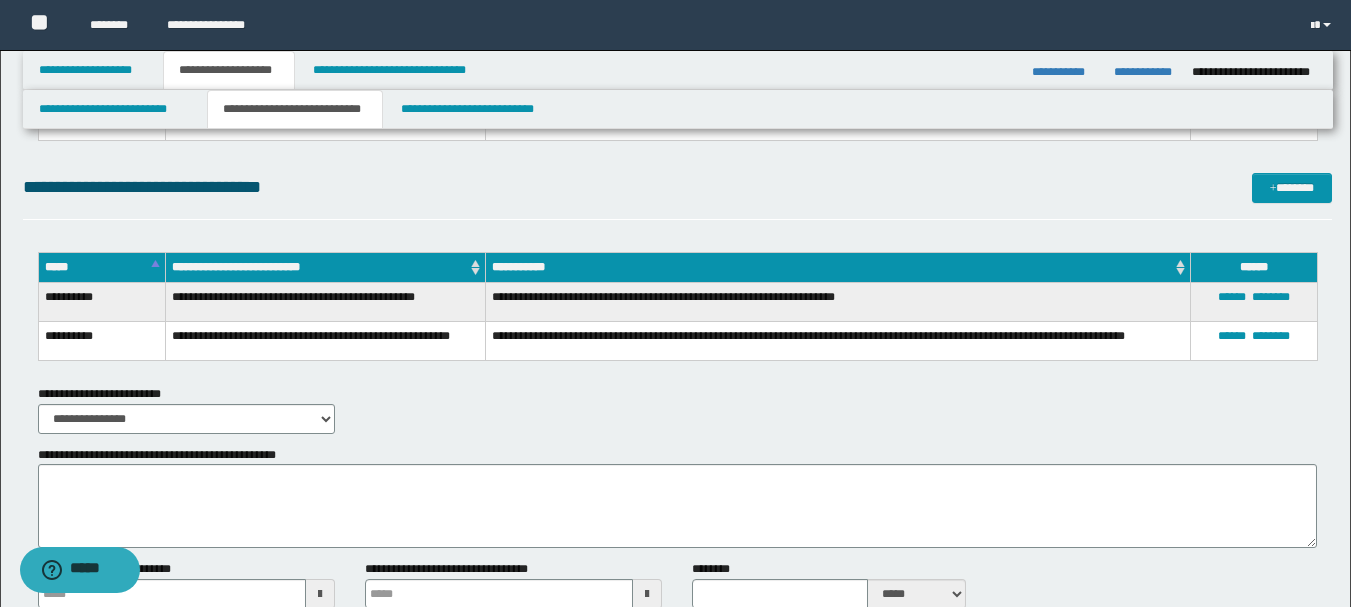 scroll, scrollTop: 3317, scrollLeft: 0, axis: vertical 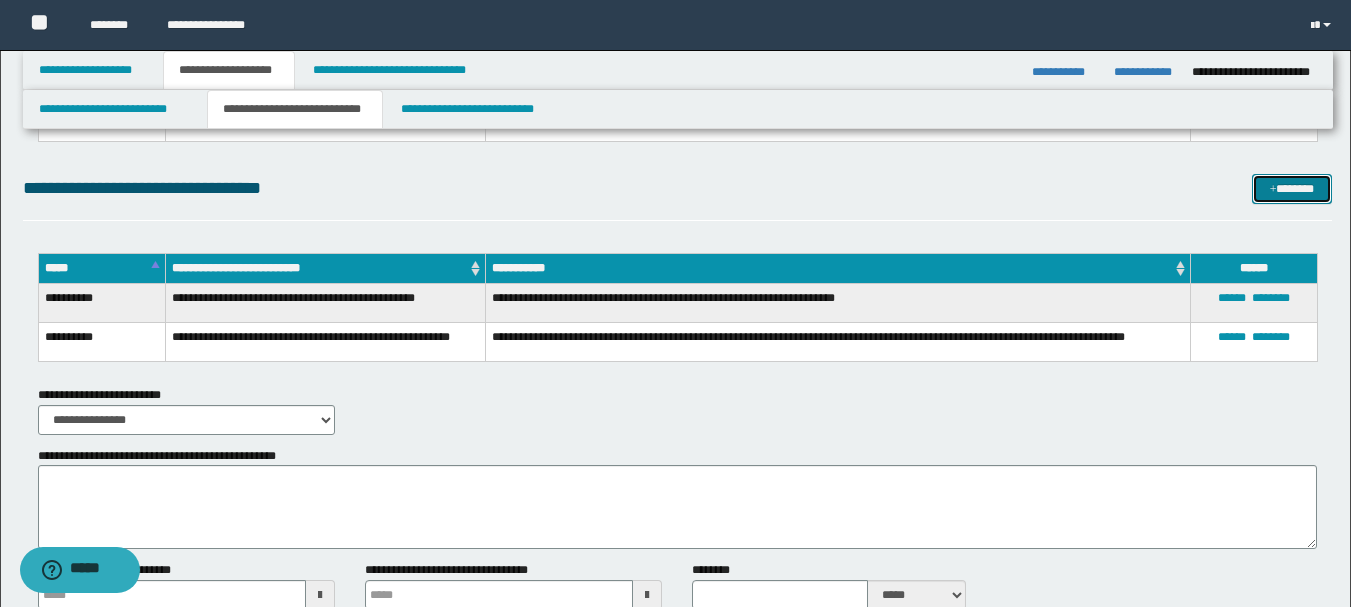 click at bounding box center [1273, 190] 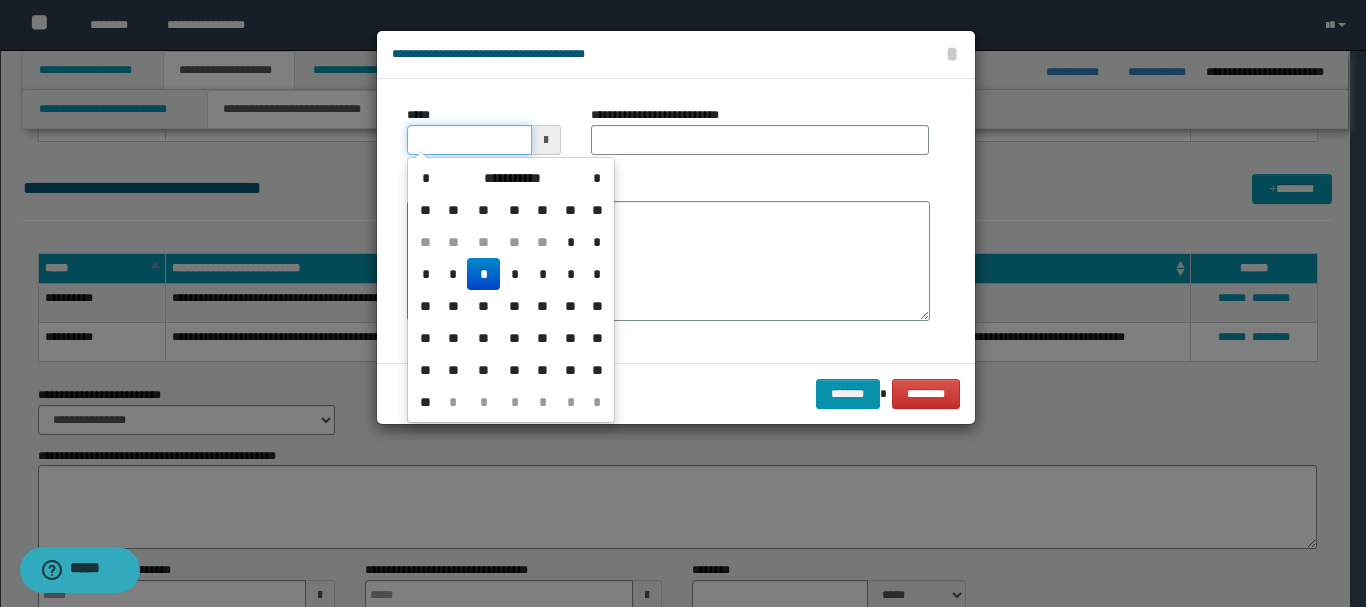 click on "*****" at bounding box center [469, 140] 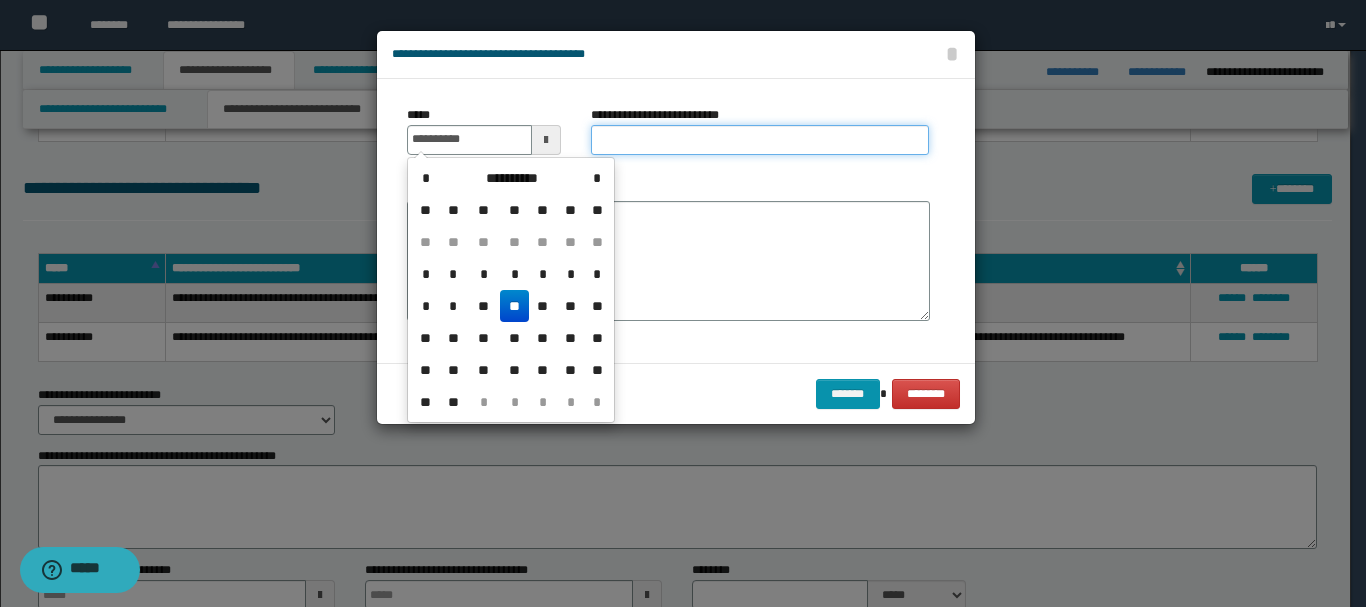 type on "**********" 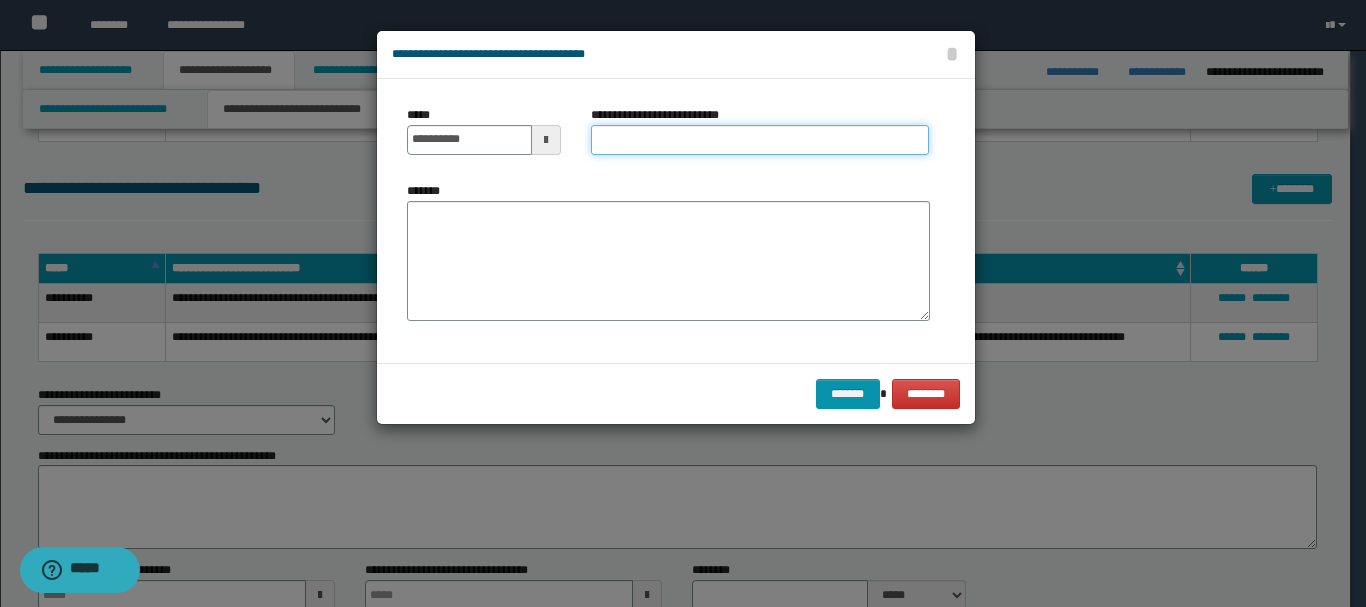paste on "**********" 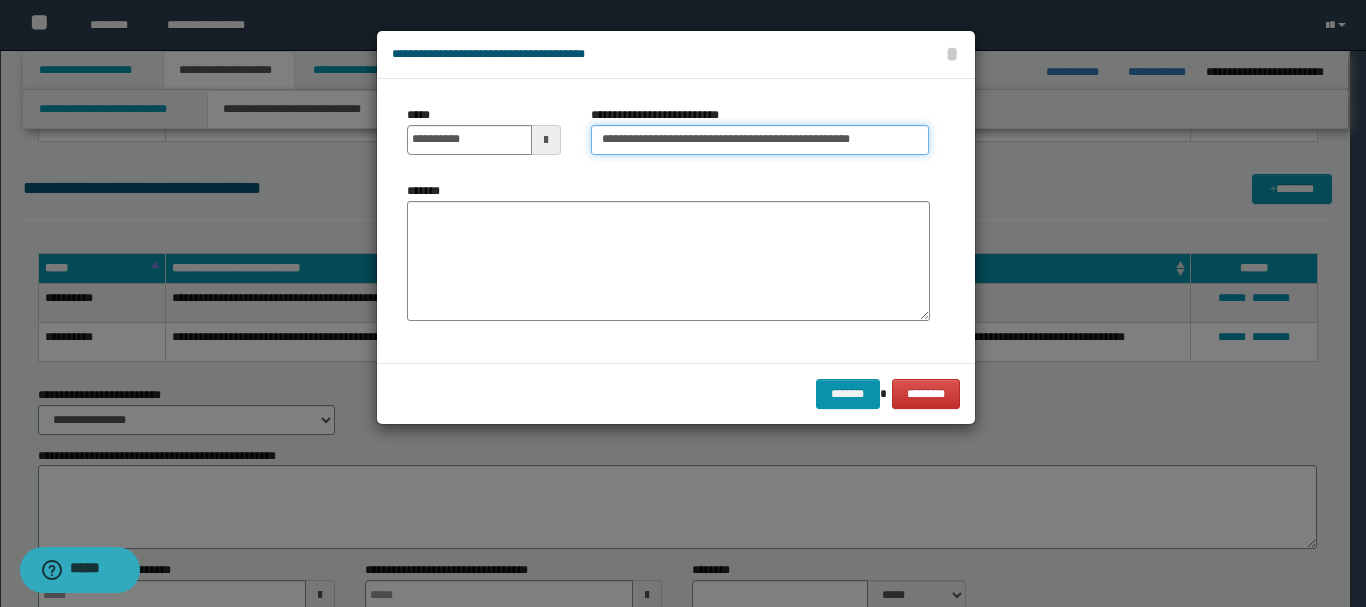click on "**********" at bounding box center (760, 140) 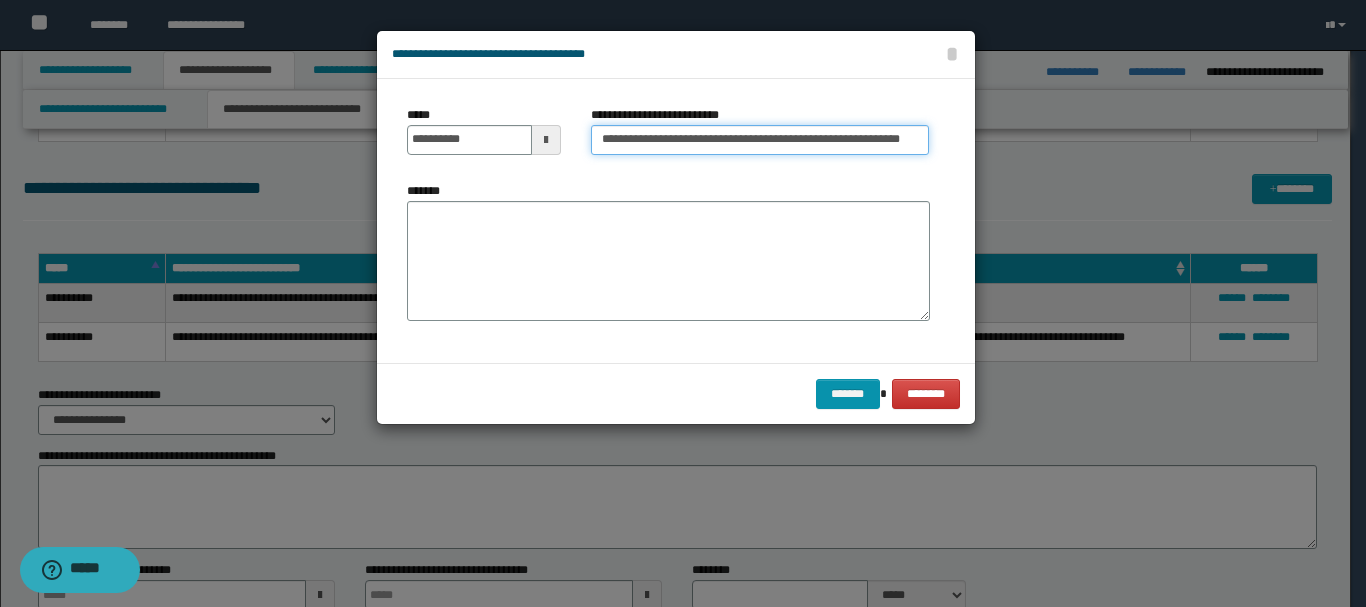 type on "**********" 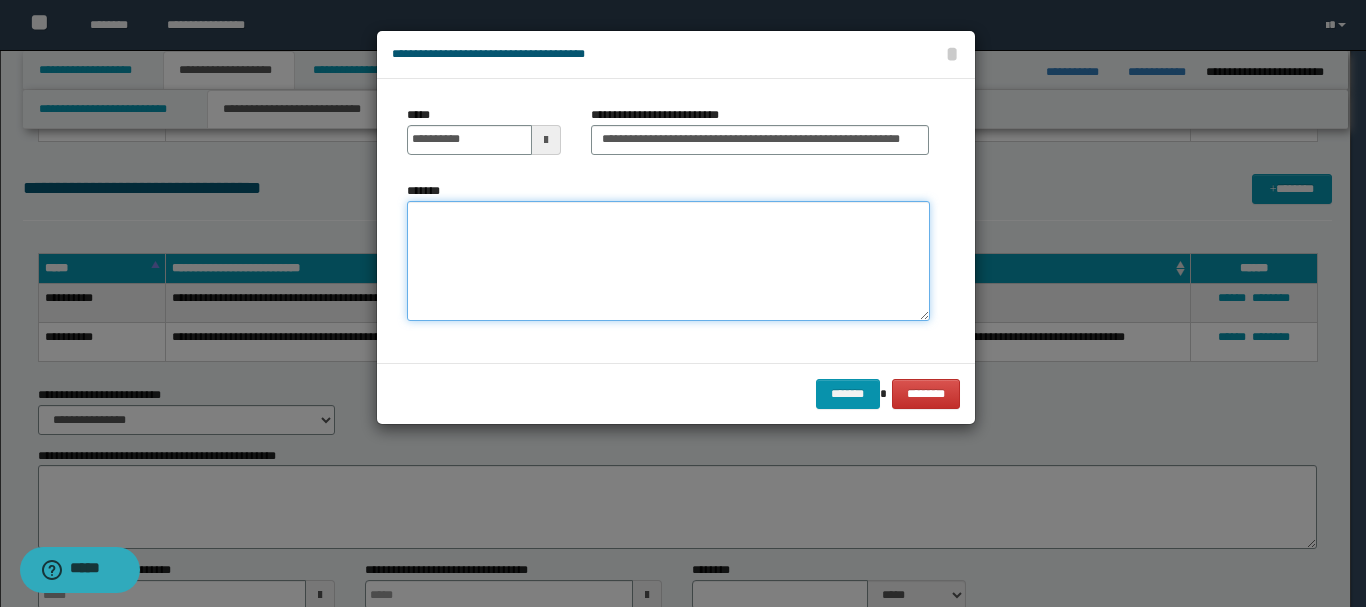 click on "*******" at bounding box center (668, 261) 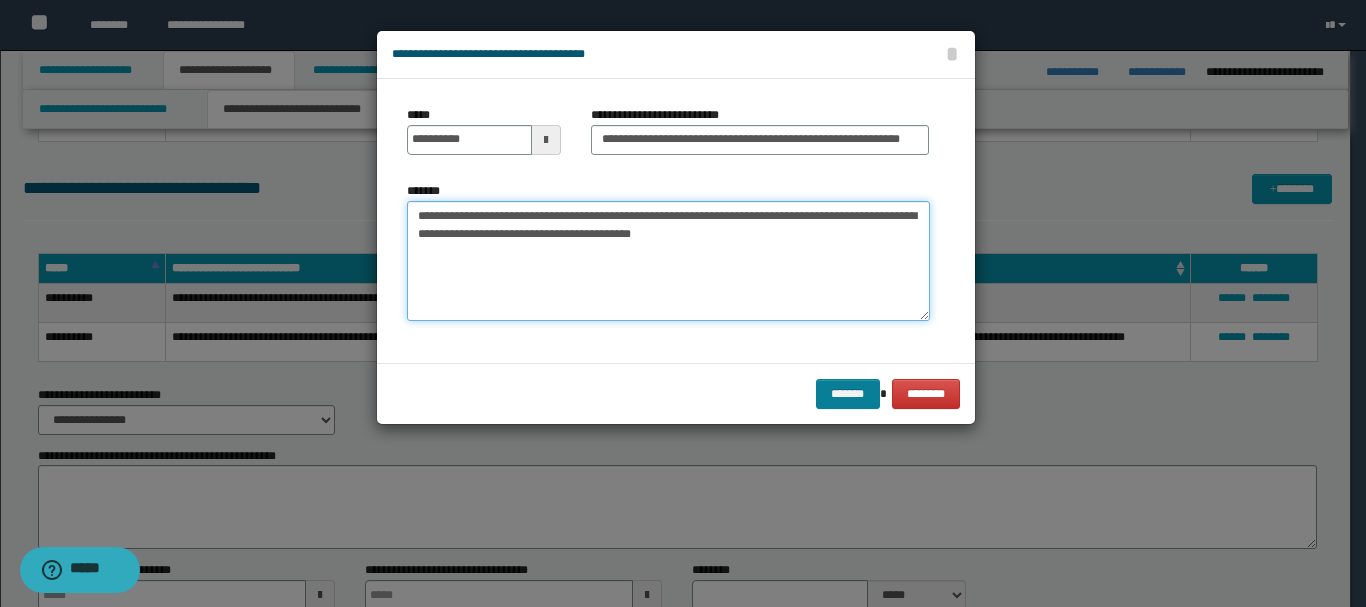 type on "**********" 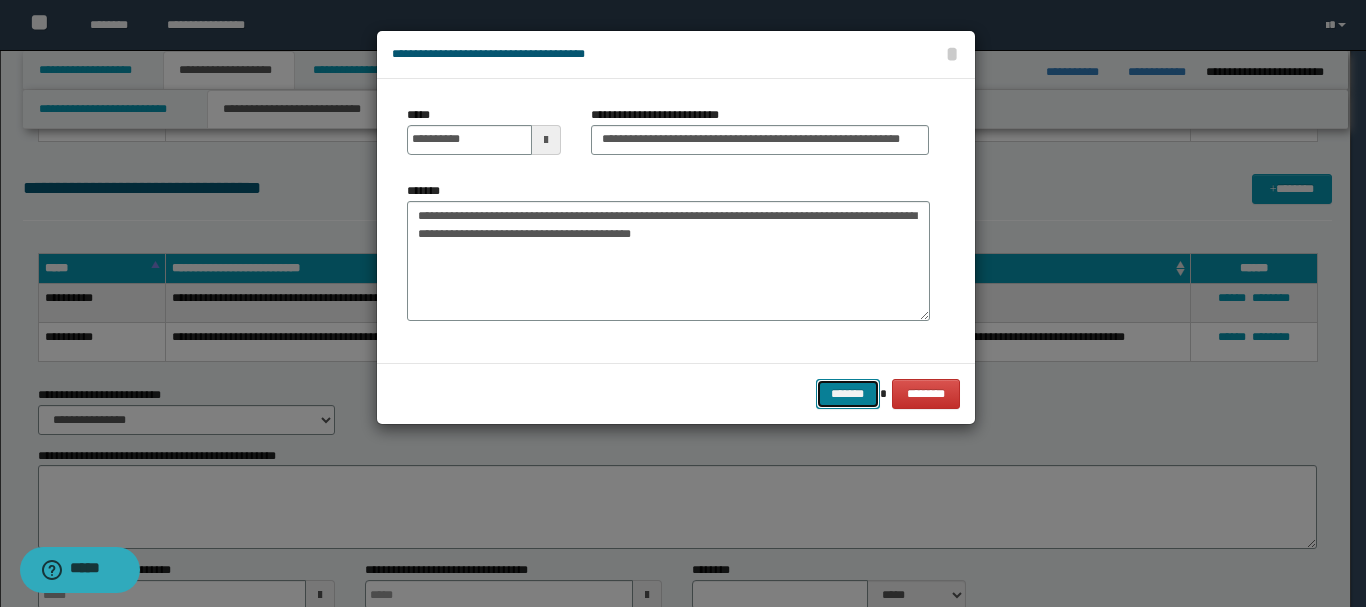 click on "*******" at bounding box center (848, 394) 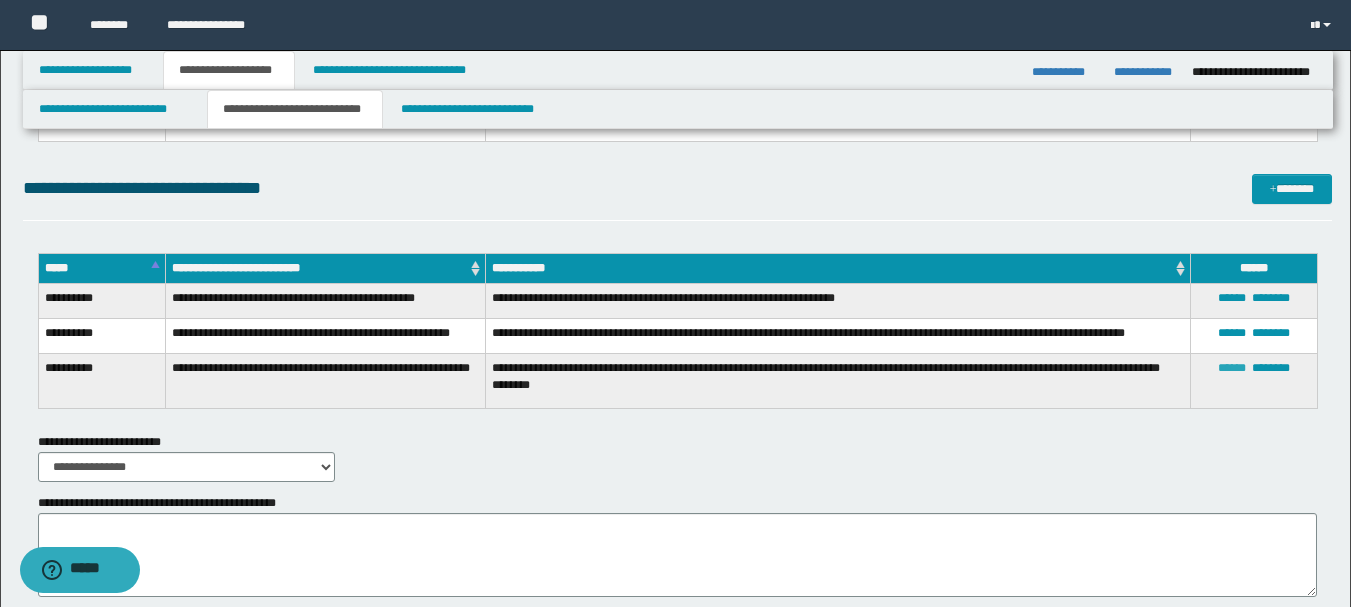 click on "******" at bounding box center [1232, 368] 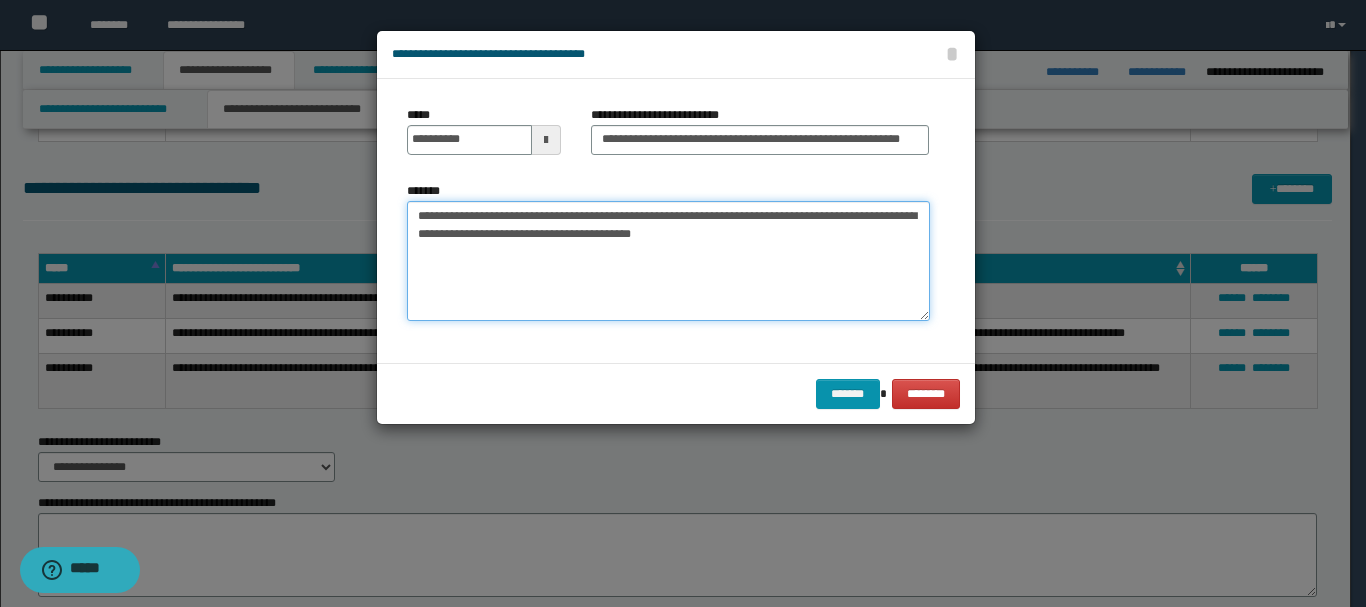 click on "**********" at bounding box center (668, 261) 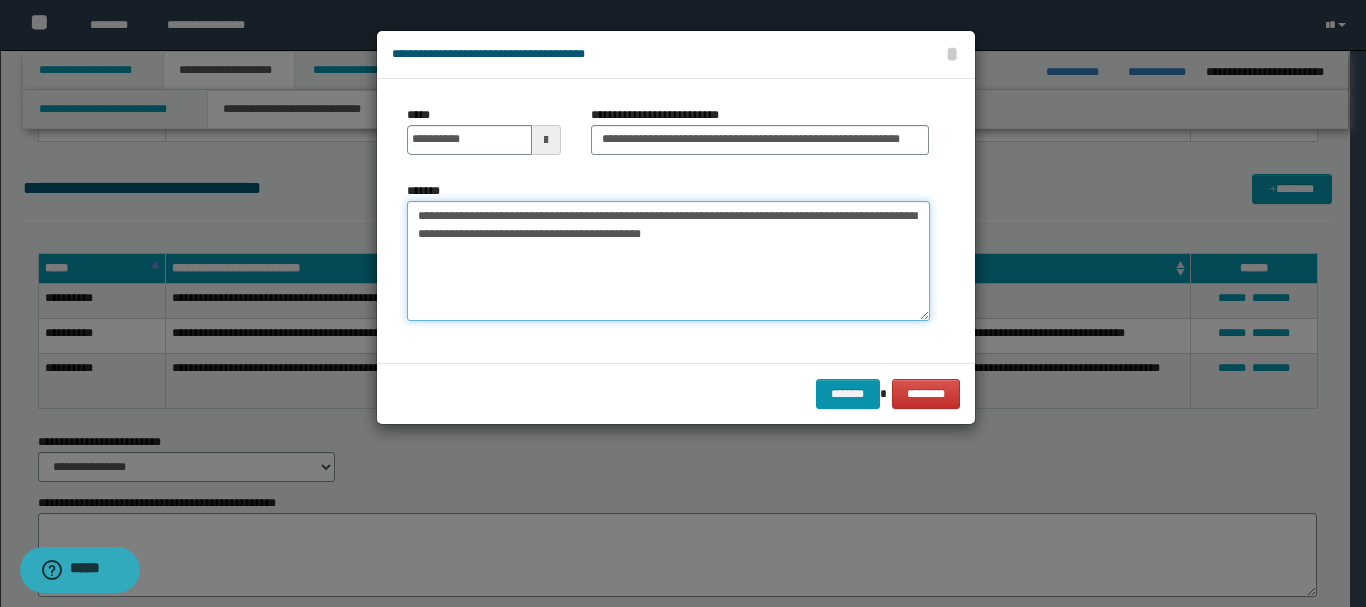 paste on "**********" 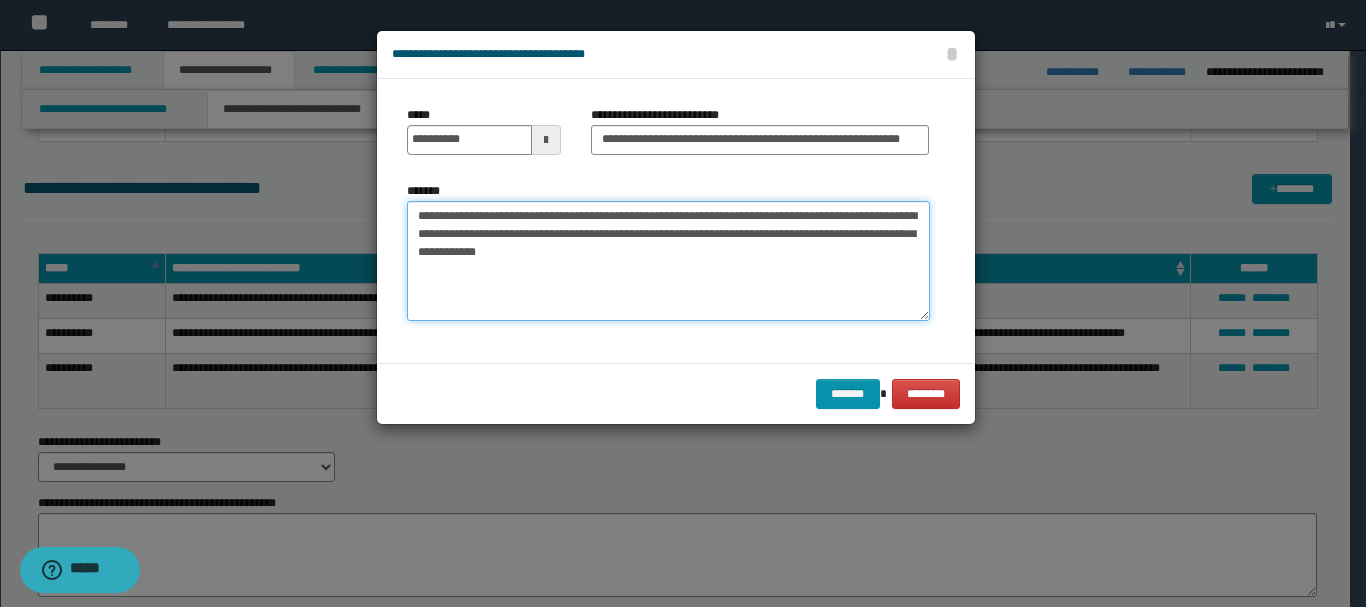 click on "**********" at bounding box center [668, 261] 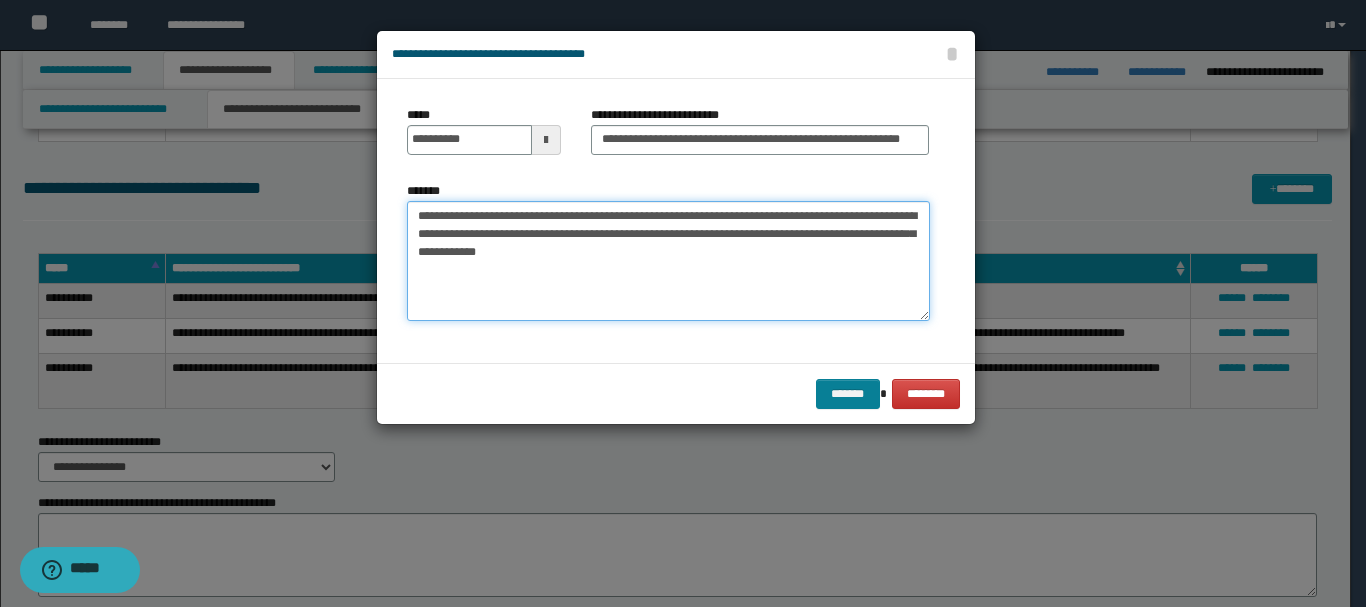type on "**********" 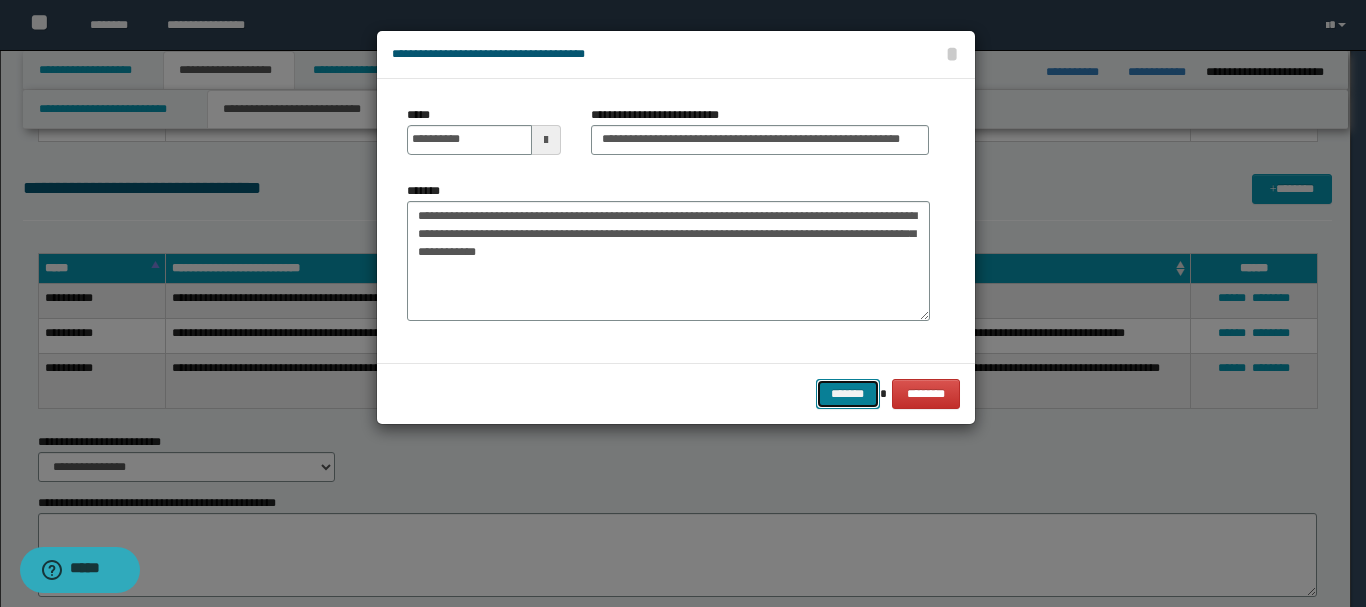 click on "*******" at bounding box center (848, 394) 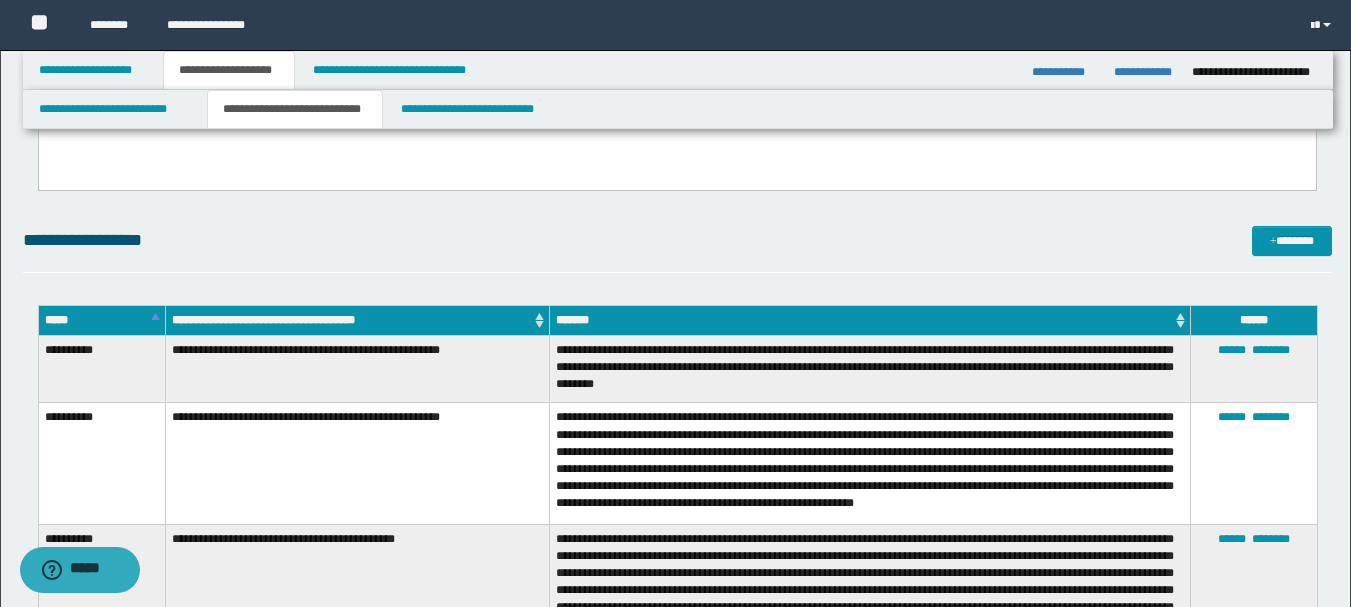 scroll, scrollTop: 601, scrollLeft: 0, axis: vertical 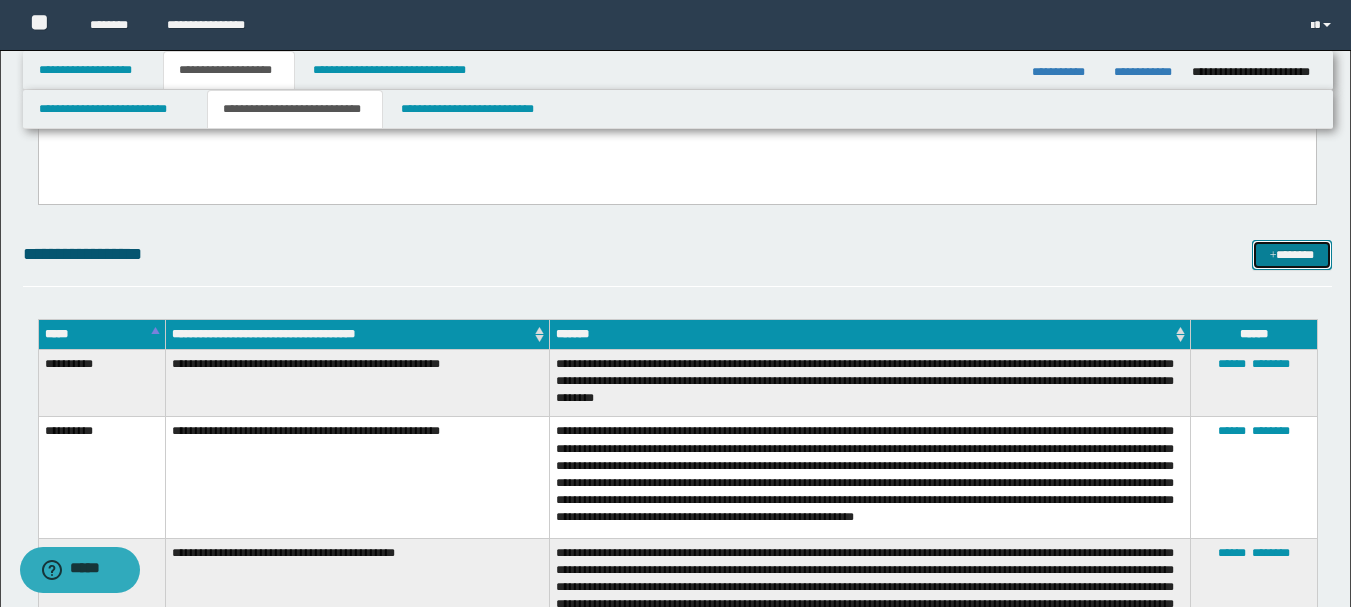 click on "*******" at bounding box center [1292, 255] 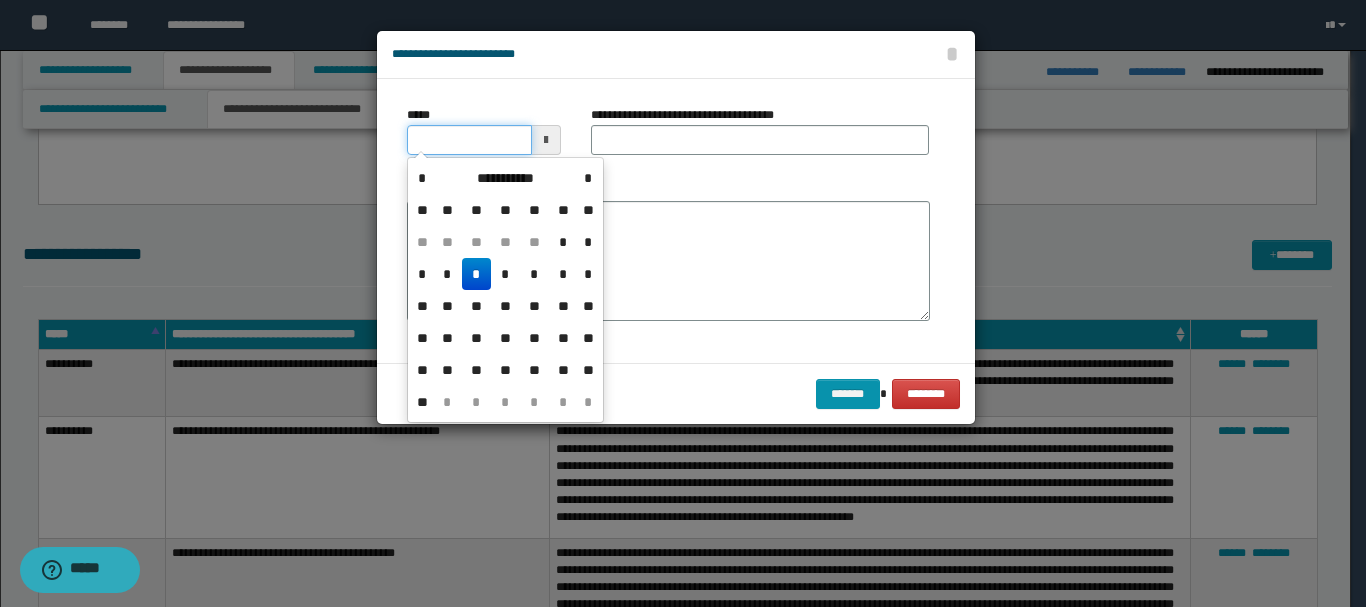 click on "*****" at bounding box center [469, 140] 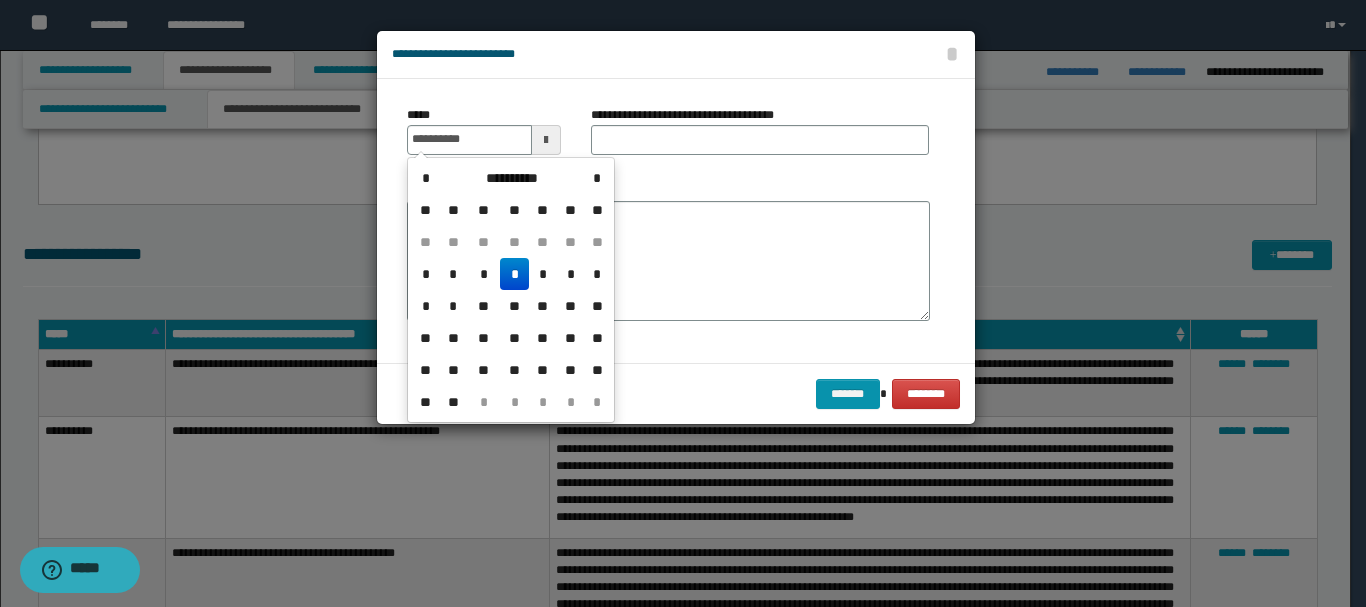type on "**********" 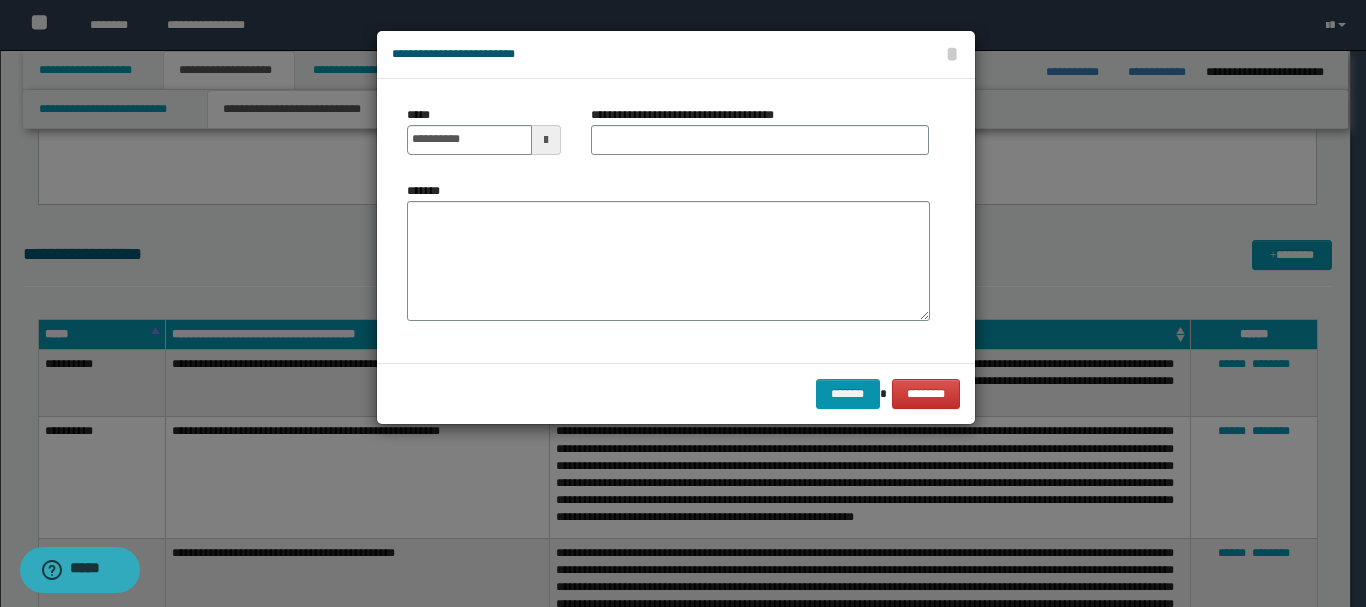 click on "**********" at bounding box center [760, 138] 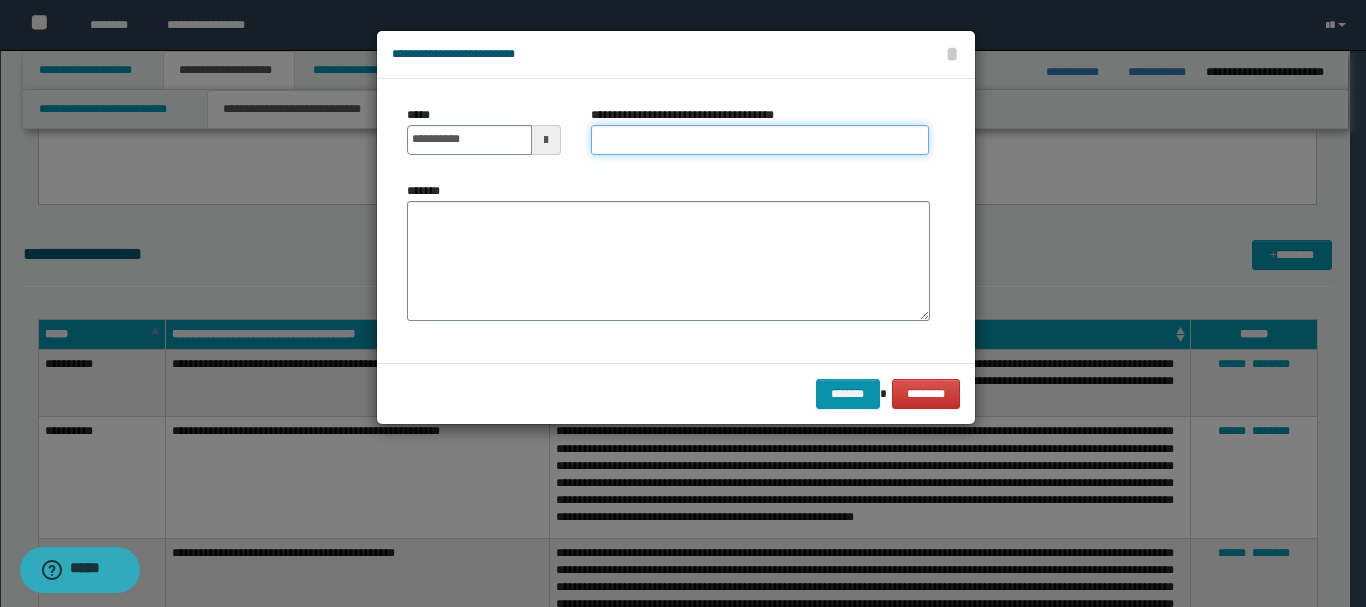 click on "**********" at bounding box center (760, 140) 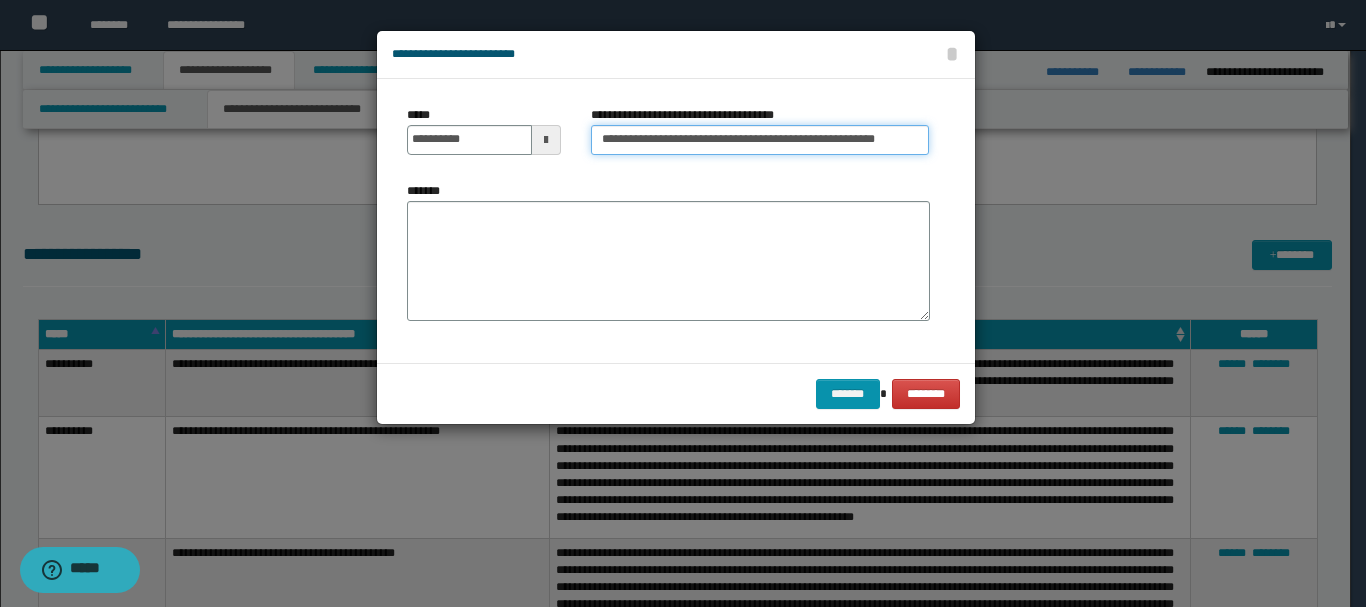drag, startPoint x: 805, startPoint y: 142, endPoint x: 908, endPoint y: 142, distance: 103 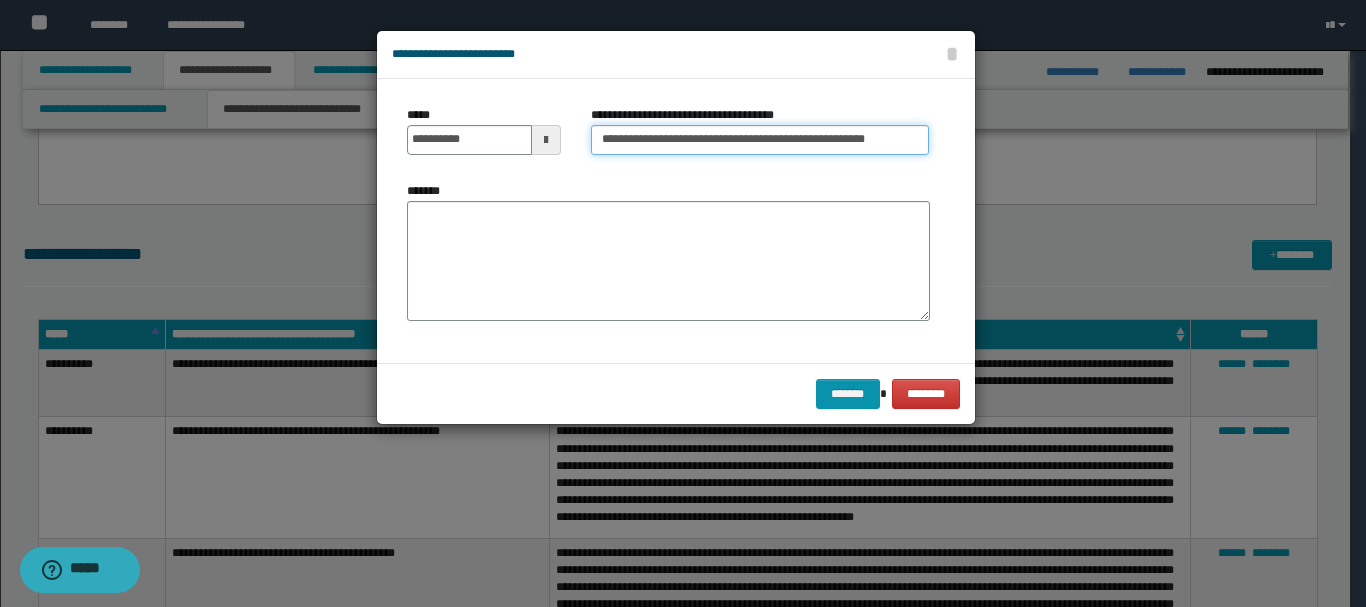 drag, startPoint x: 908, startPoint y: 142, endPoint x: 804, endPoint y: 137, distance: 104.120125 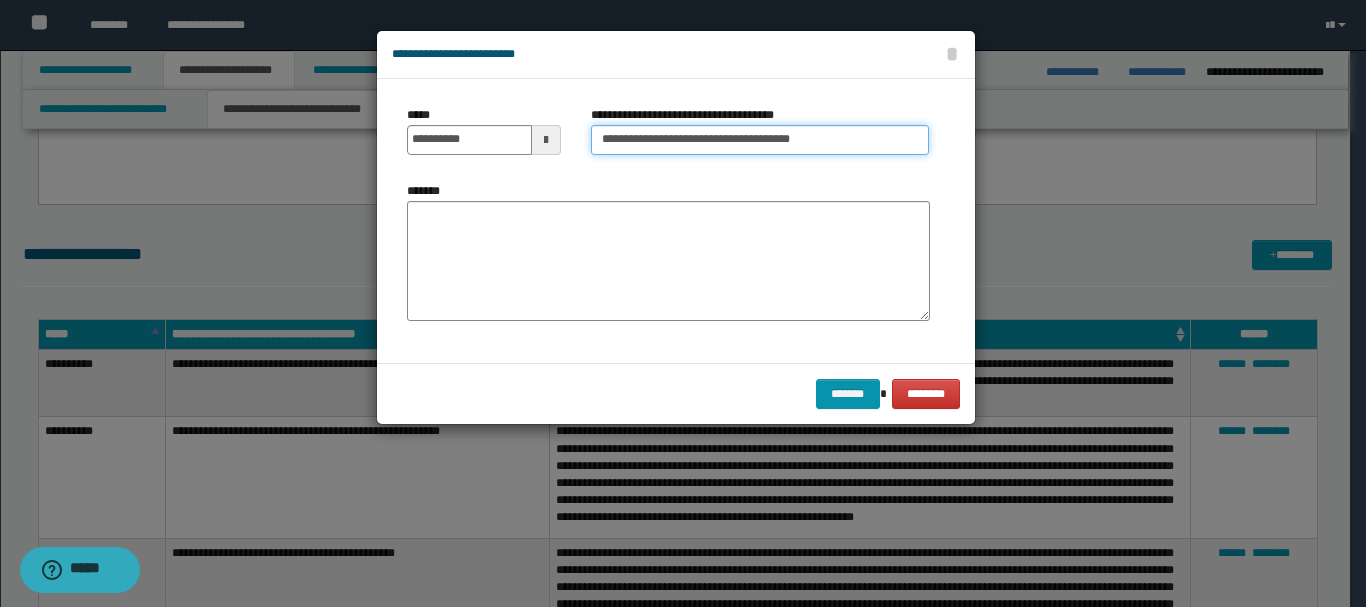 click on "*******" at bounding box center (848, 394) 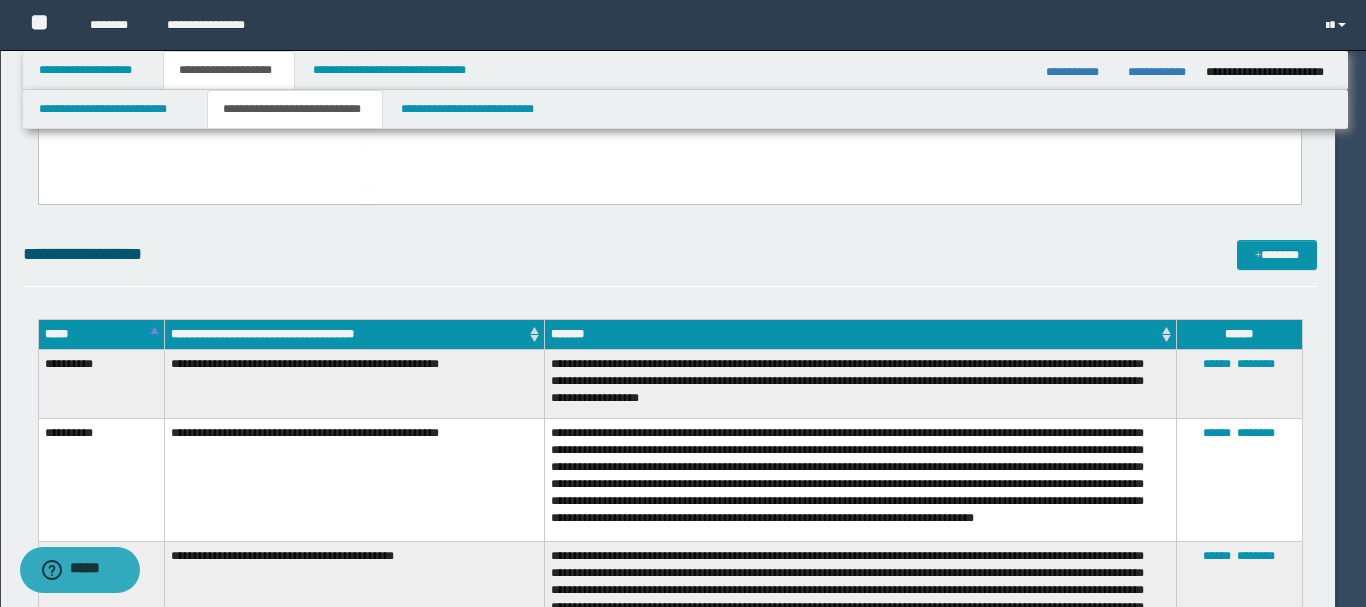 type on "**********" 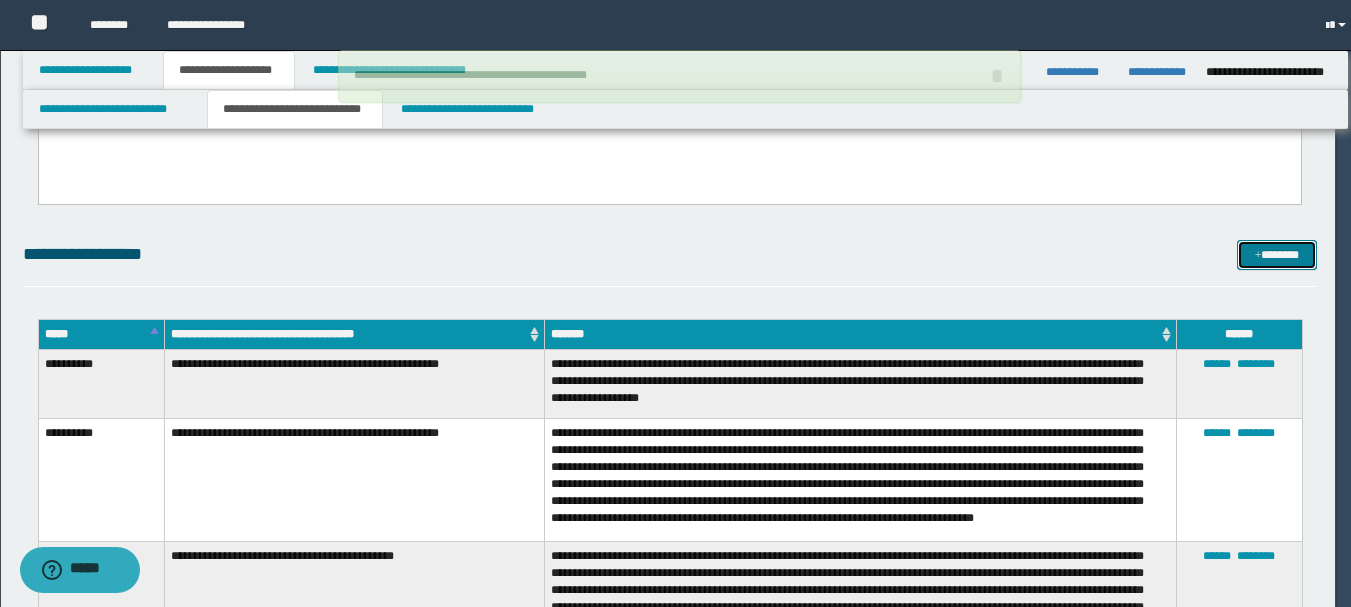 type 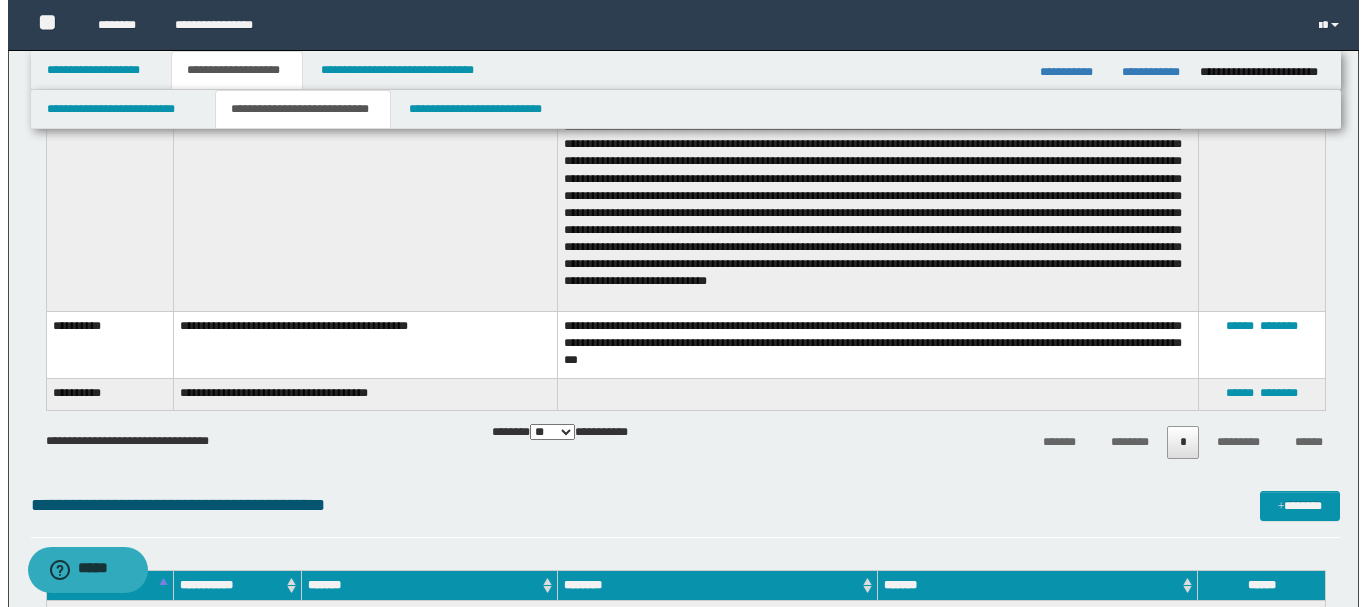 scroll, scrollTop: 2527, scrollLeft: 0, axis: vertical 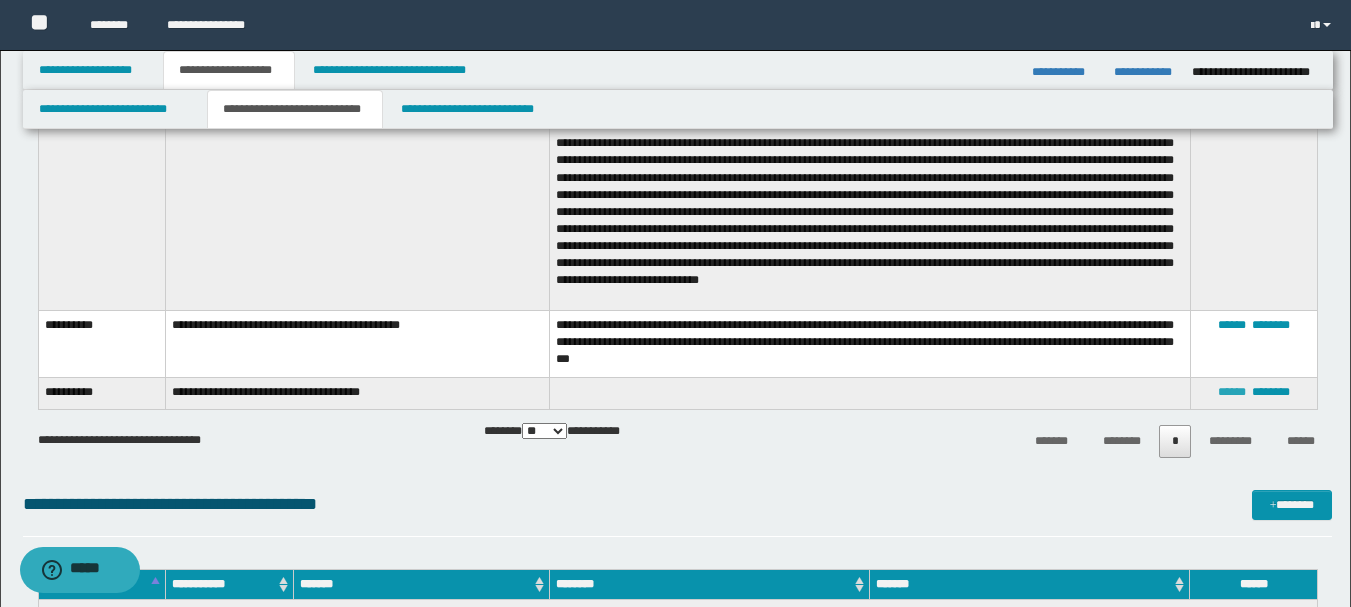 click on "******" at bounding box center [1232, 392] 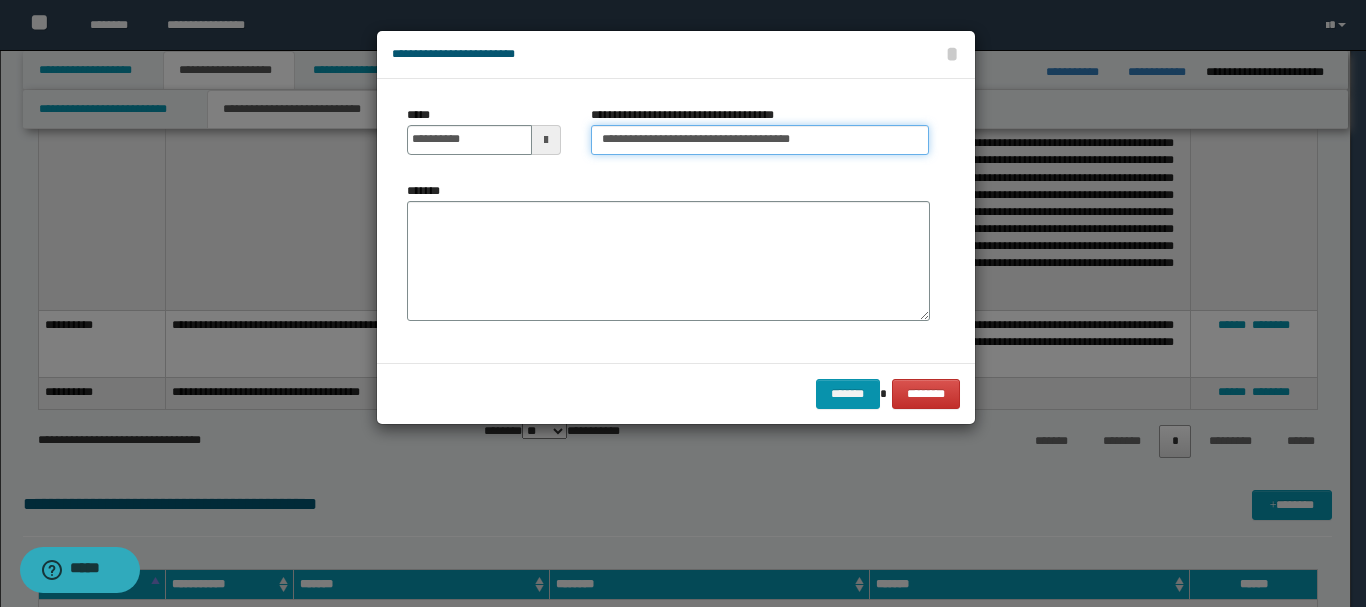 click on "**********" at bounding box center (760, 140) 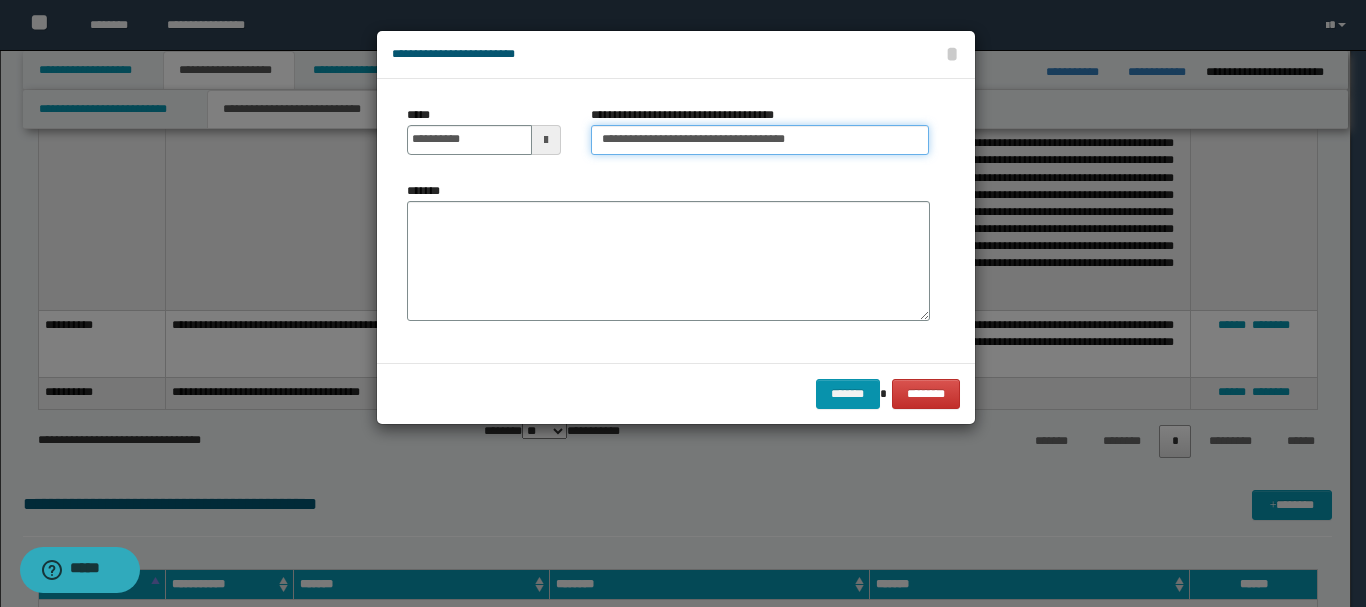 click on "**********" at bounding box center (760, 140) 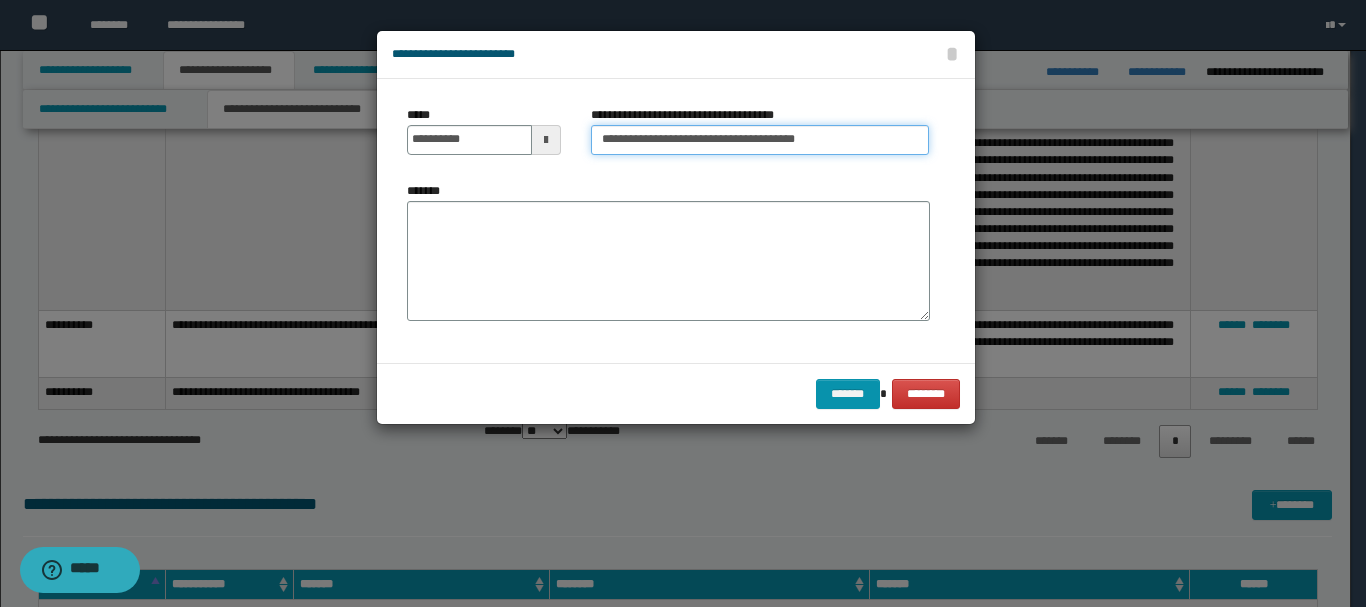 click on "**********" at bounding box center (760, 140) 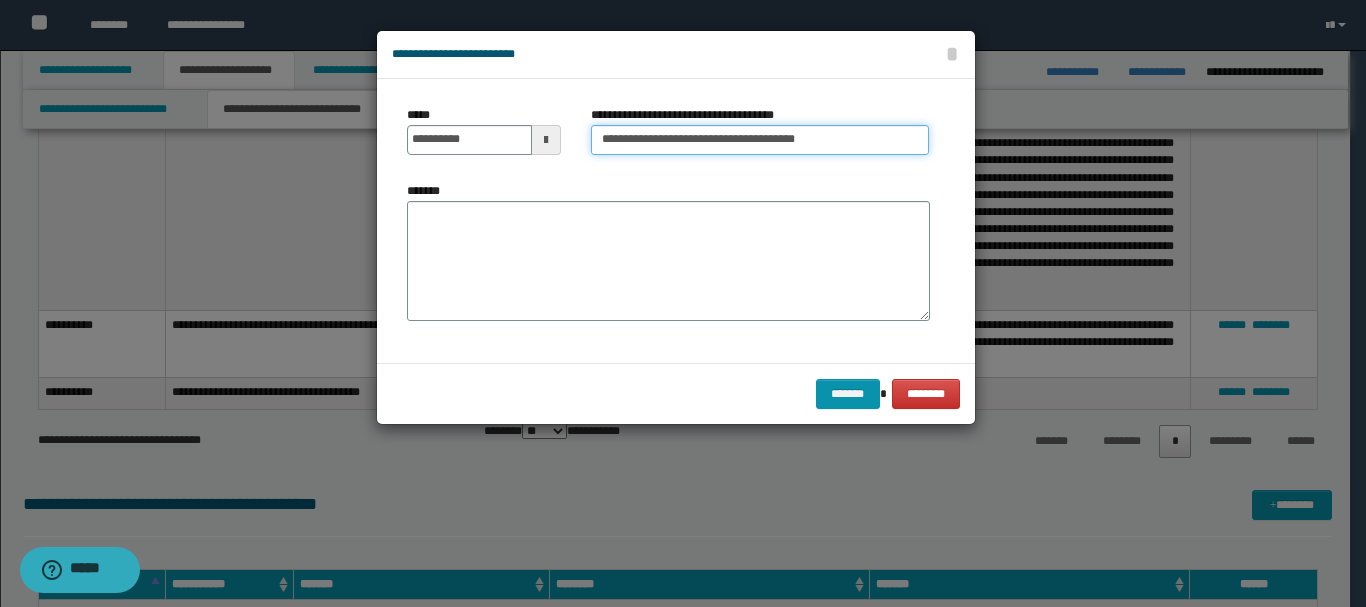 click on "**********" at bounding box center [760, 140] 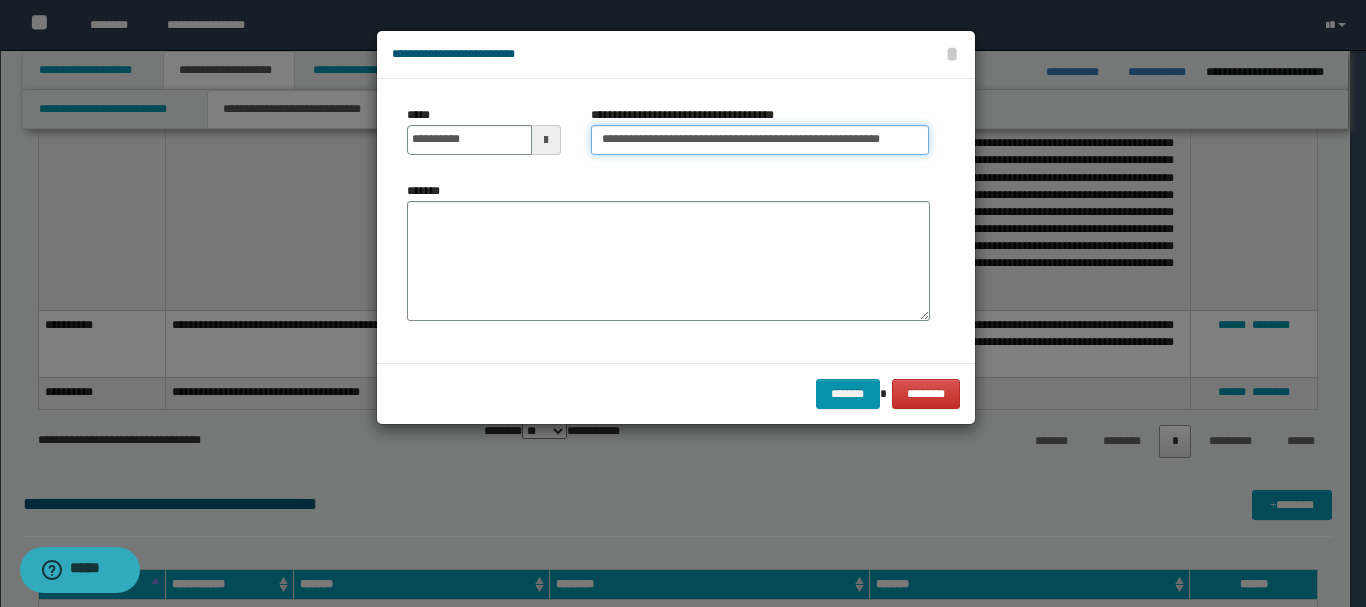 type on "**********" 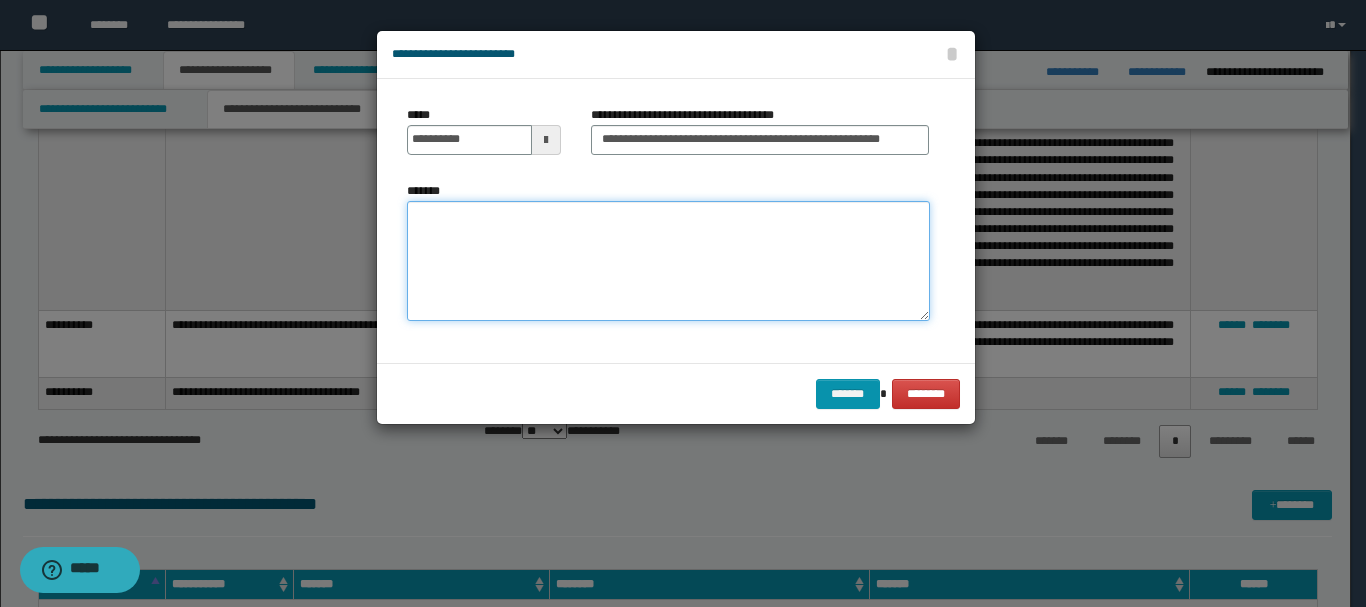 click on "*******" at bounding box center (668, 261) 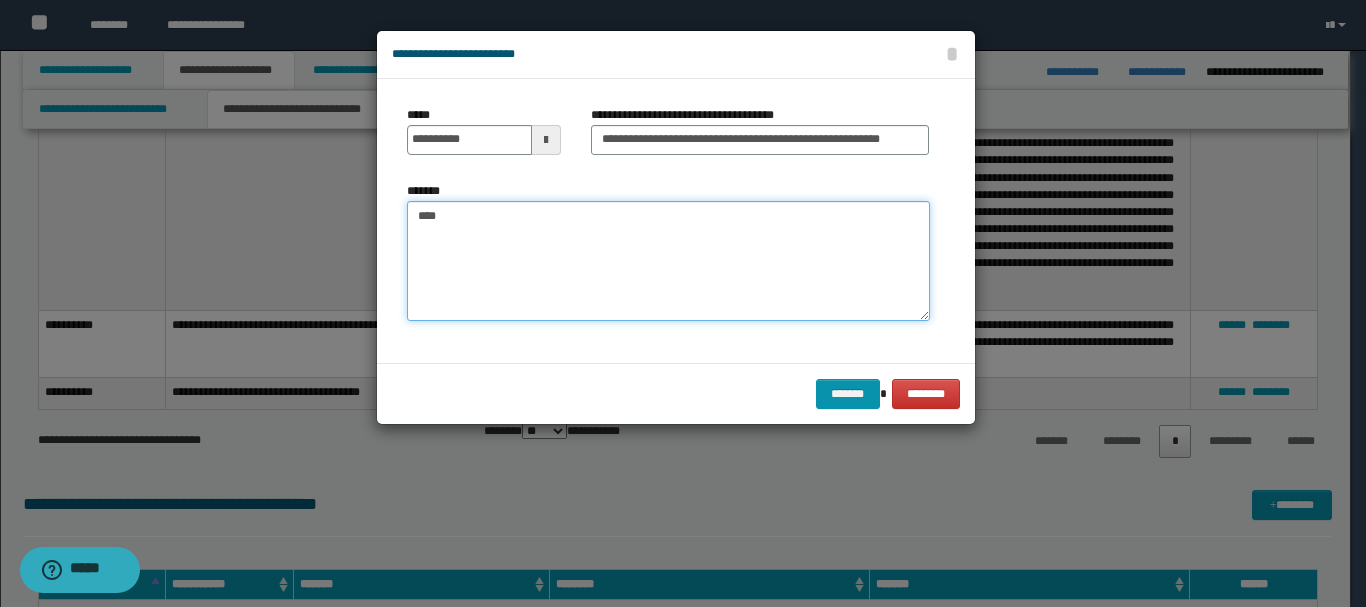 drag, startPoint x: 482, startPoint y: 208, endPoint x: 270, endPoint y: 229, distance: 213.03755 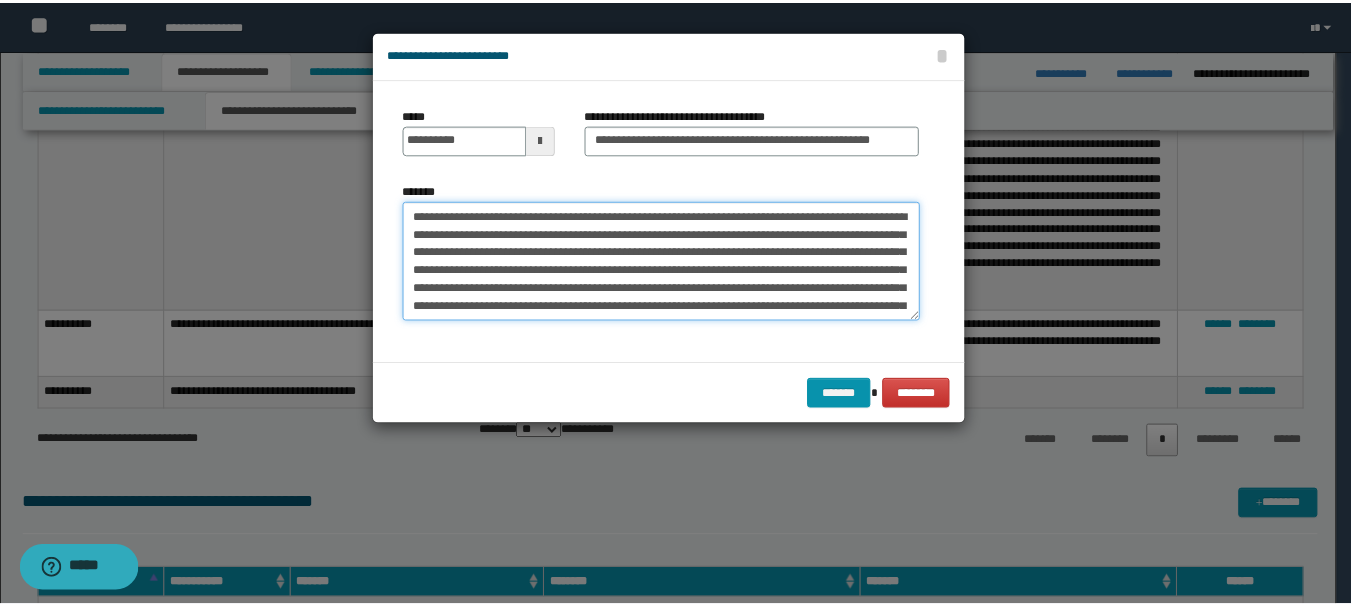scroll, scrollTop: 210, scrollLeft: 0, axis: vertical 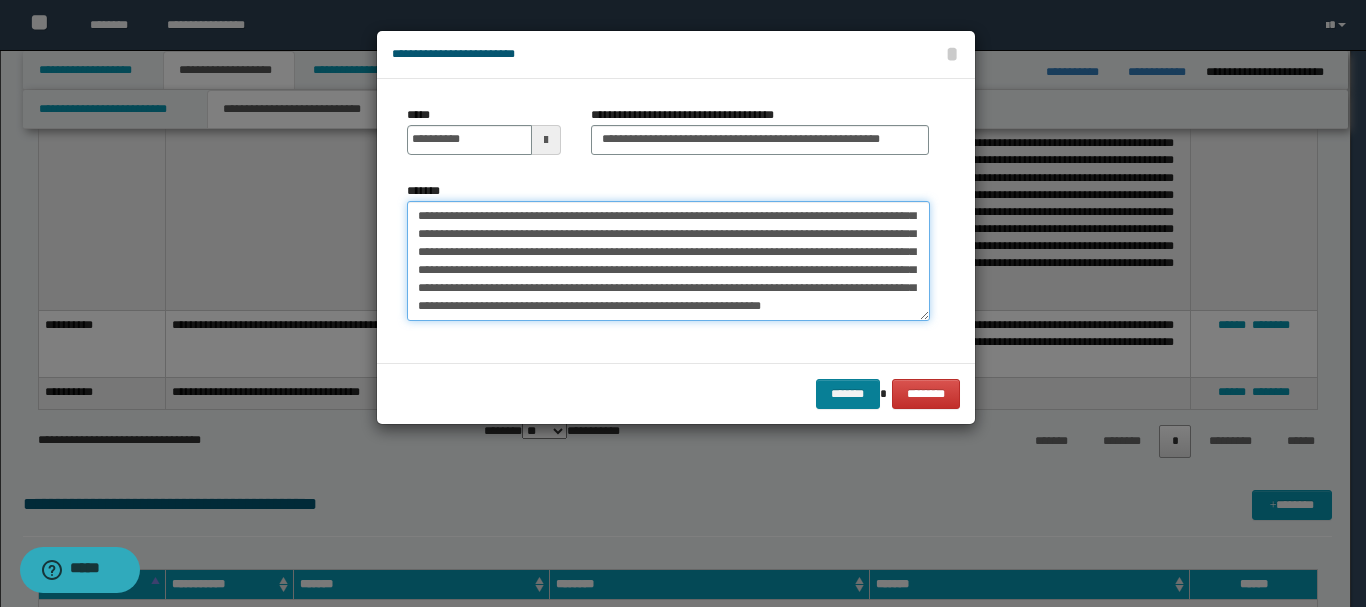 type on "**********" 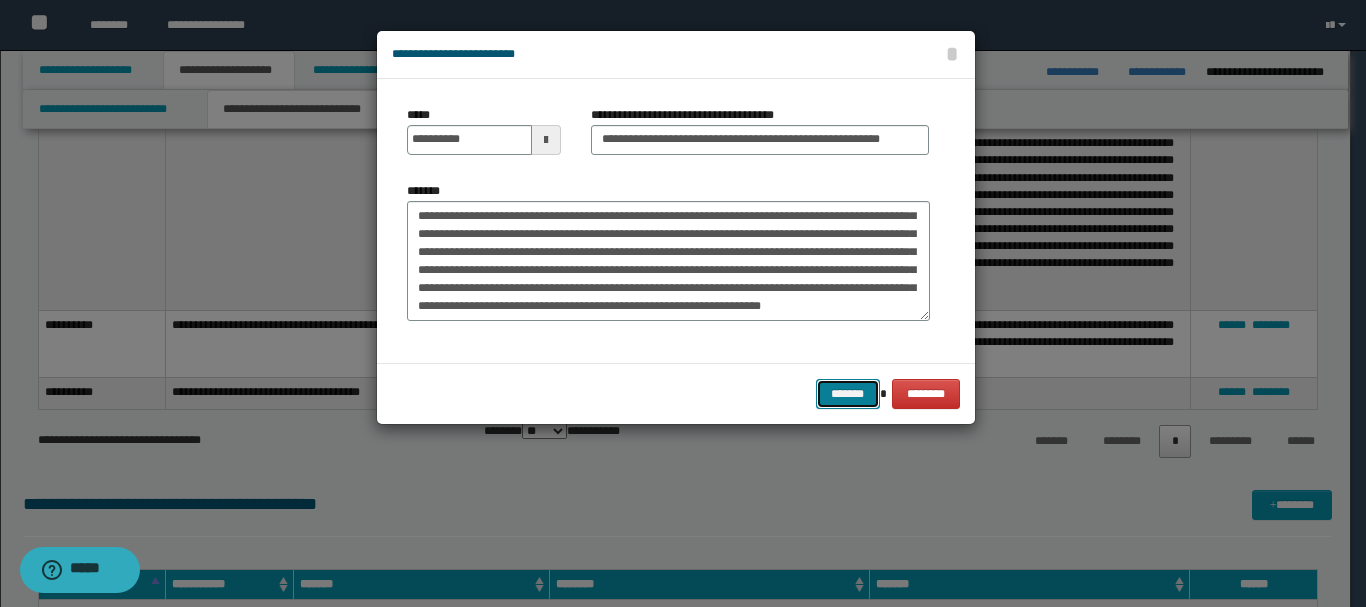 click on "*******" at bounding box center [848, 394] 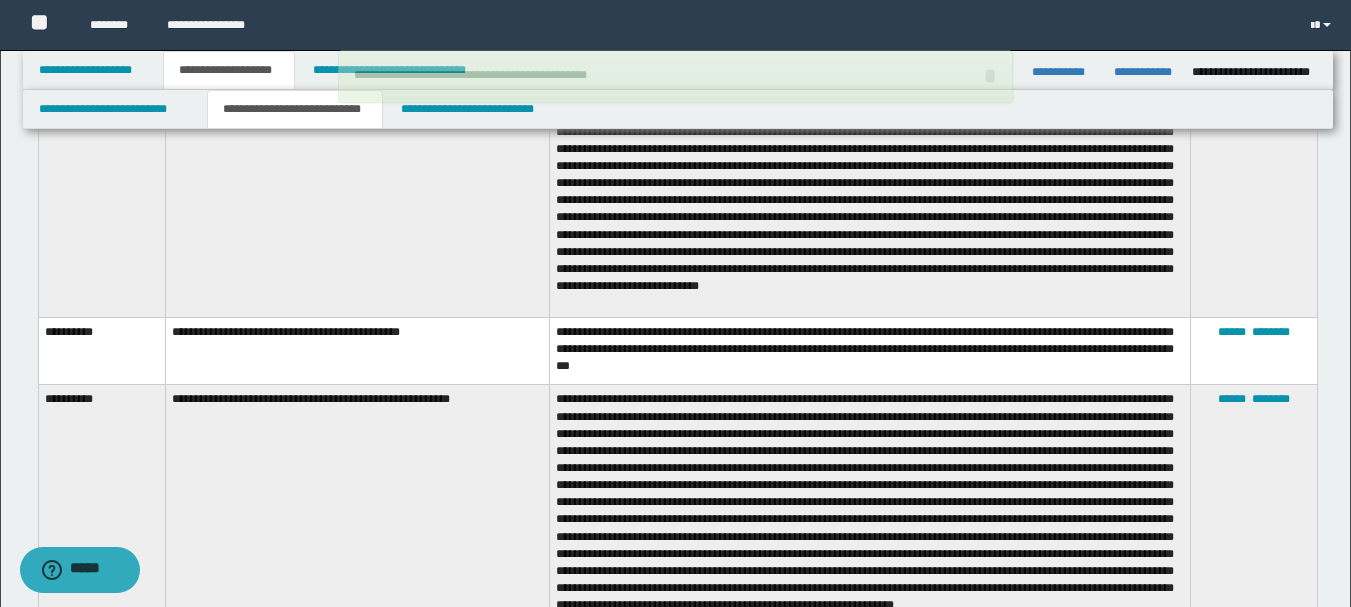 scroll, scrollTop: 2558, scrollLeft: 0, axis: vertical 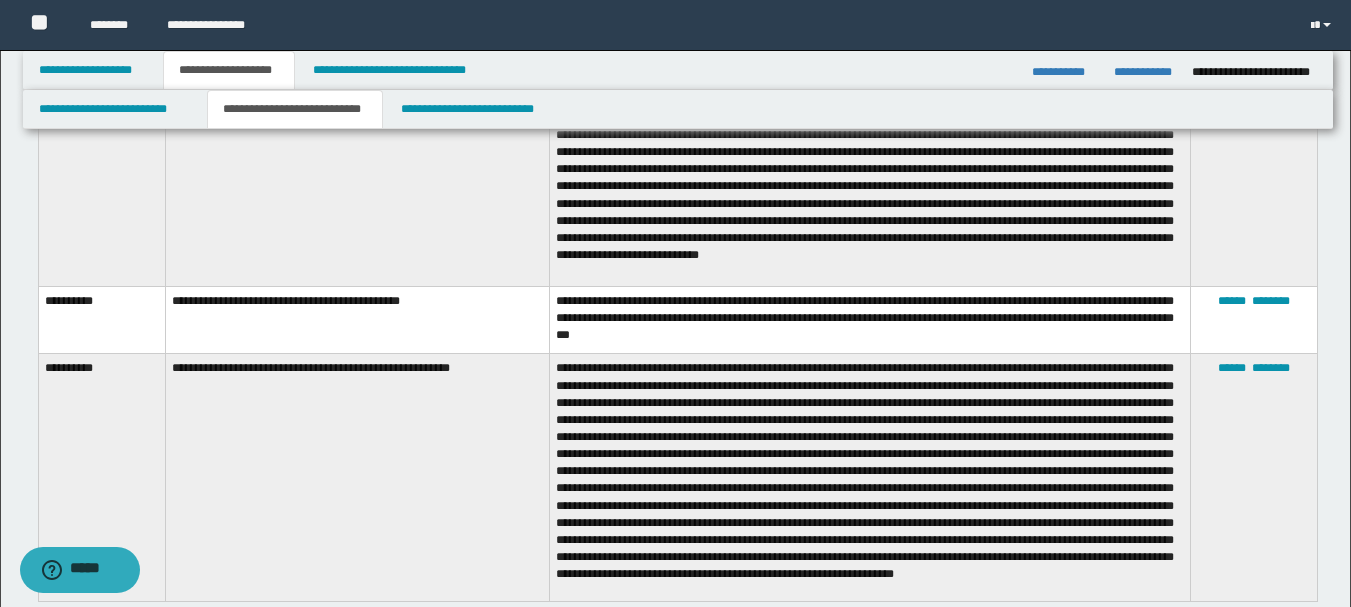click on "**********" at bounding box center (869, 320) 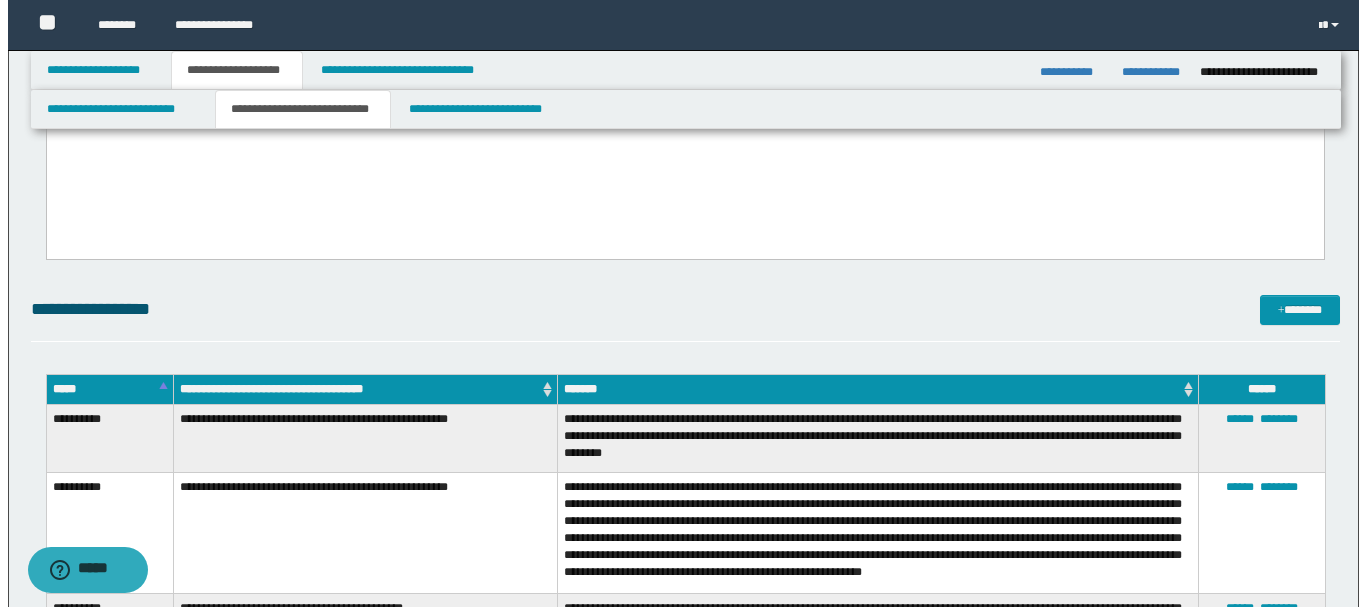 scroll, scrollTop: 547, scrollLeft: 0, axis: vertical 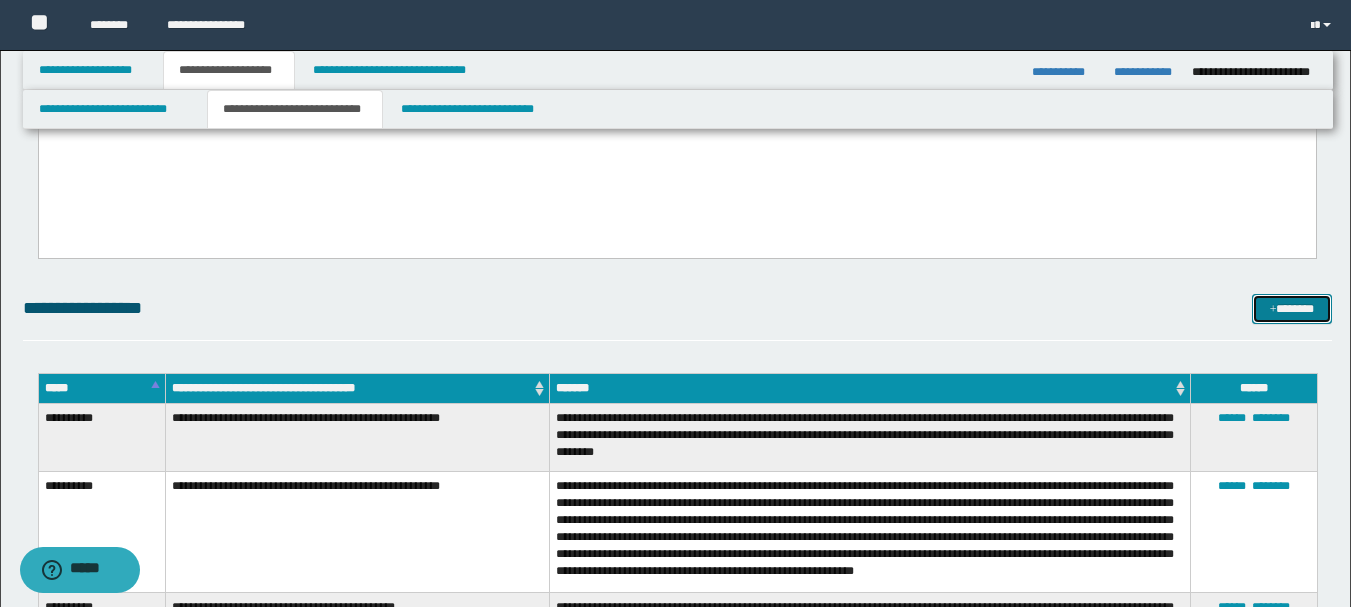 click on "*******" at bounding box center (1292, 309) 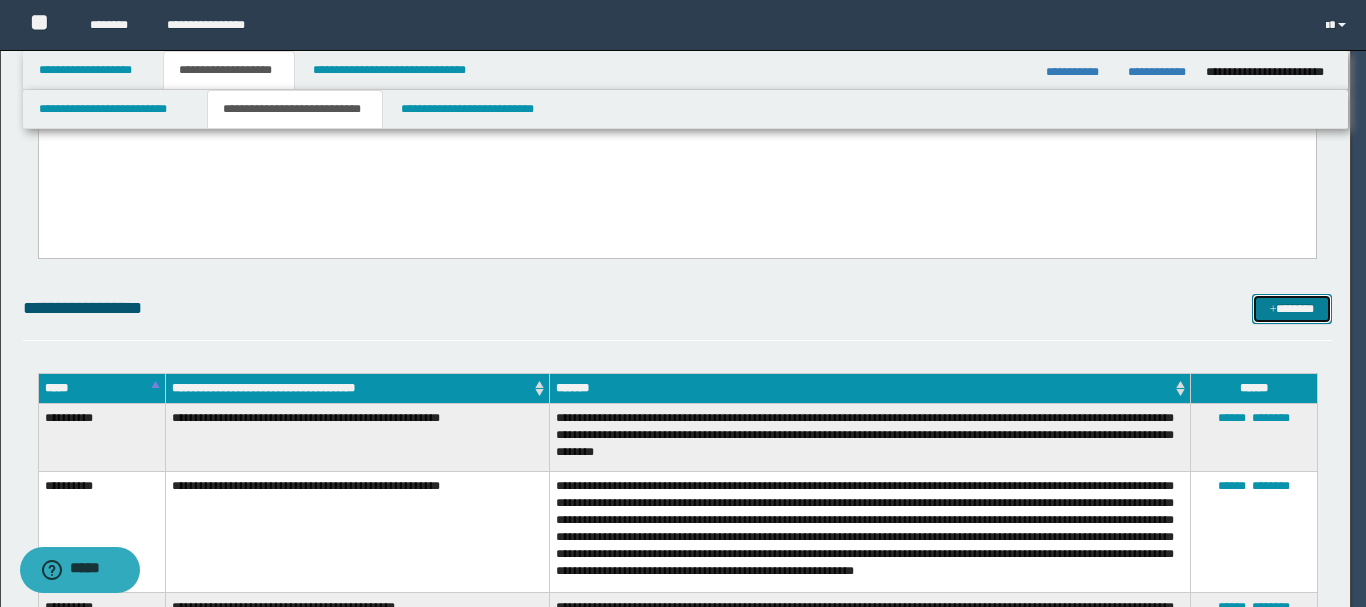 scroll, scrollTop: 0, scrollLeft: 0, axis: both 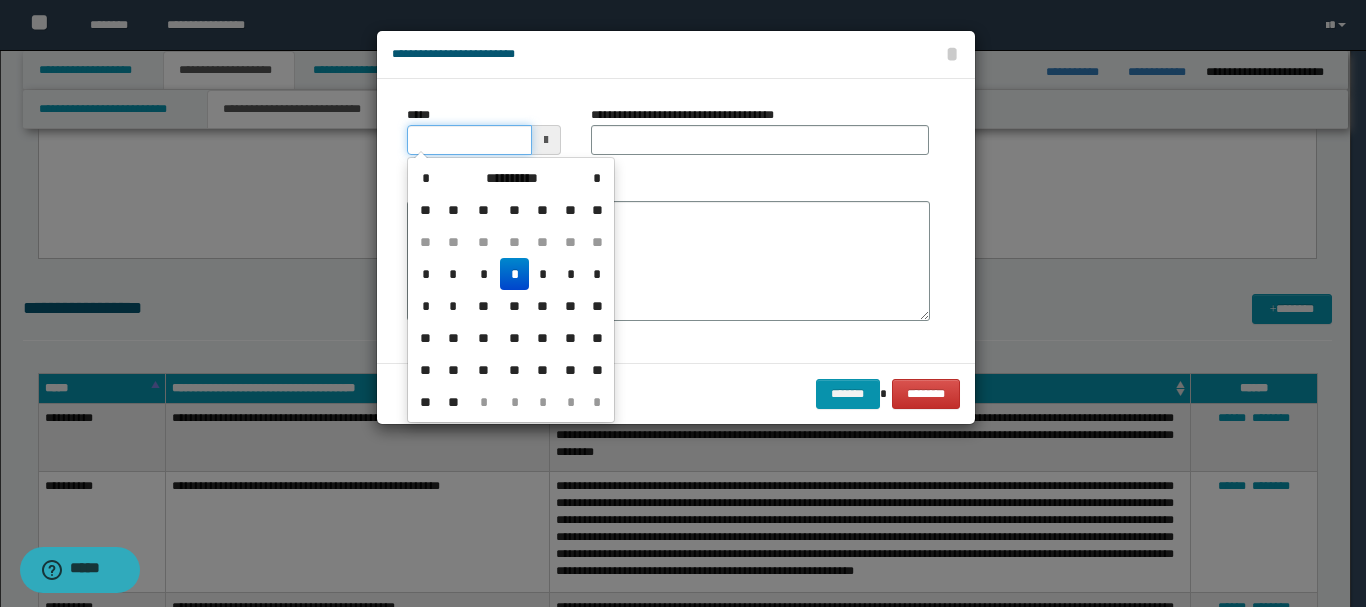 click on "*****" at bounding box center (469, 140) 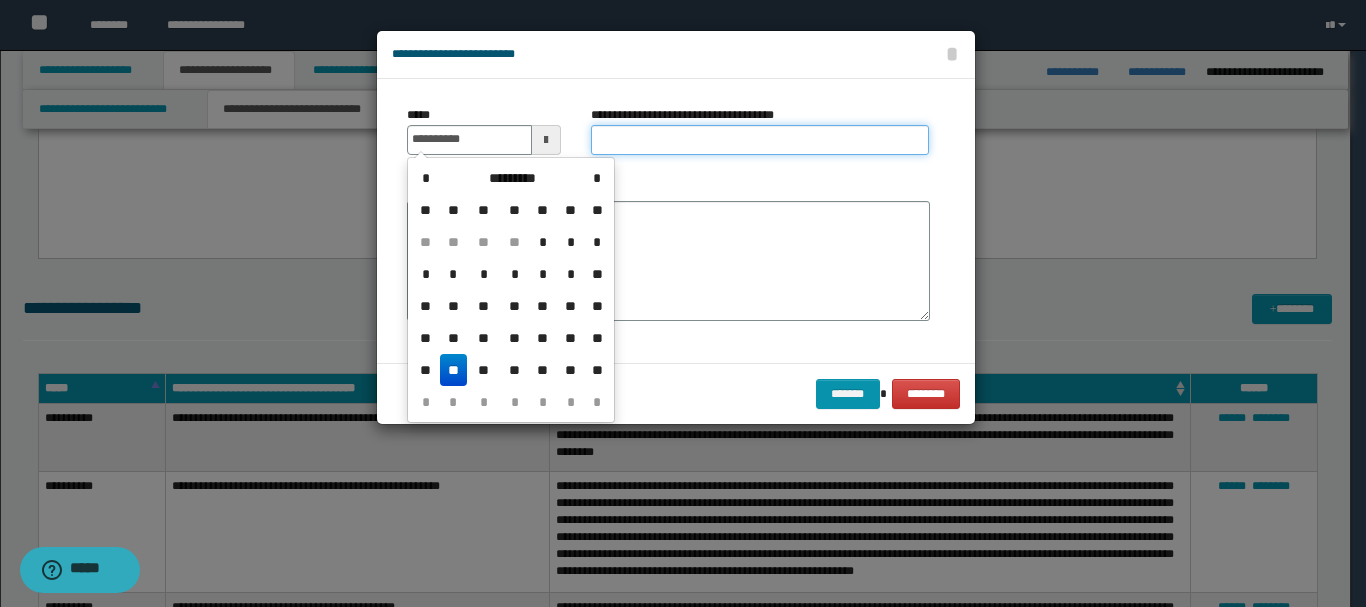 type on "**********" 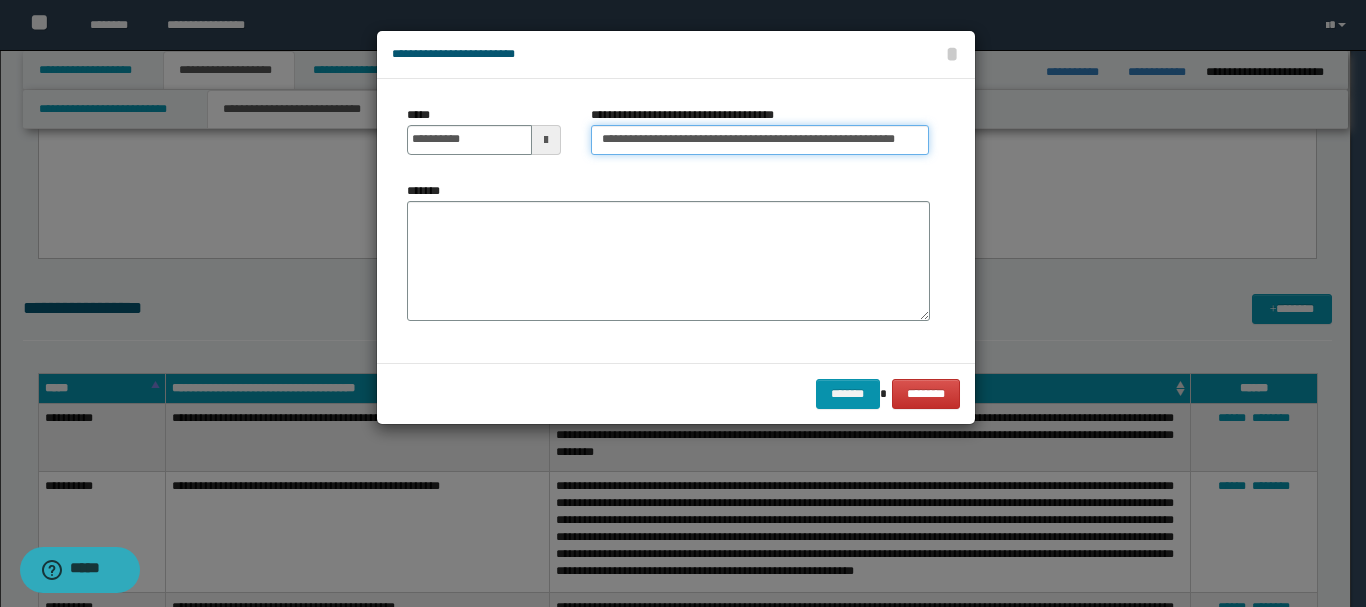 scroll, scrollTop: 0, scrollLeft: 13, axis: horizontal 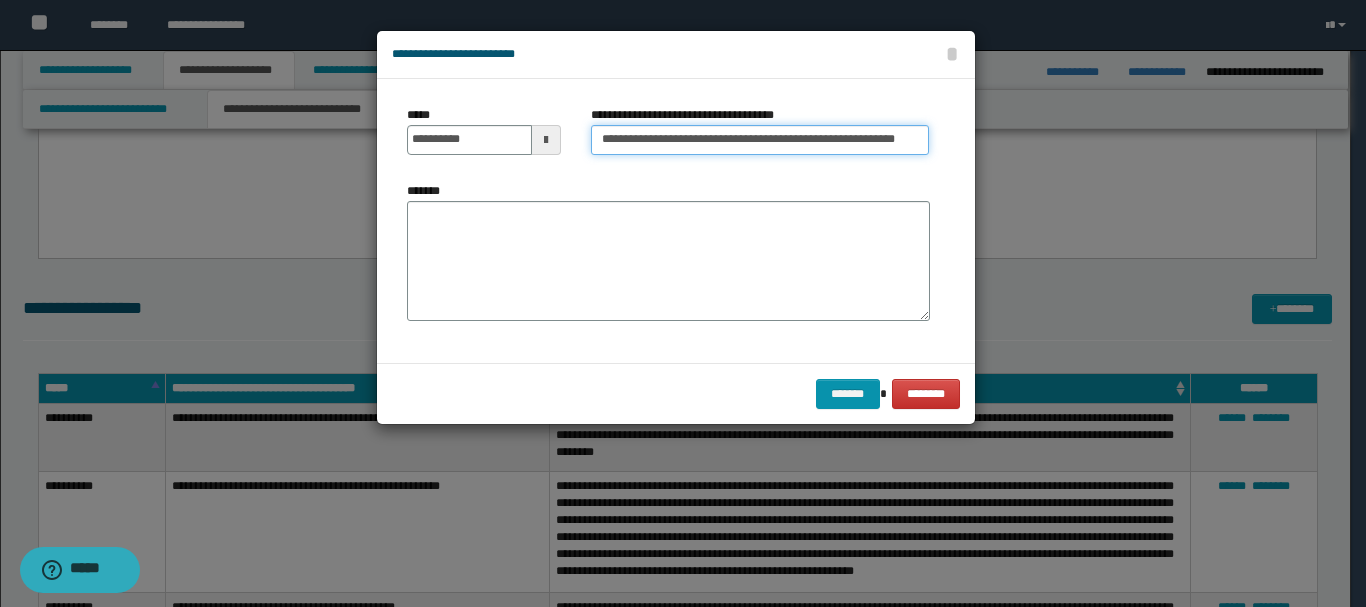 click on "**********" at bounding box center [760, 140] 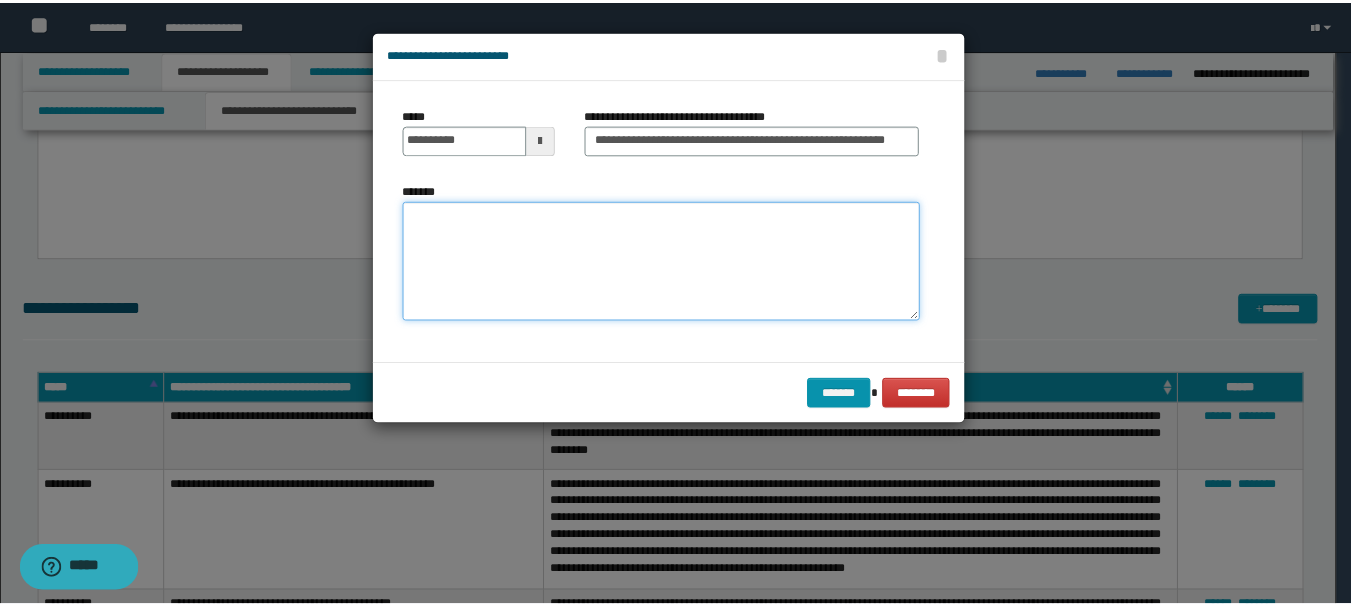 scroll, scrollTop: 0, scrollLeft: 0, axis: both 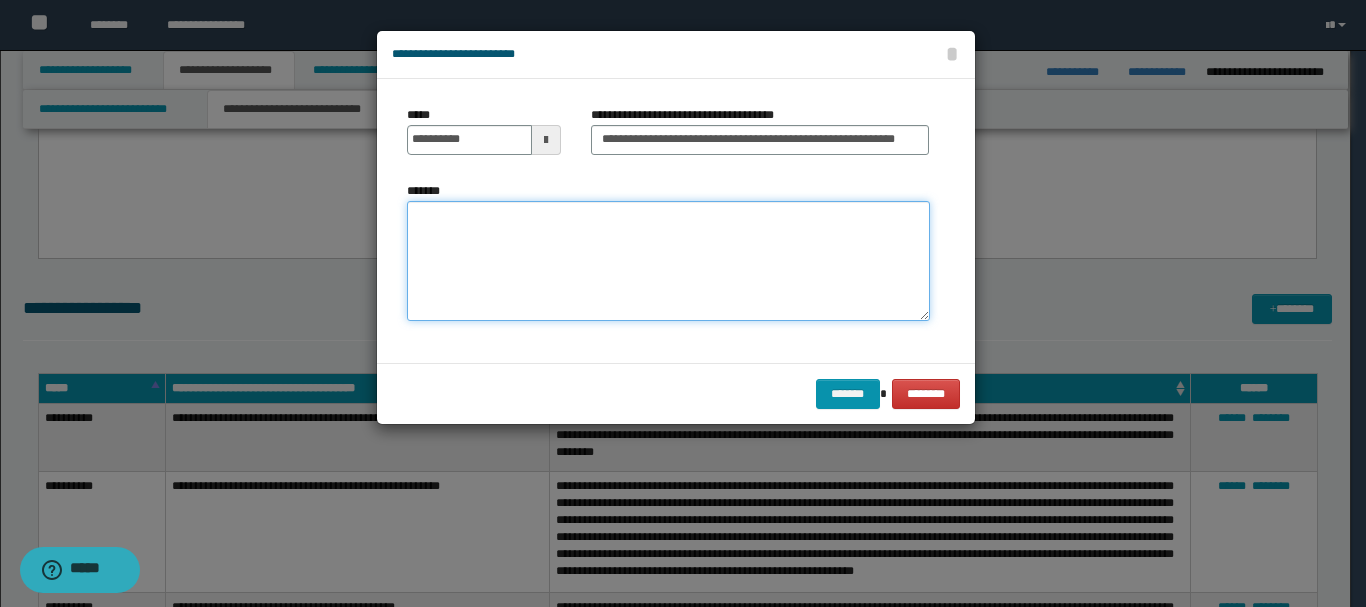 click on "*******" at bounding box center [668, 261] 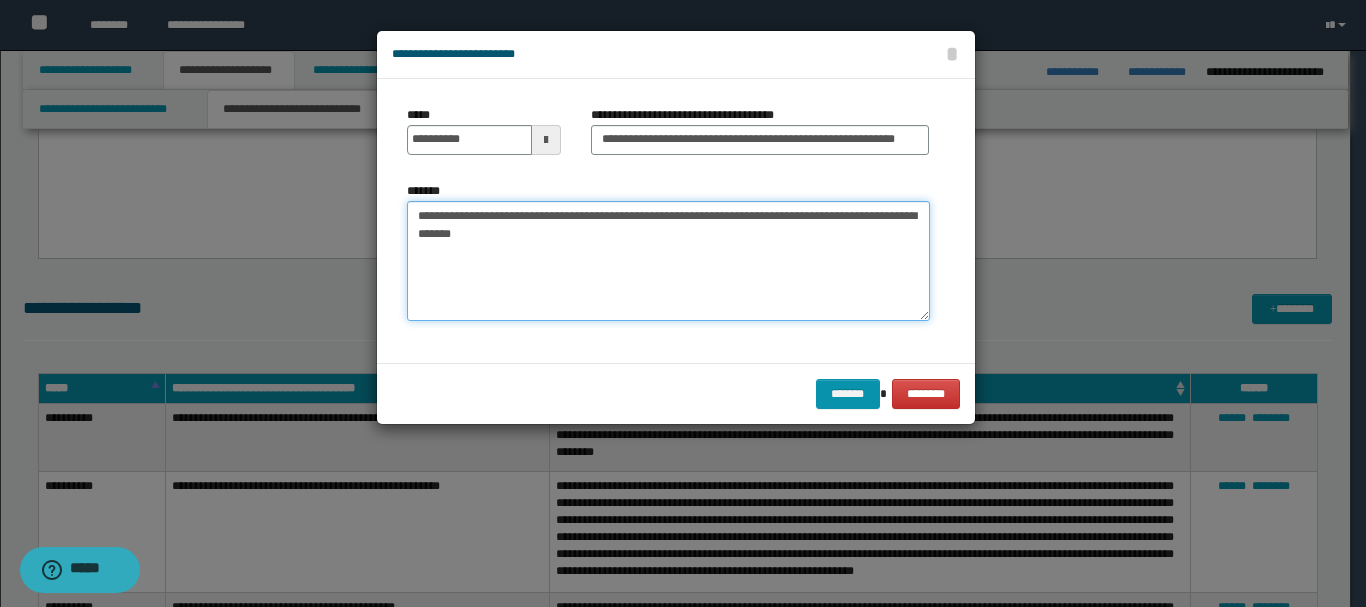 click on "**********" at bounding box center (668, 261) 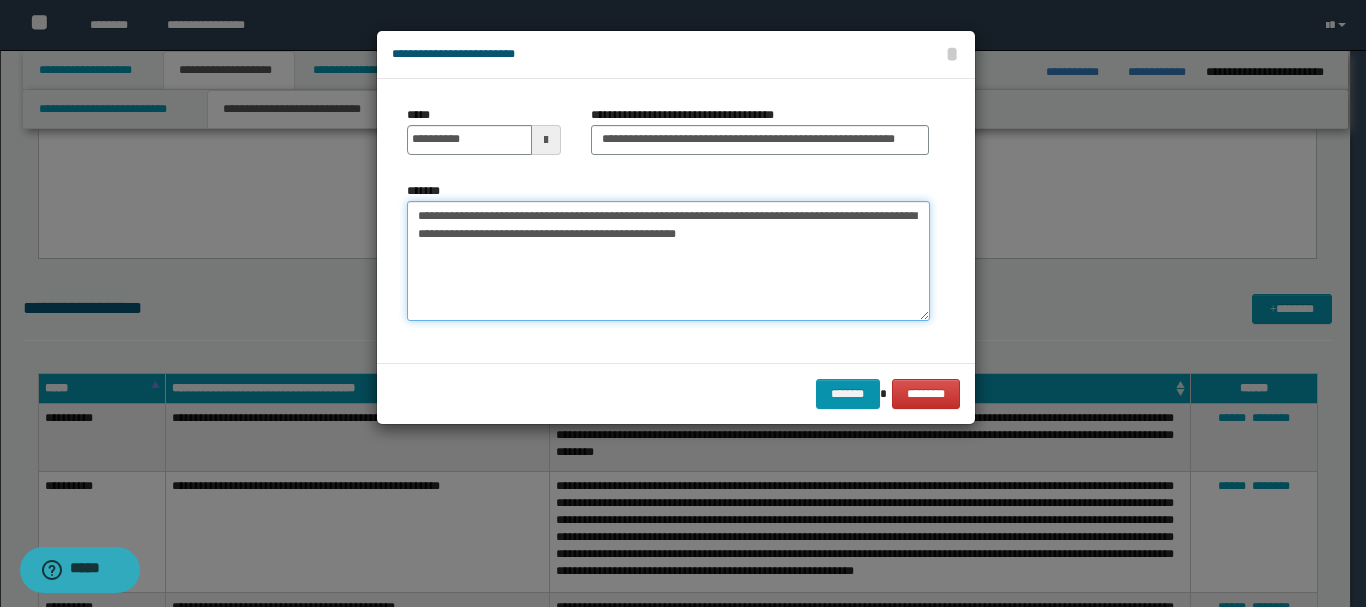 click on "**********" at bounding box center [668, 261] 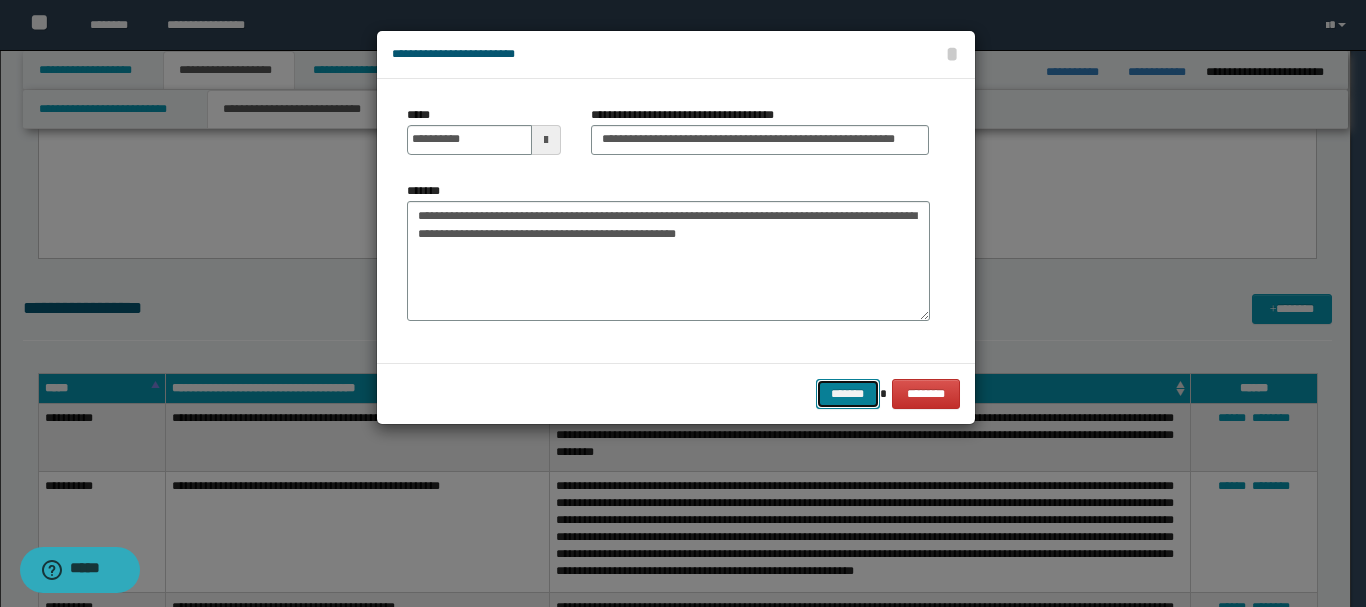 click on "*******" at bounding box center [848, 394] 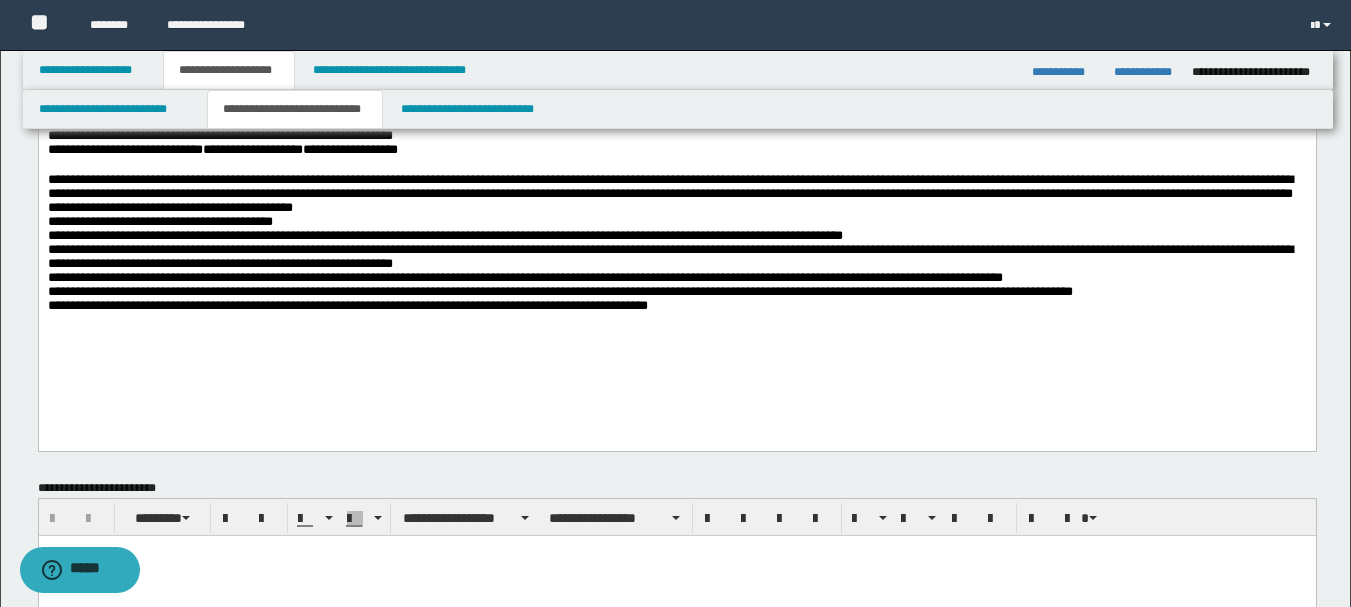 scroll, scrollTop: 0, scrollLeft: 0, axis: both 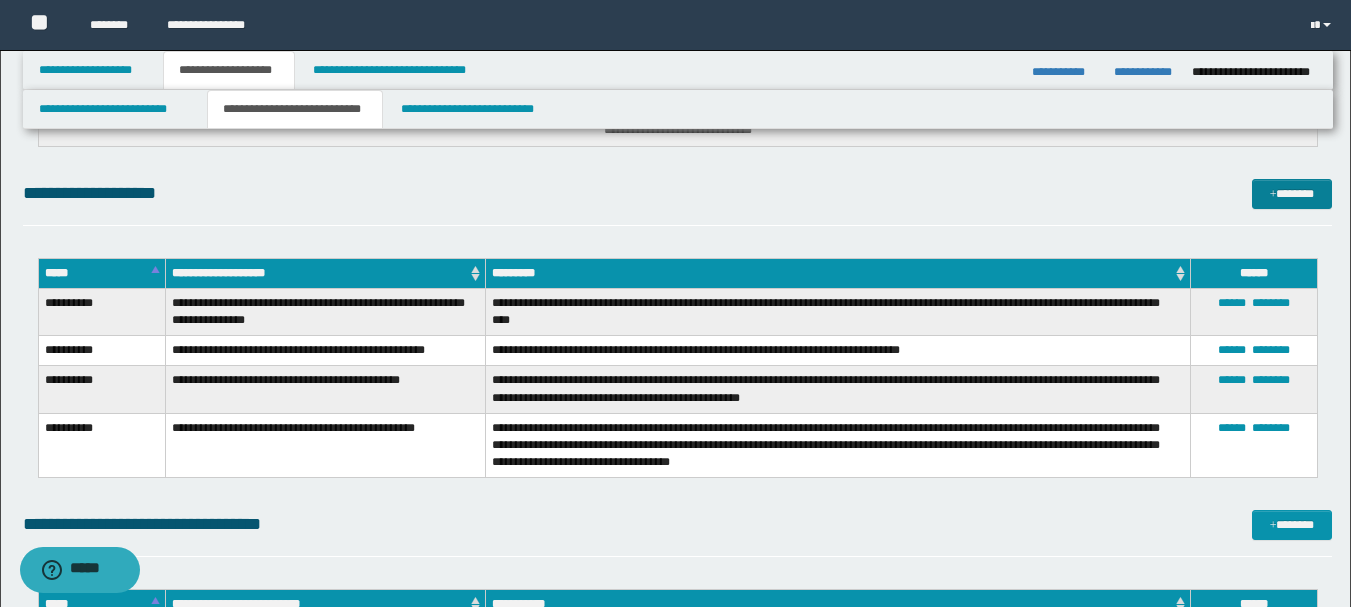click on "**********" at bounding box center [677, -1057] 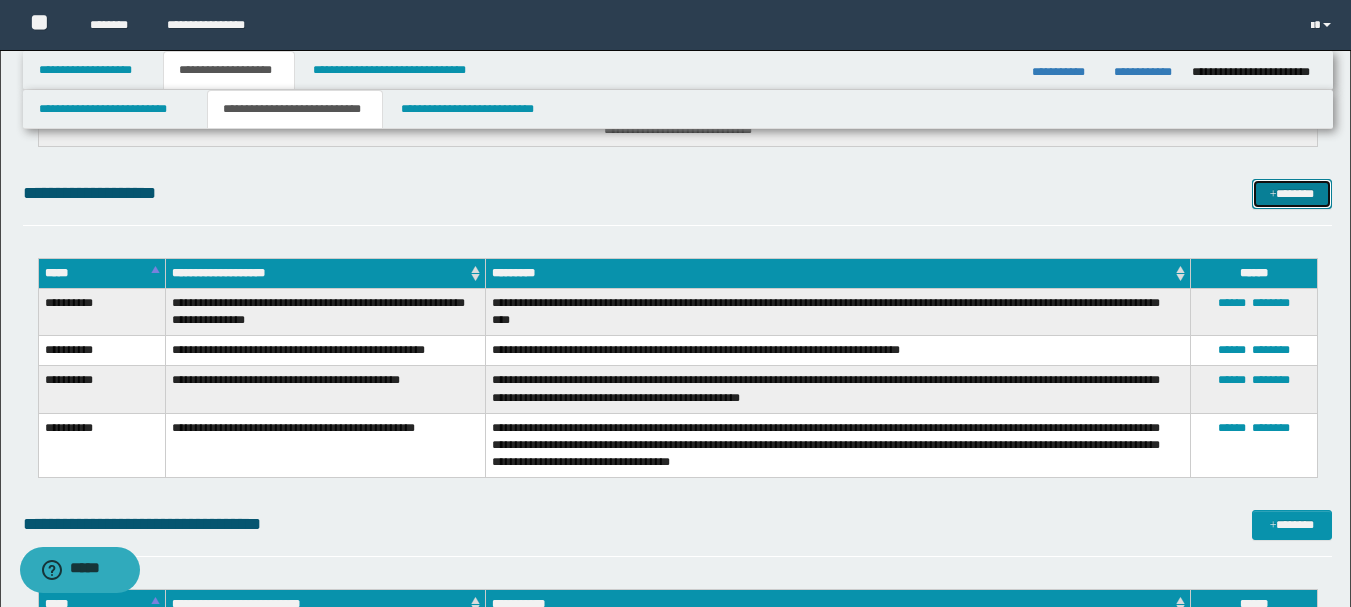 click on "*******" at bounding box center [1292, 194] 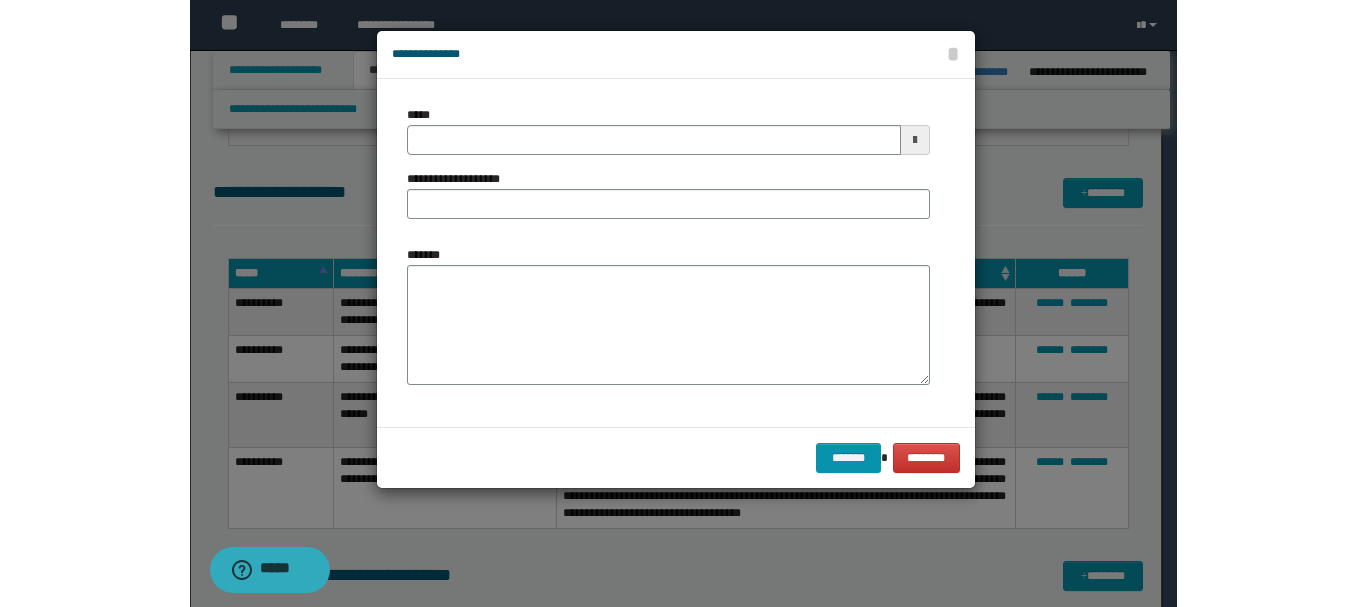 scroll, scrollTop: 3281, scrollLeft: 0, axis: vertical 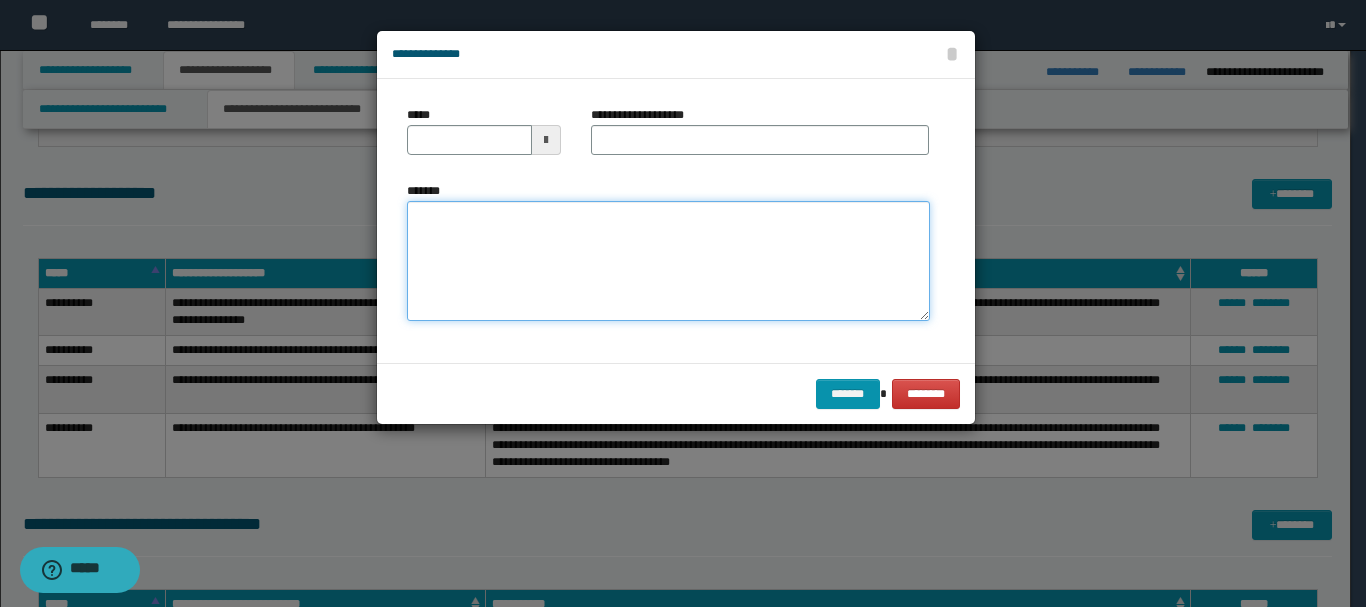 click on "*******" at bounding box center [668, 261] 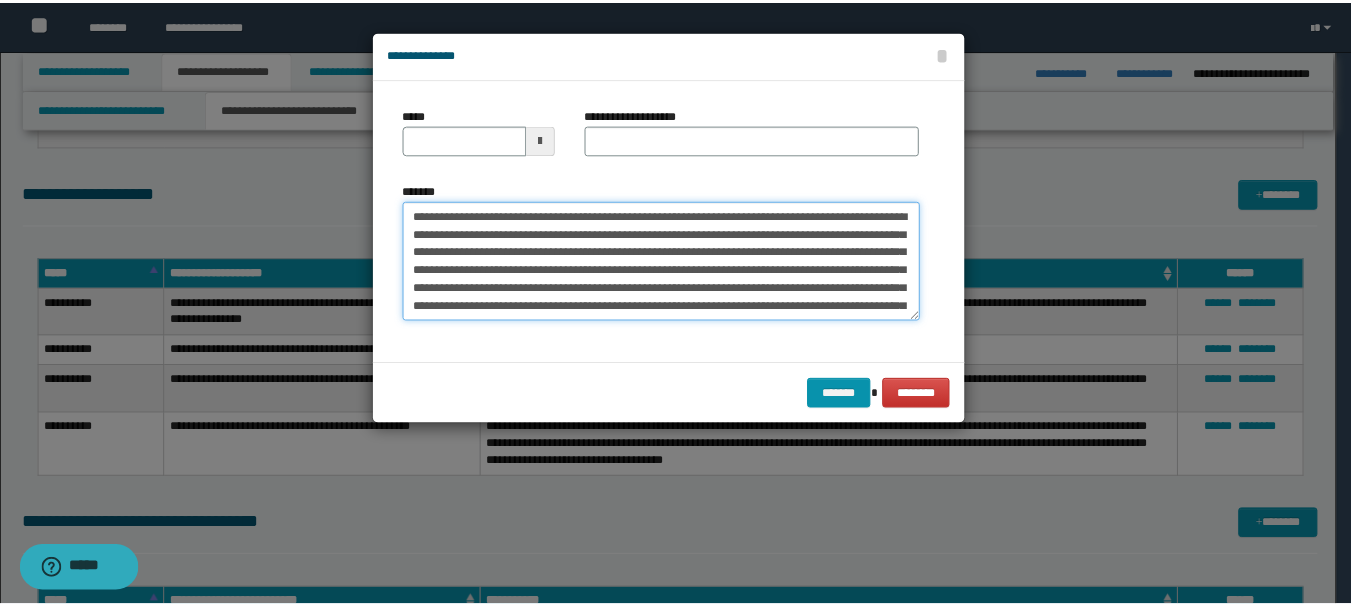 scroll, scrollTop: 84, scrollLeft: 0, axis: vertical 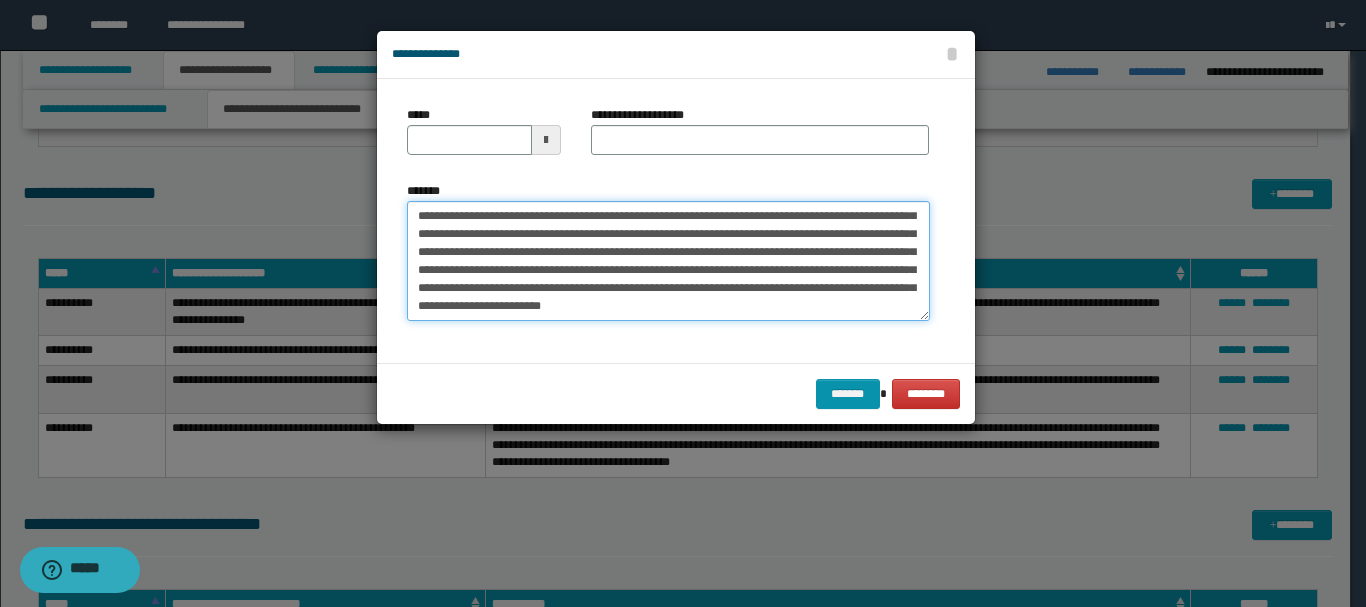 type 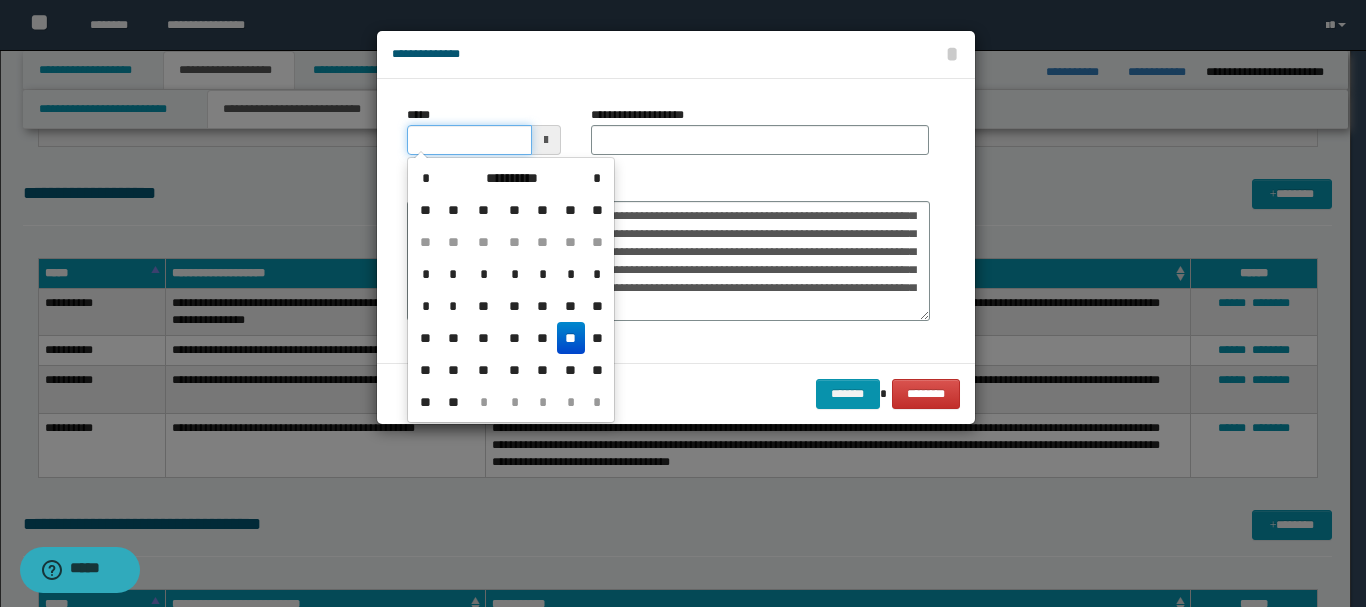 click on "*****" at bounding box center [469, 140] 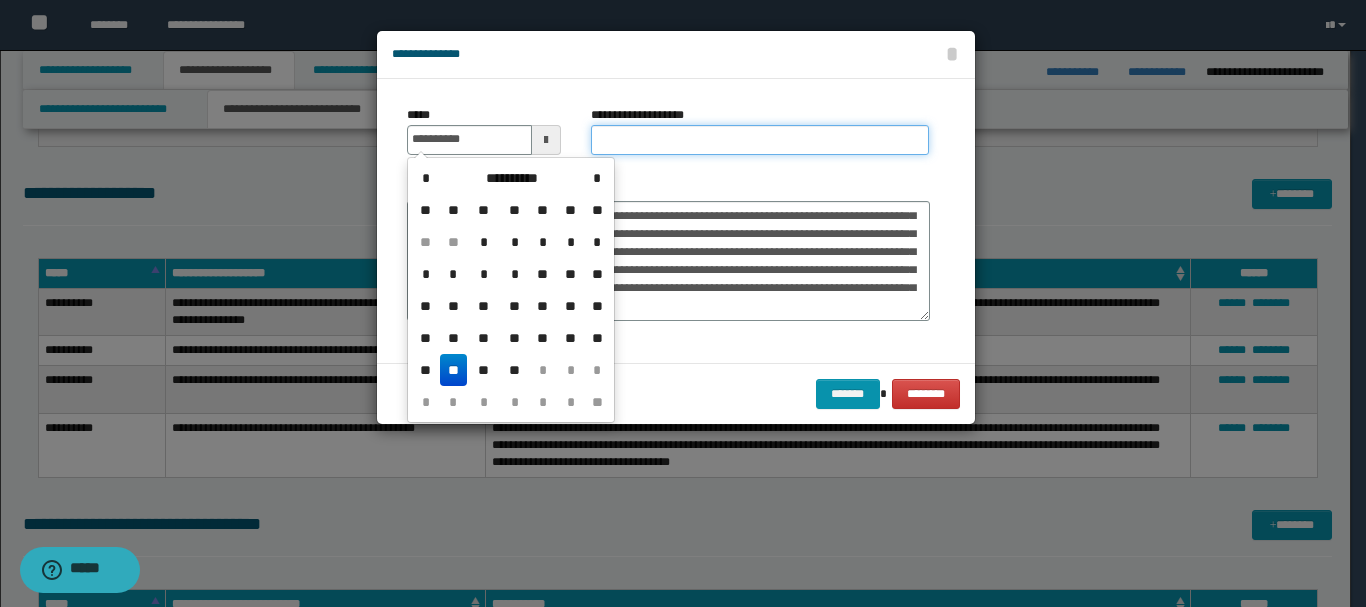 type on "**********" 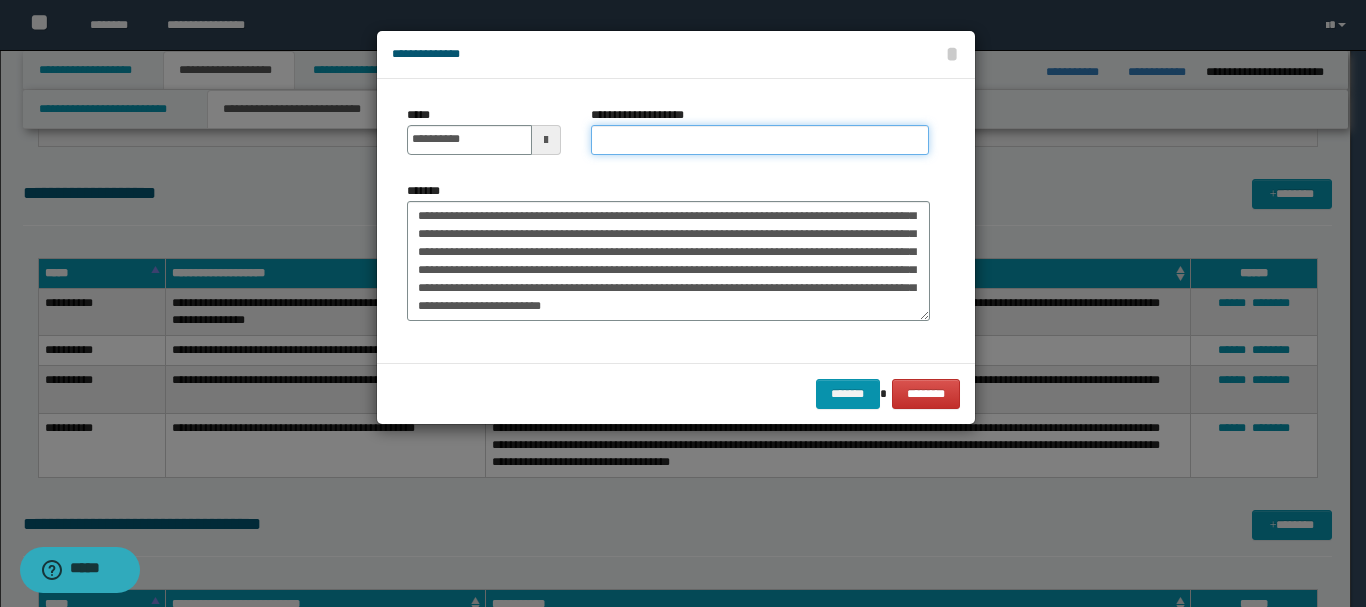 click on "**********" at bounding box center [760, 140] 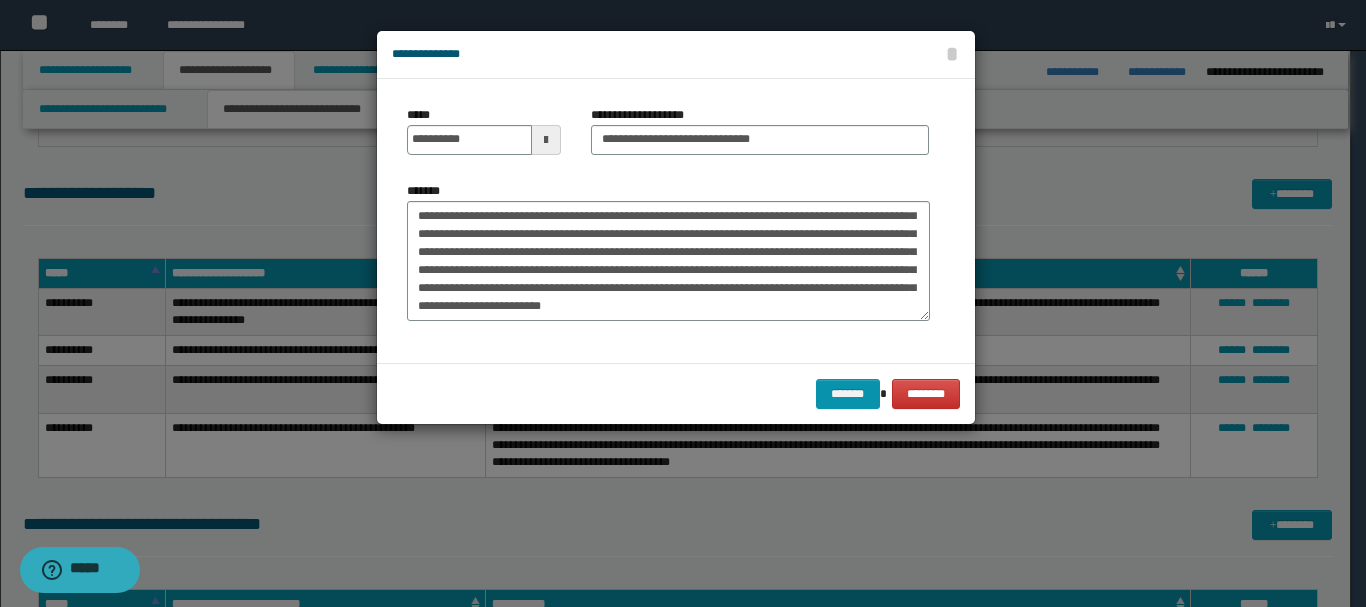 click on "**********" at bounding box center (760, 130) 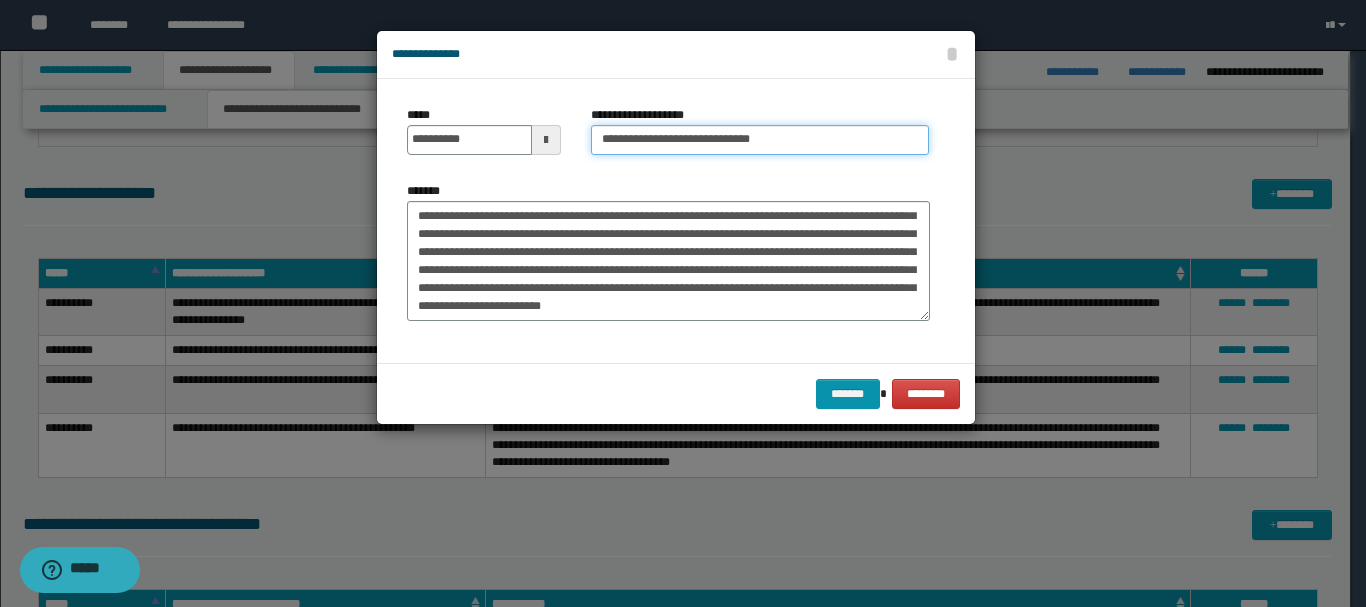 click on "**********" at bounding box center (760, 140) 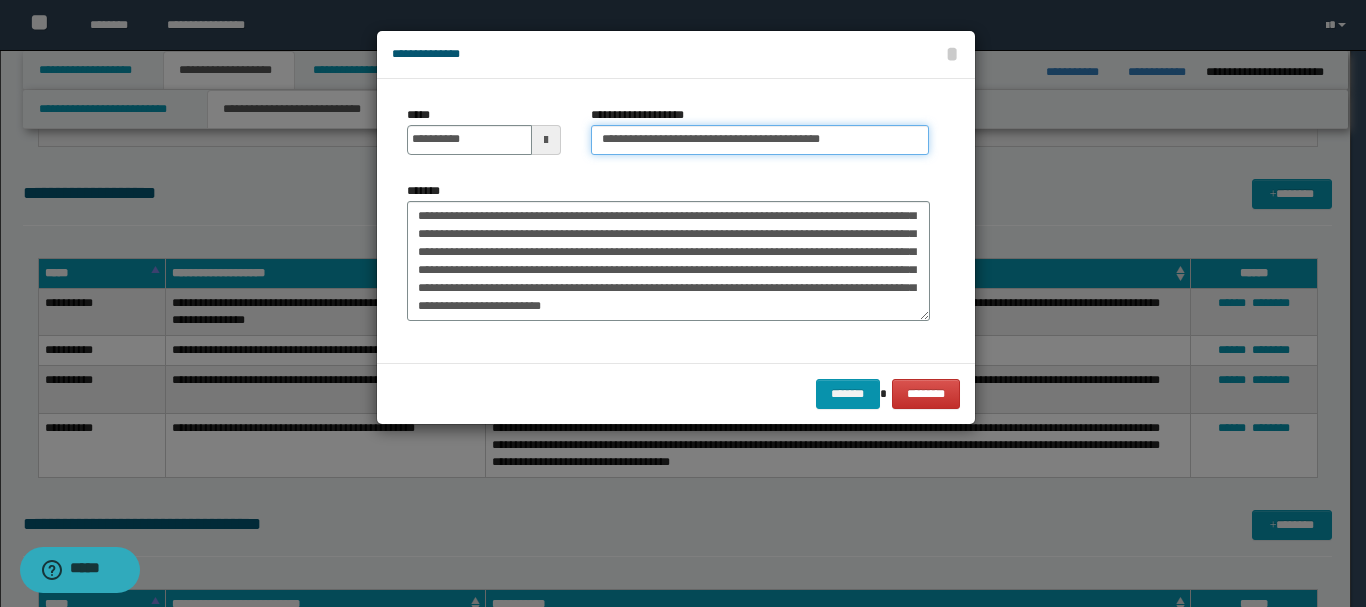 type on "**********" 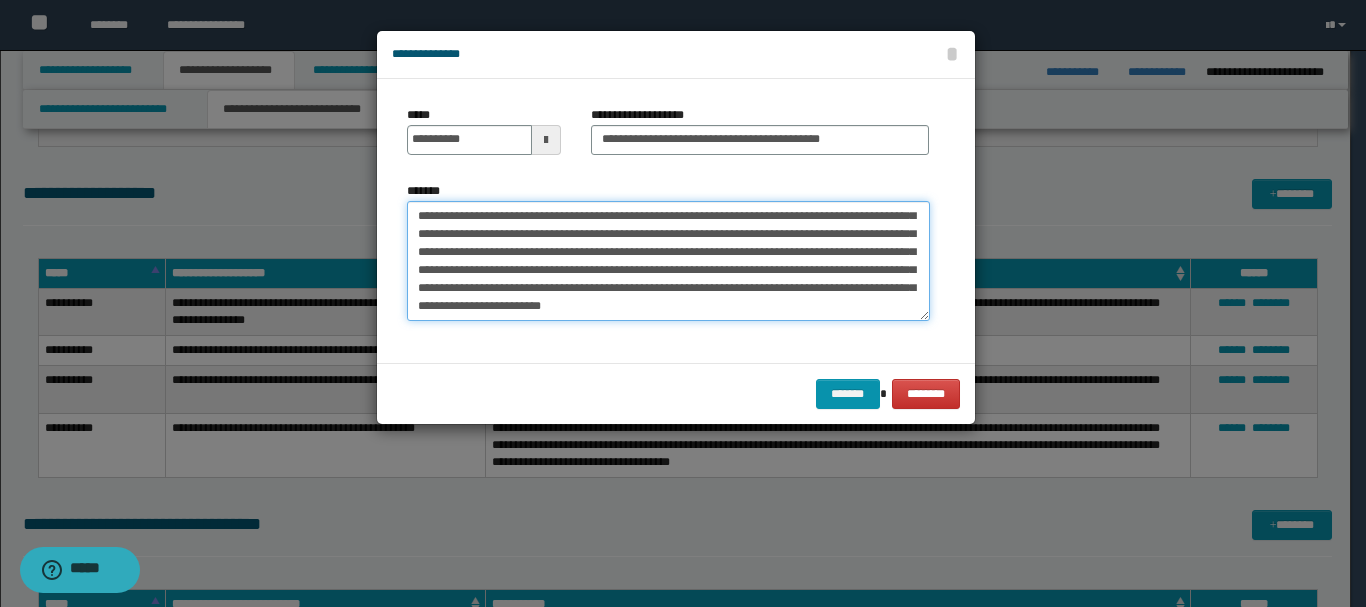 drag, startPoint x: 803, startPoint y: 293, endPoint x: 753, endPoint y: 240, distance: 72.862885 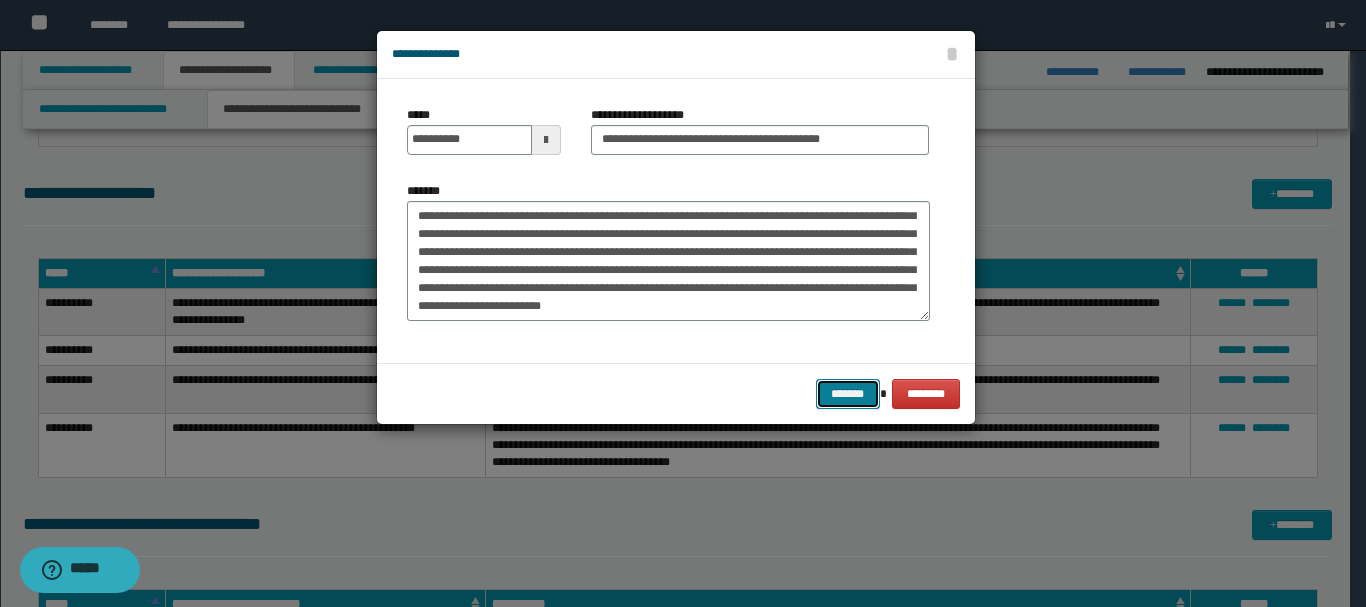 click on "*******" at bounding box center [848, 394] 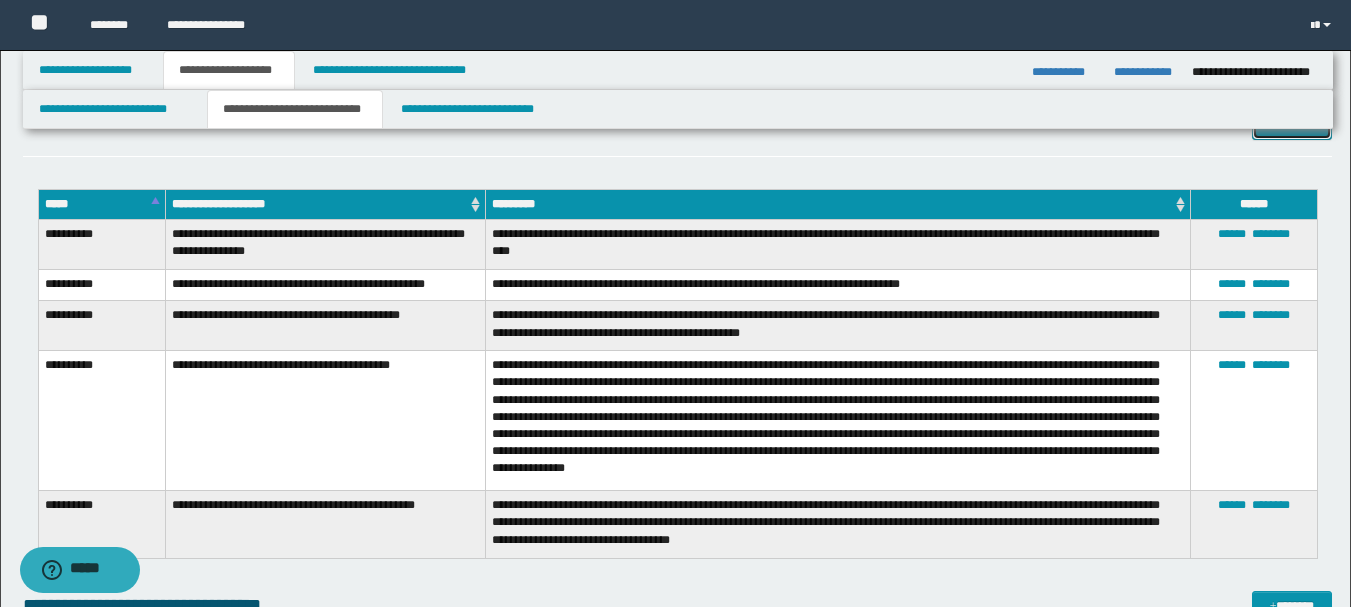 scroll, scrollTop: 3348, scrollLeft: 0, axis: vertical 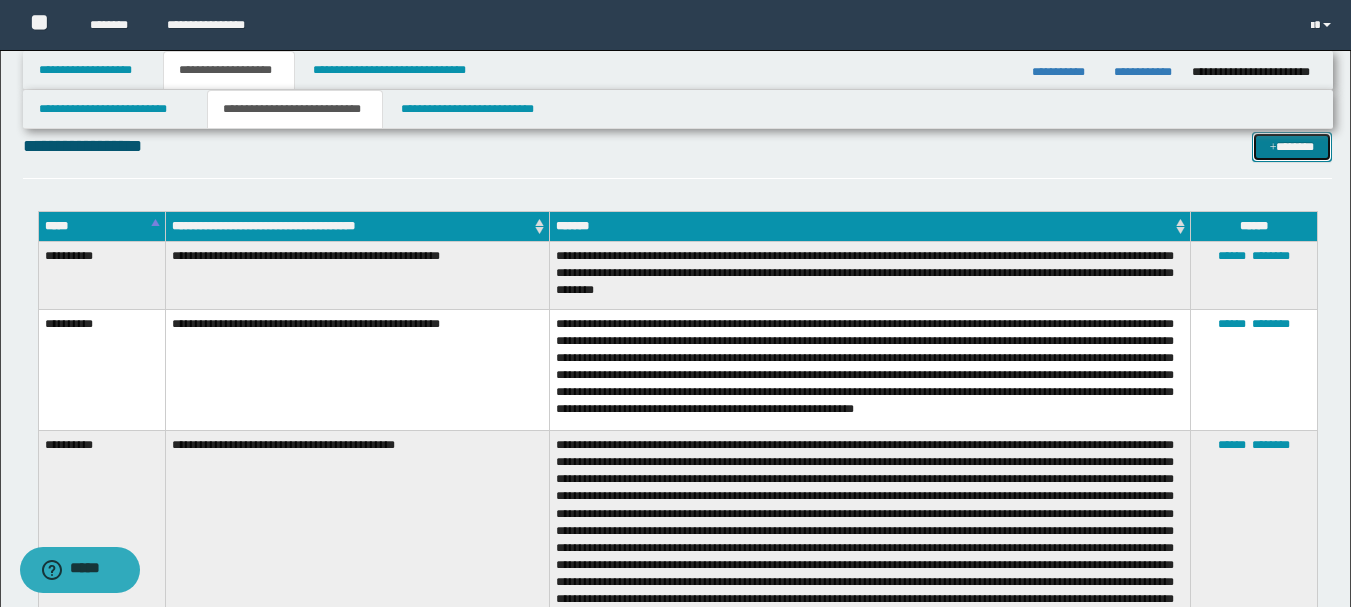 click on "*******" at bounding box center [1292, 147] 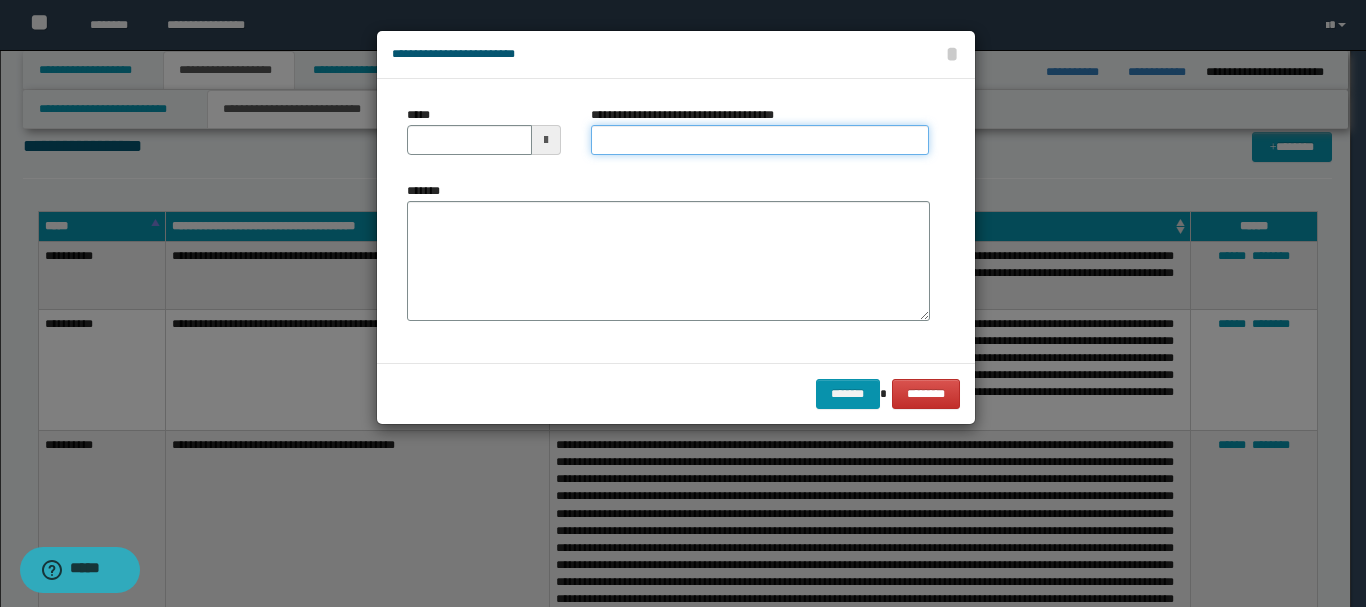 click on "**********" at bounding box center (760, 140) 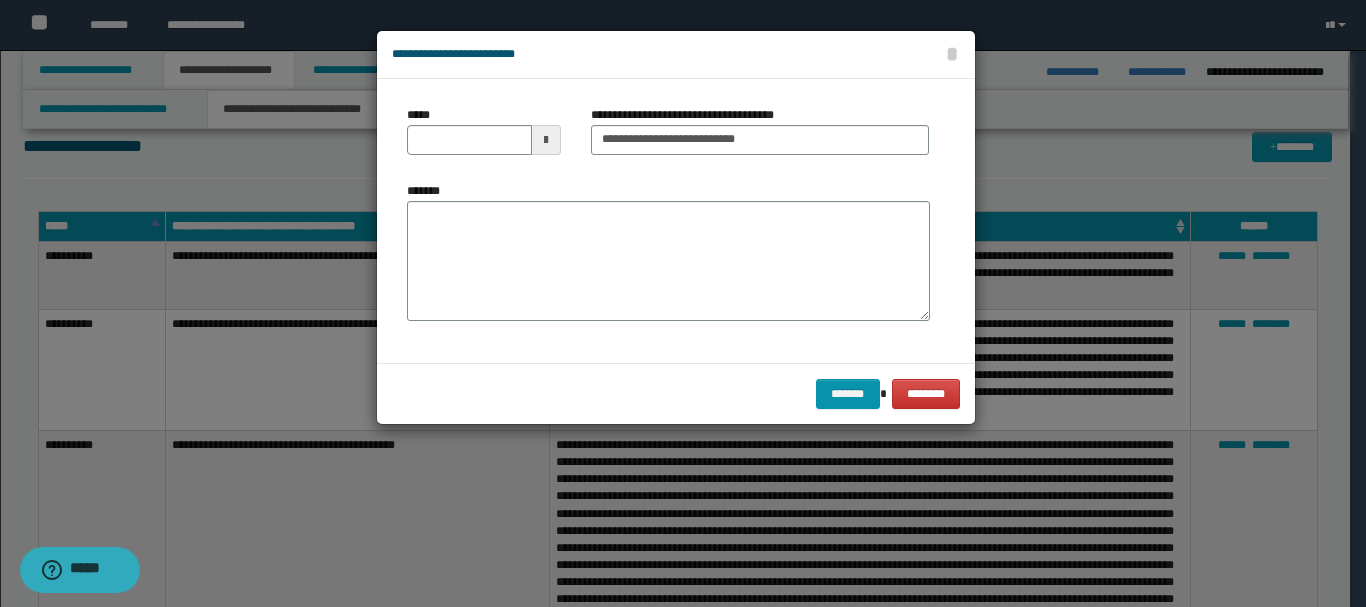 click on "**********" at bounding box center [760, 138] 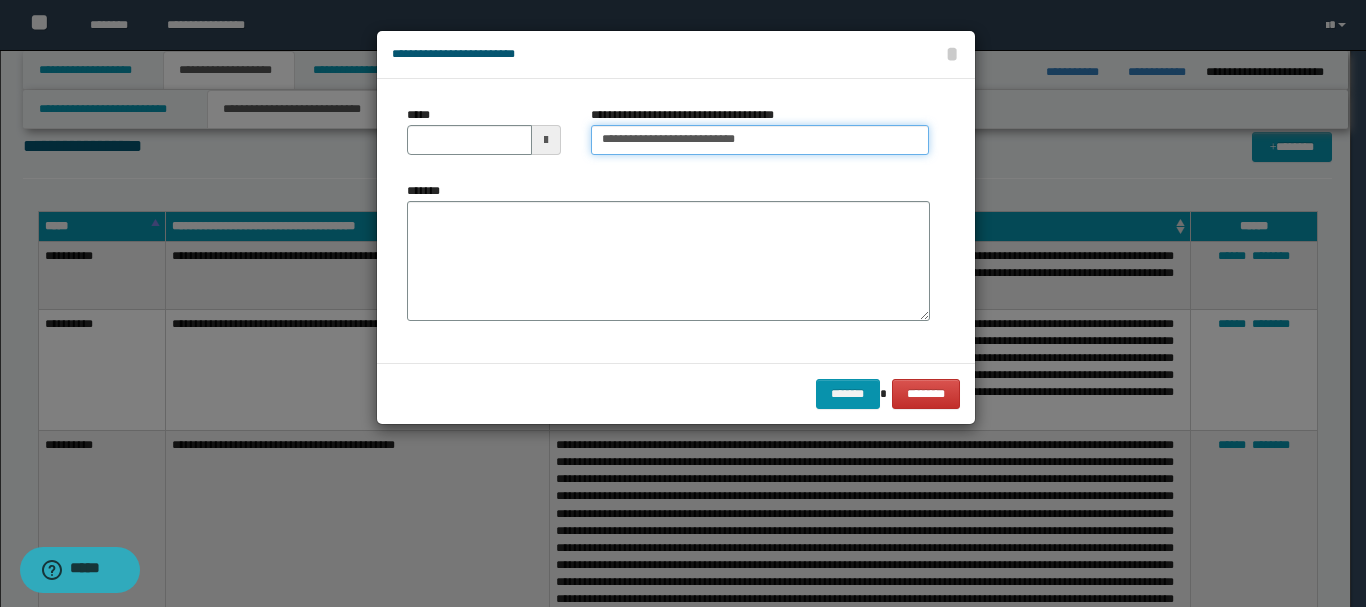 click on "**********" at bounding box center [760, 140] 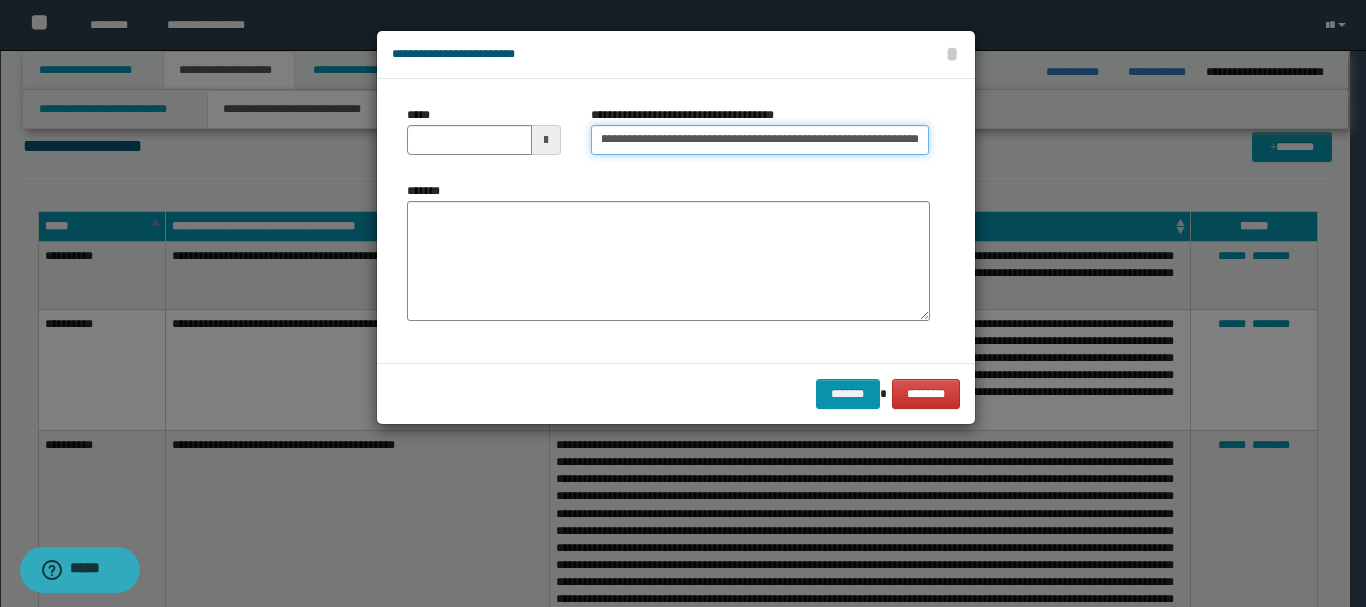scroll, scrollTop: 0, scrollLeft: 62, axis: horizontal 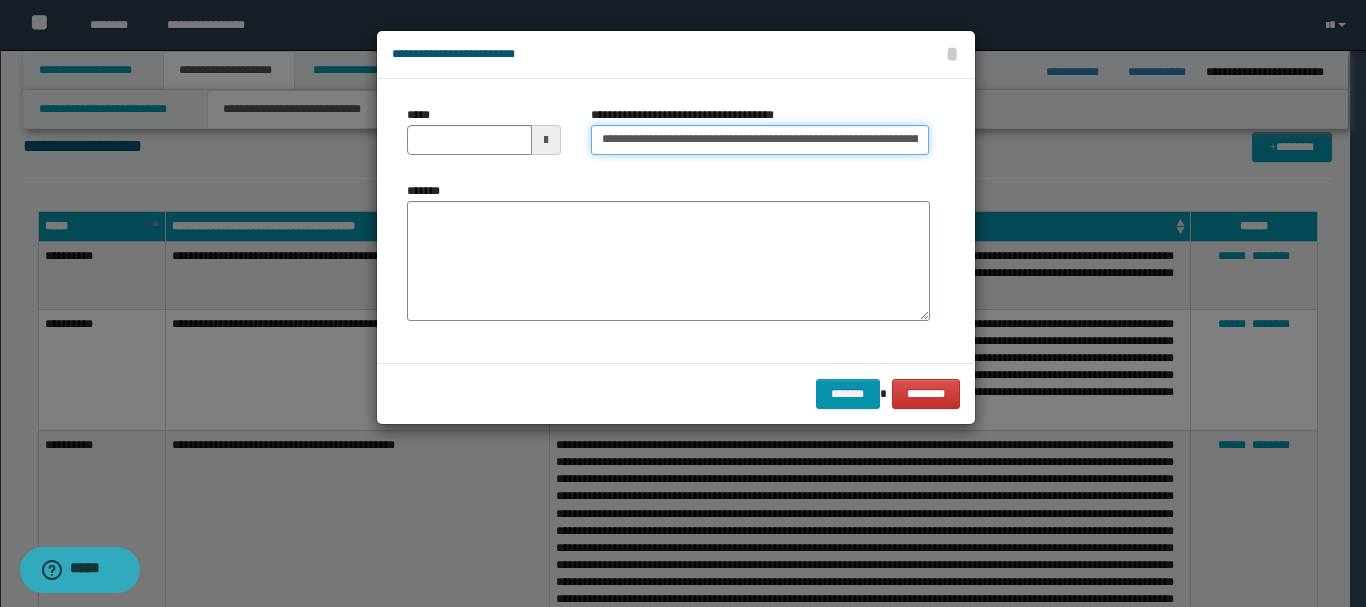 click on "**********" at bounding box center (760, 140) 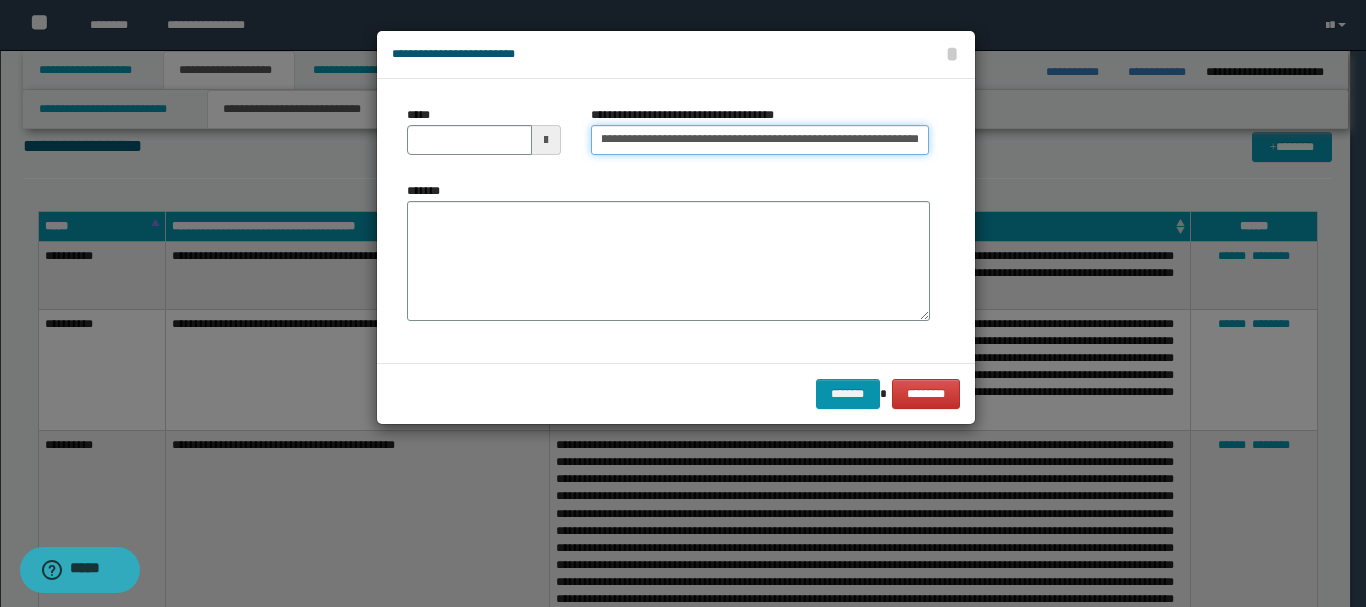 scroll, scrollTop: 0, scrollLeft: 276, axis: horizontal 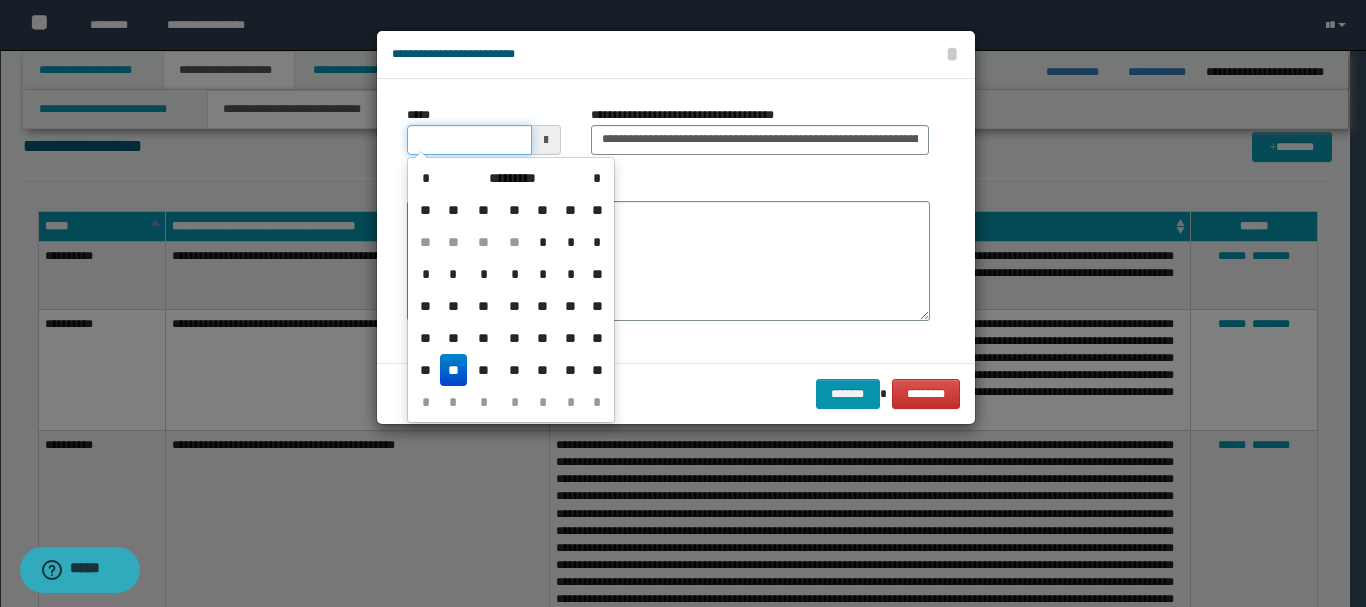 click on "*****" at bounding box center [469, 140] 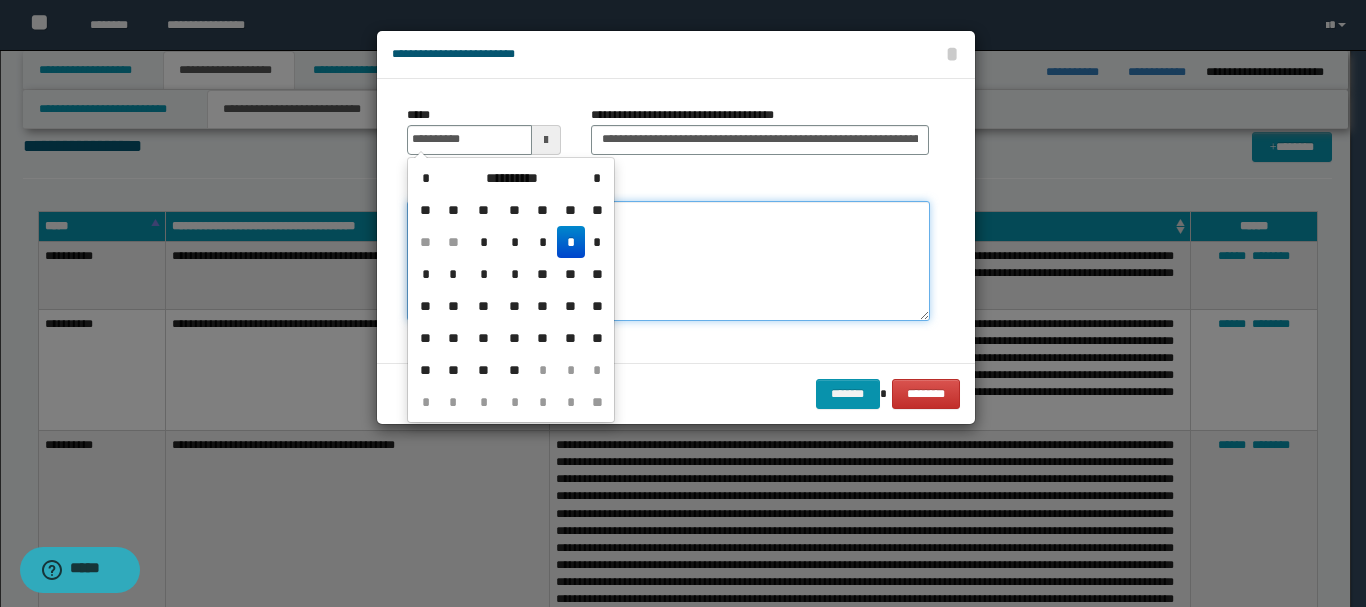 type on "**********" 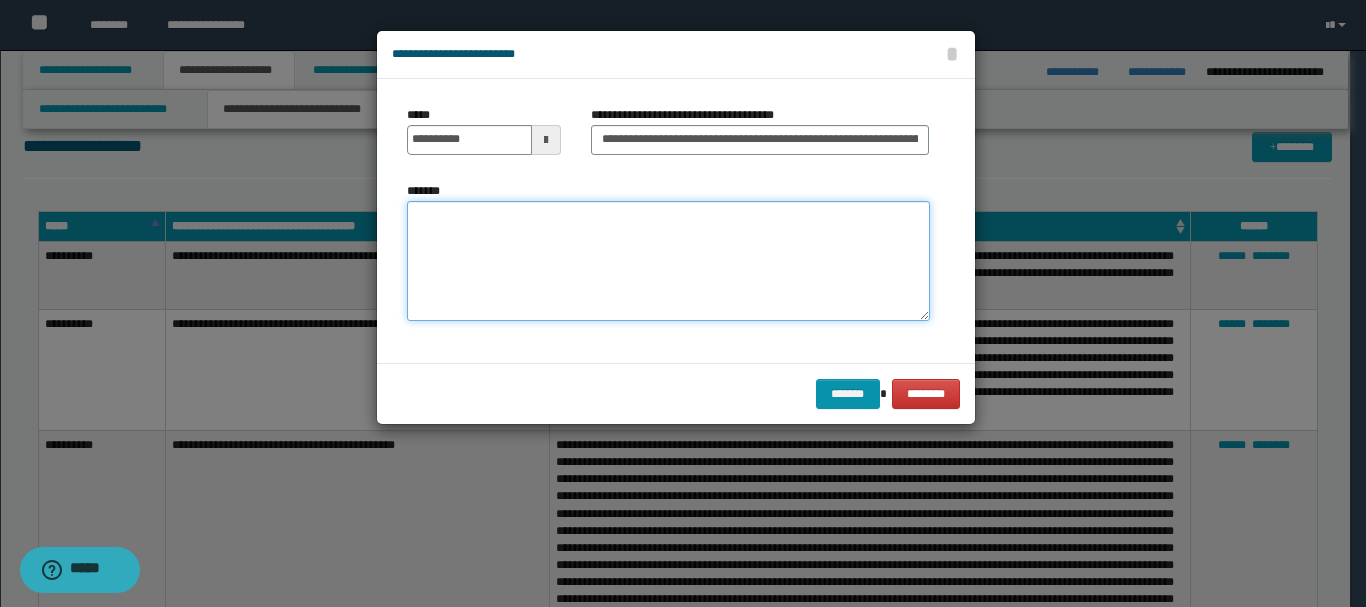 click on "*******" at bounding box center [668, 261] 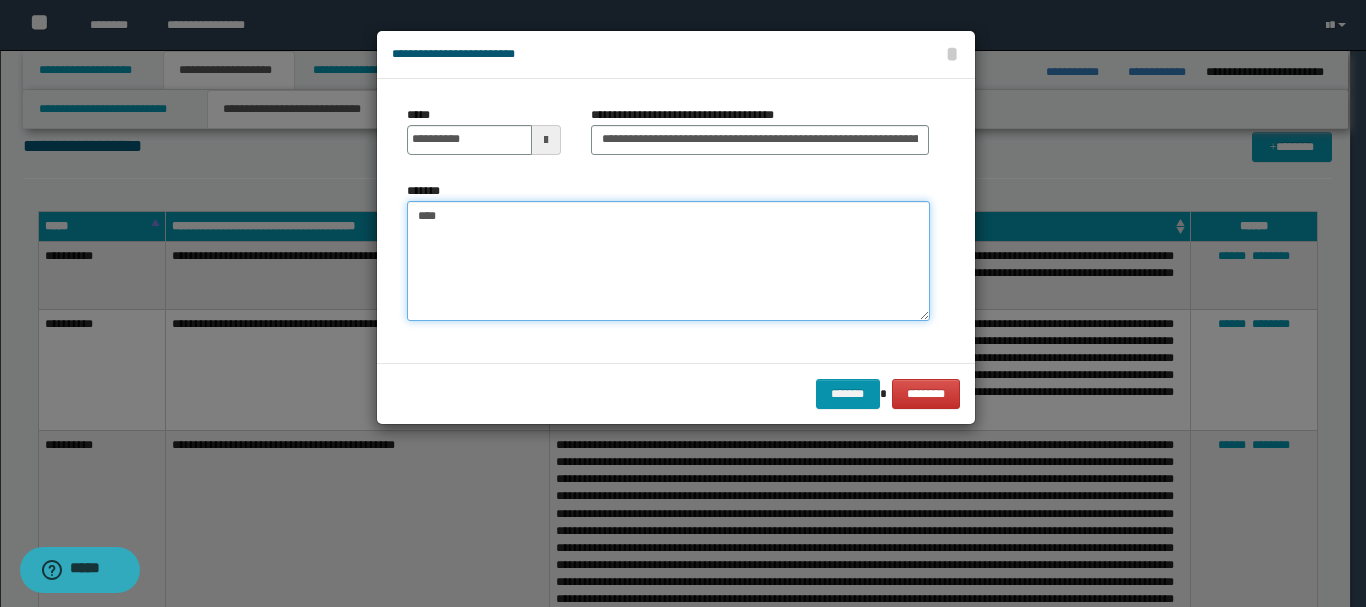 drag, startPoint x: 480, startPoint y: 230, endPoint x: 300, endPoint y: 234, distance: 180.04443 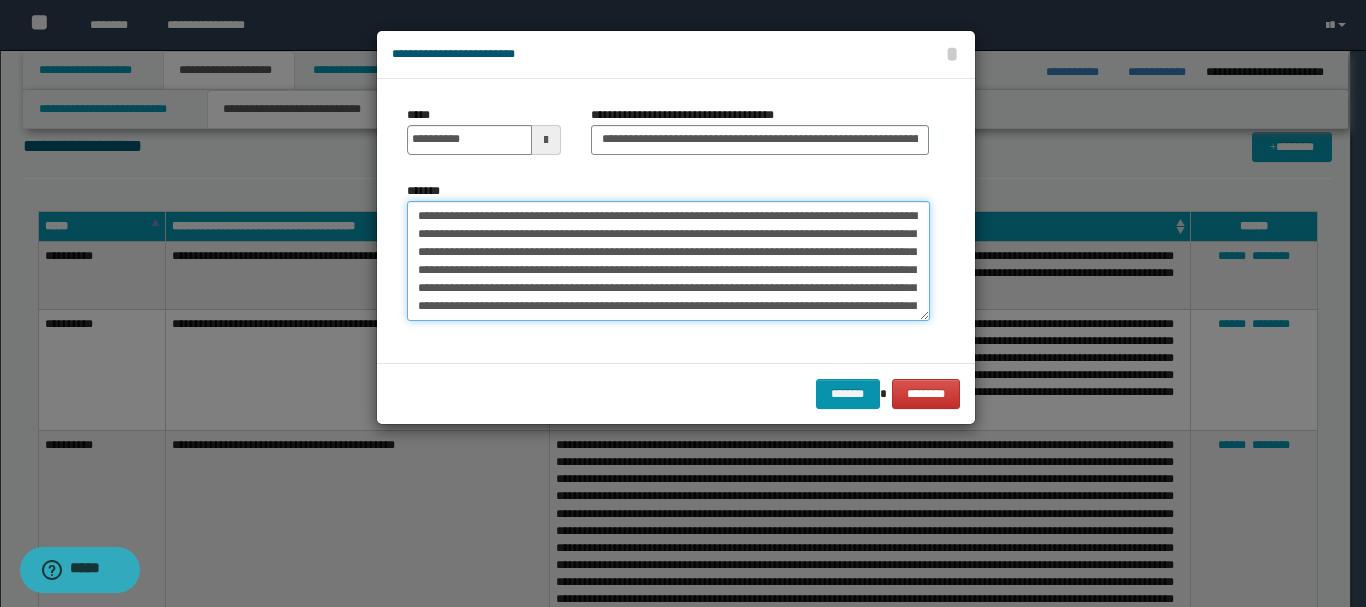 scroll, scrollTop: 120, scrollLeft: 0, axis: vertical 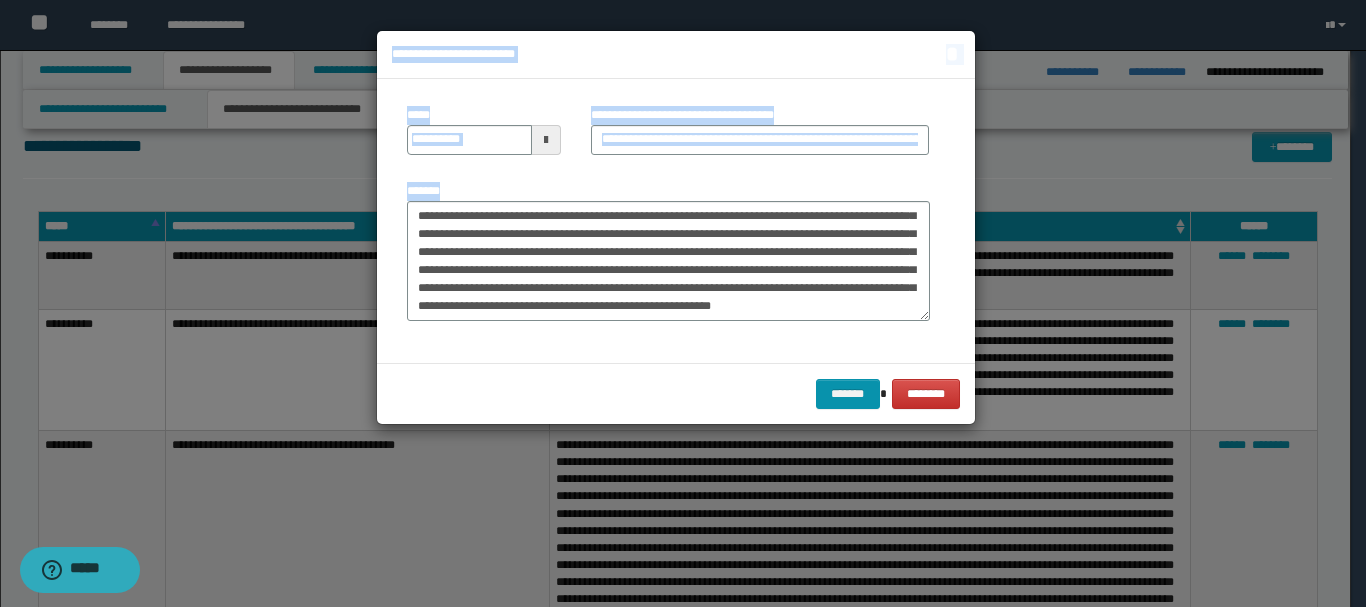 drag, startPoint x: 300, startPoint y: 234, endPoint x: 656, endPoint y: 271, distance: 357.9176 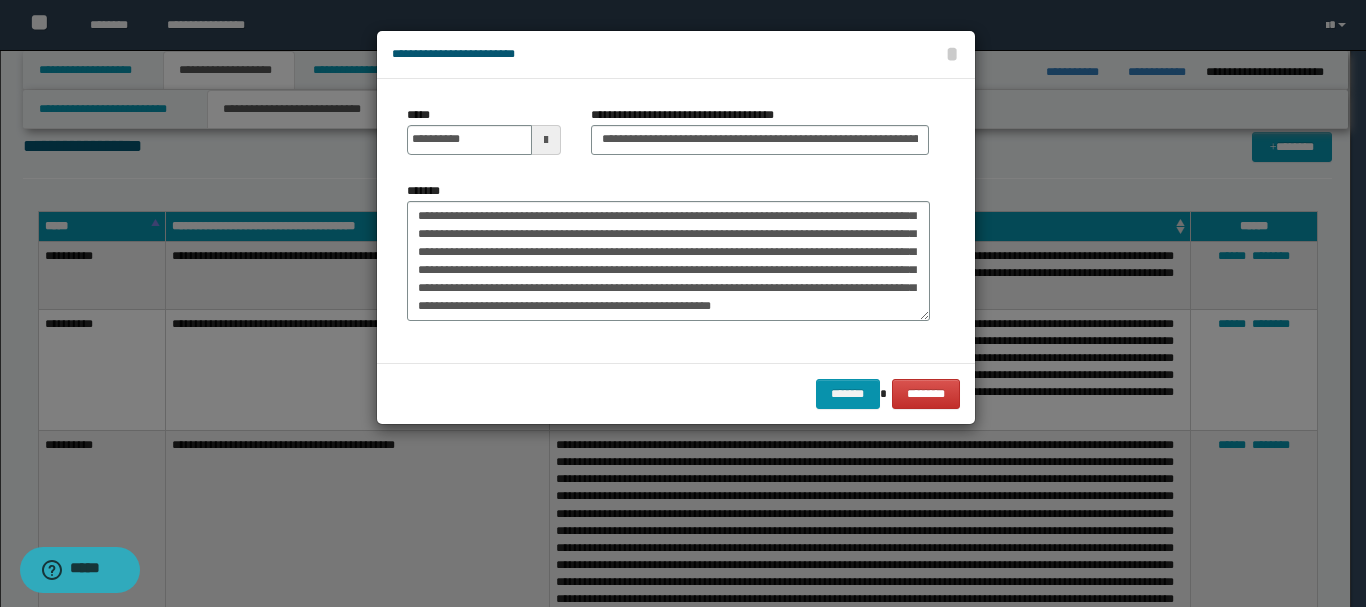 click on "*******" at bounding box center (668, 259) 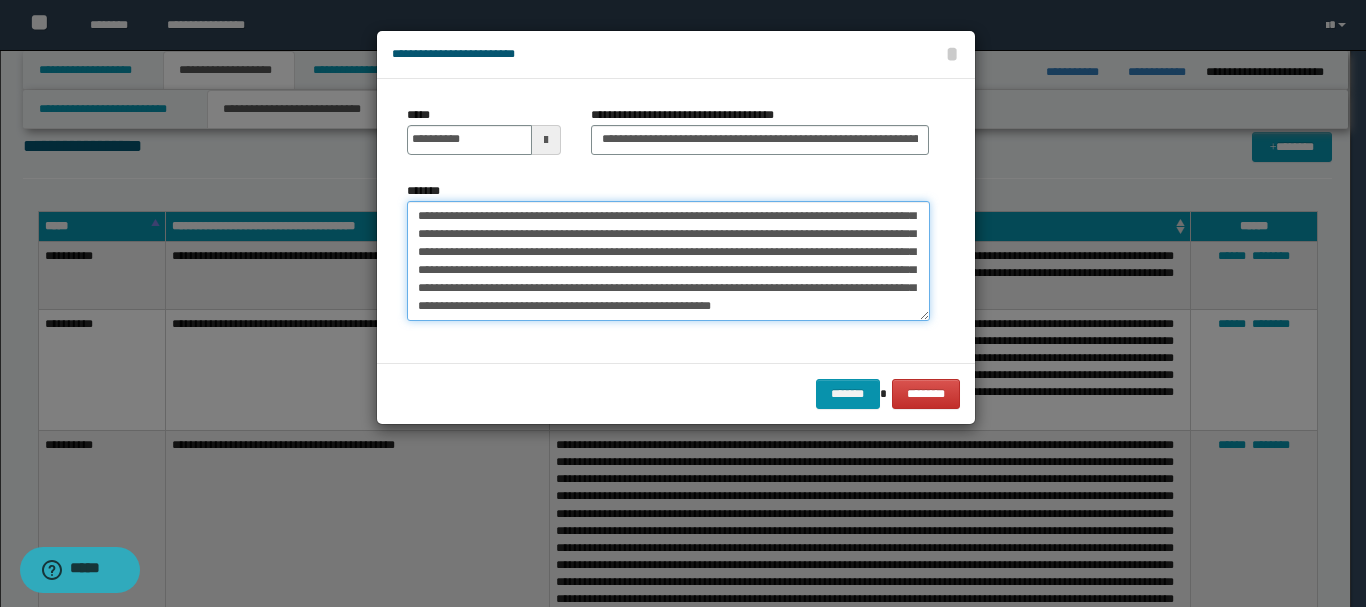 click on "*******" at bounding box center [668, 261] 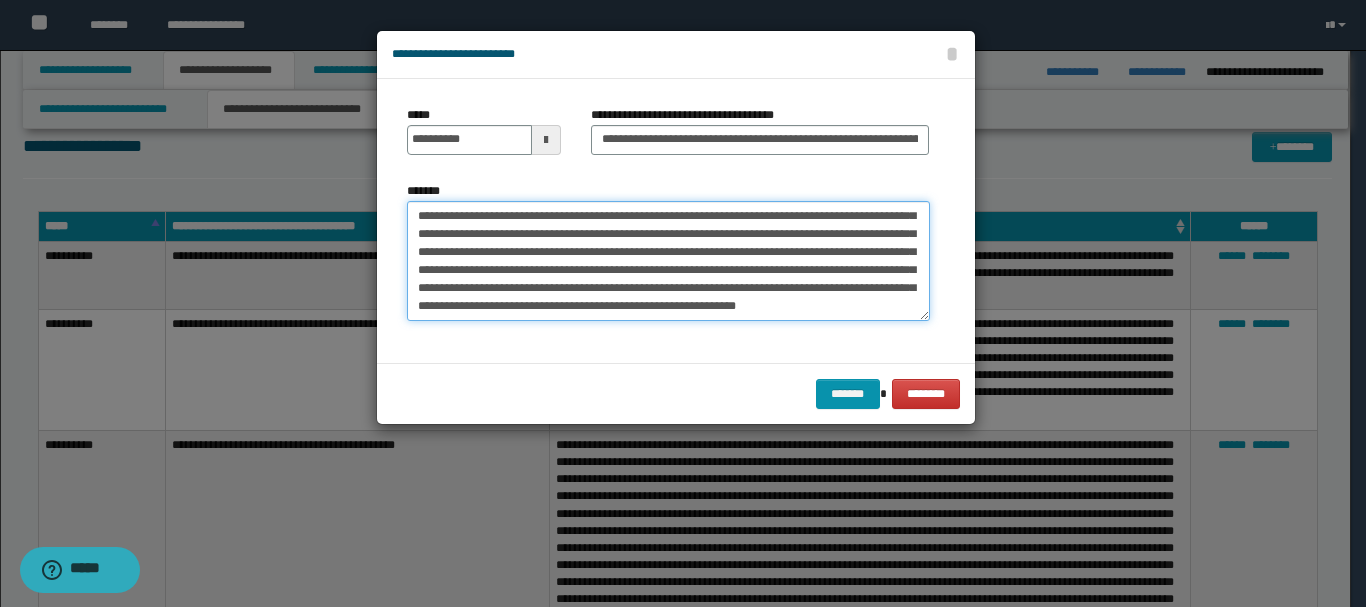 paste on "**********" 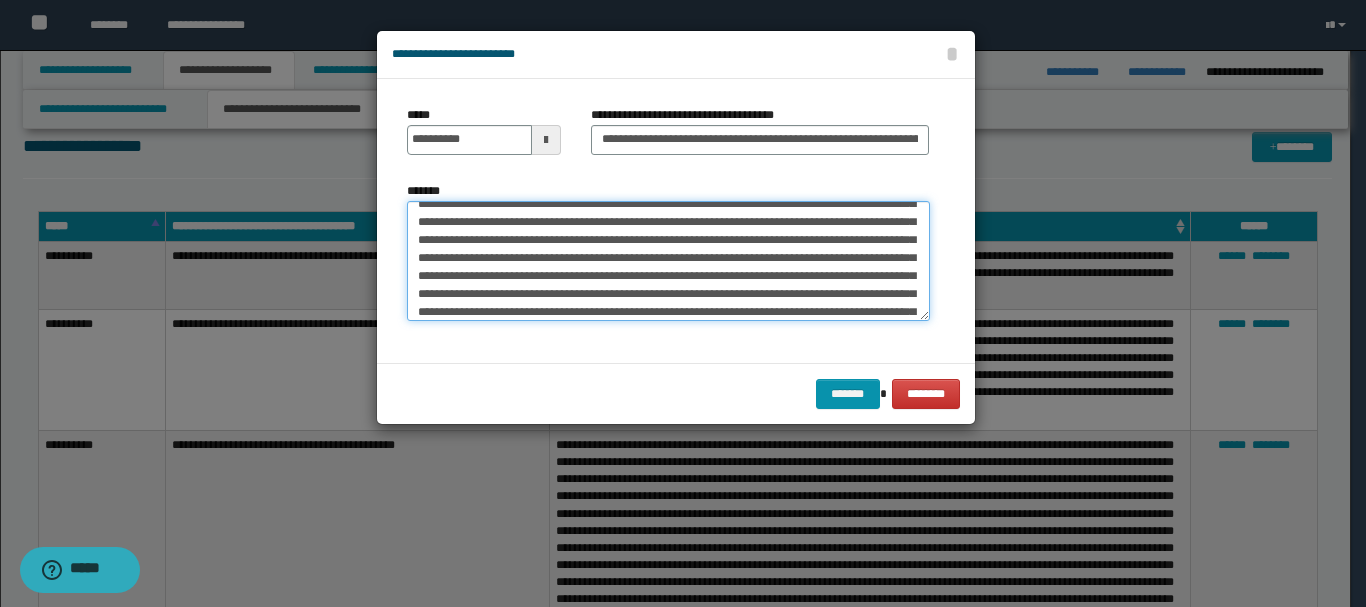 scroll, scrollTop: 174, scrollLeft: 0, axis: vertical 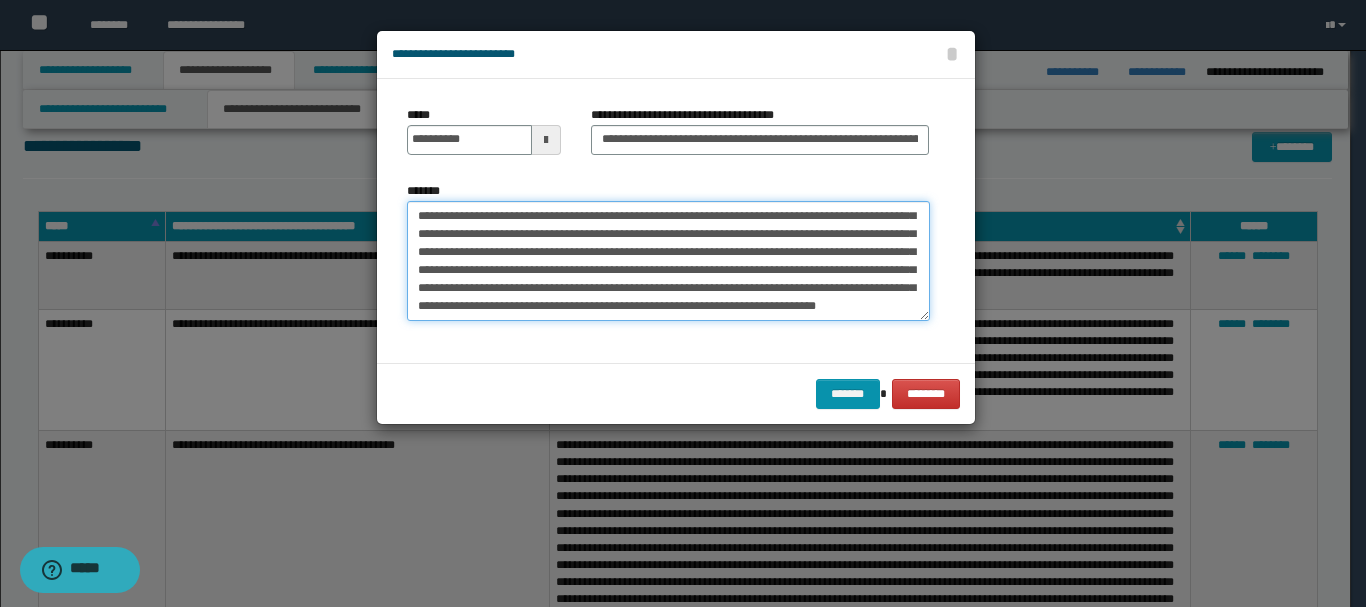 click on "*******" at bounding box center [668, 261] 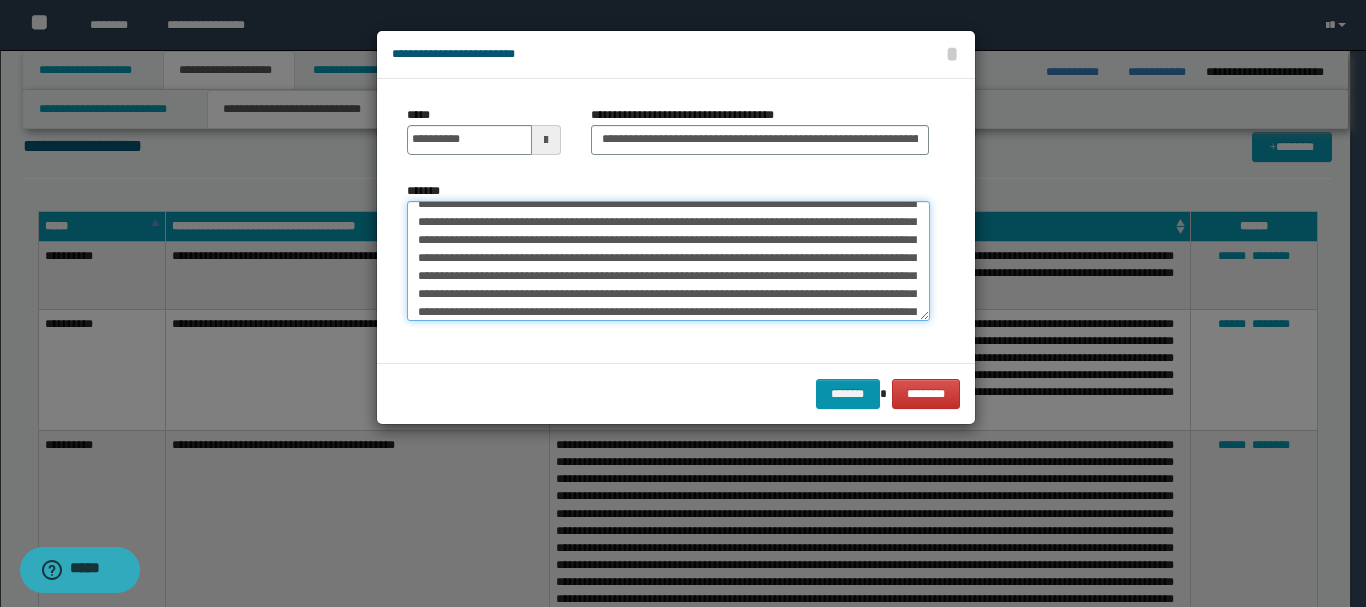 scroll, scrollTop: 0, scrollLeft: 0, axis: both 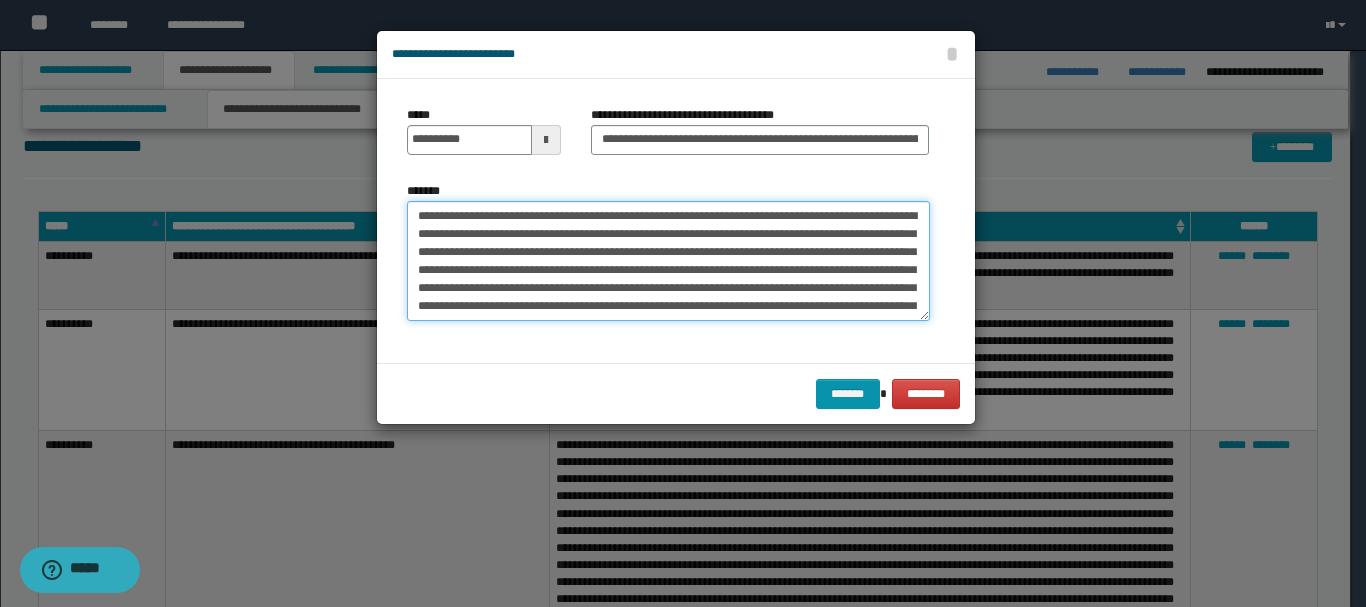 click on "*******" at bounding box center (668, 261) 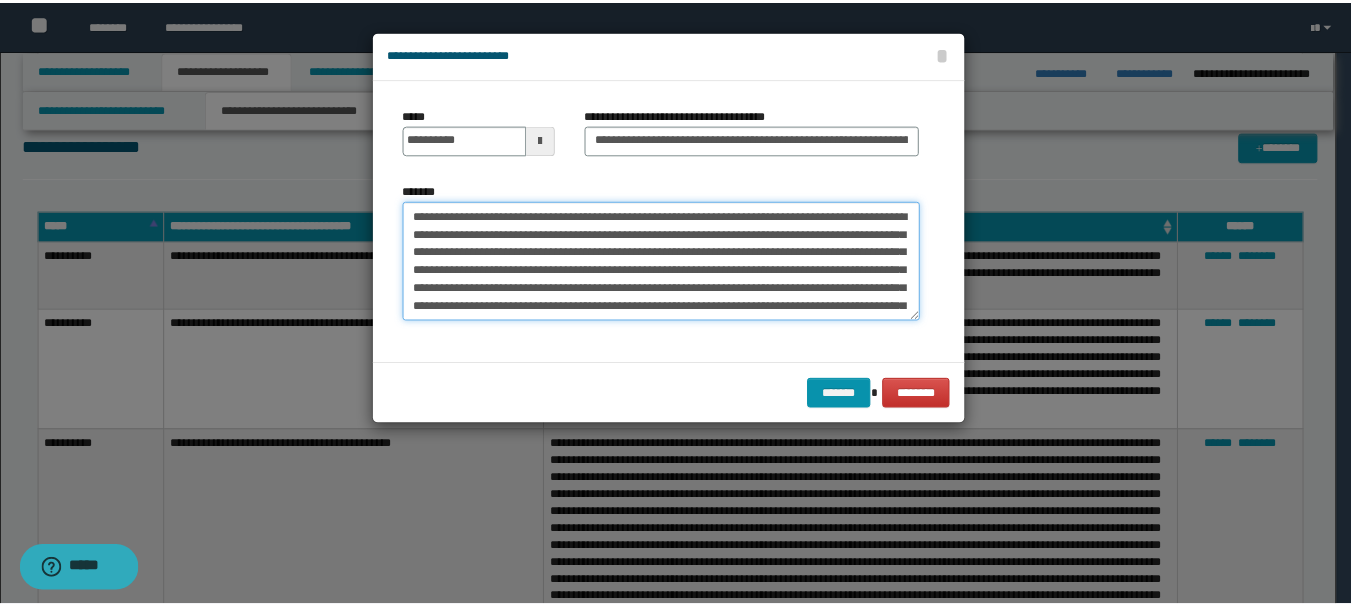 scroll, scrollTop: 180, scrollLeft: 0, axis: vertical 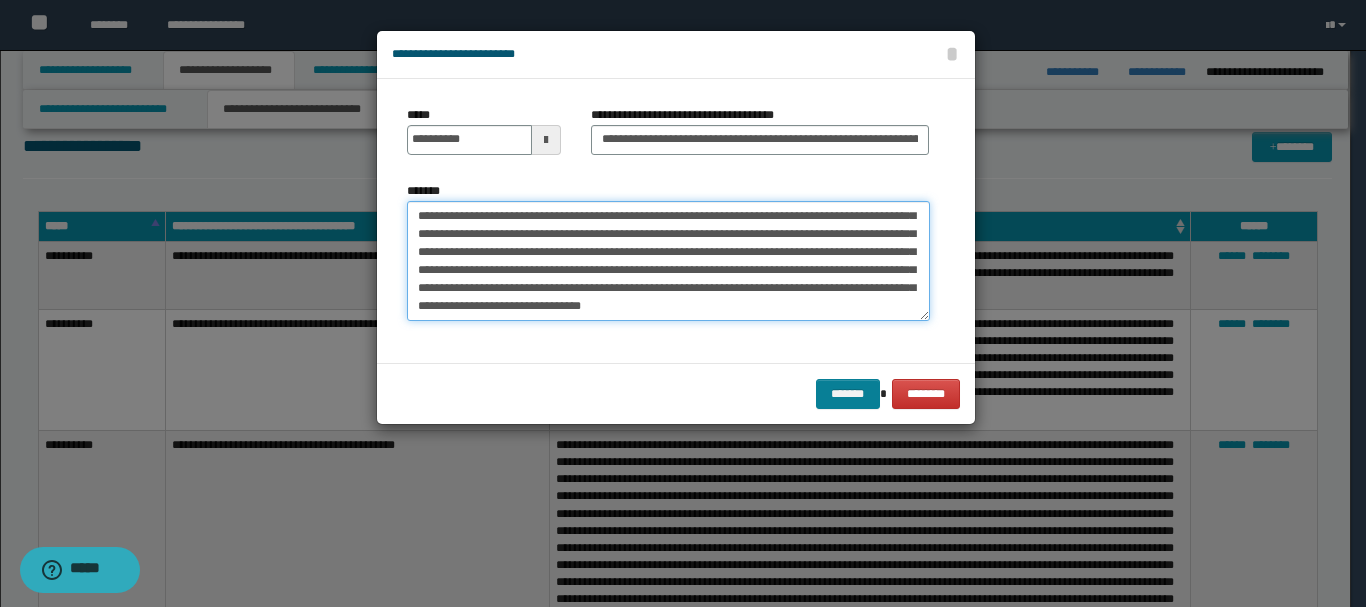 type on "**********" 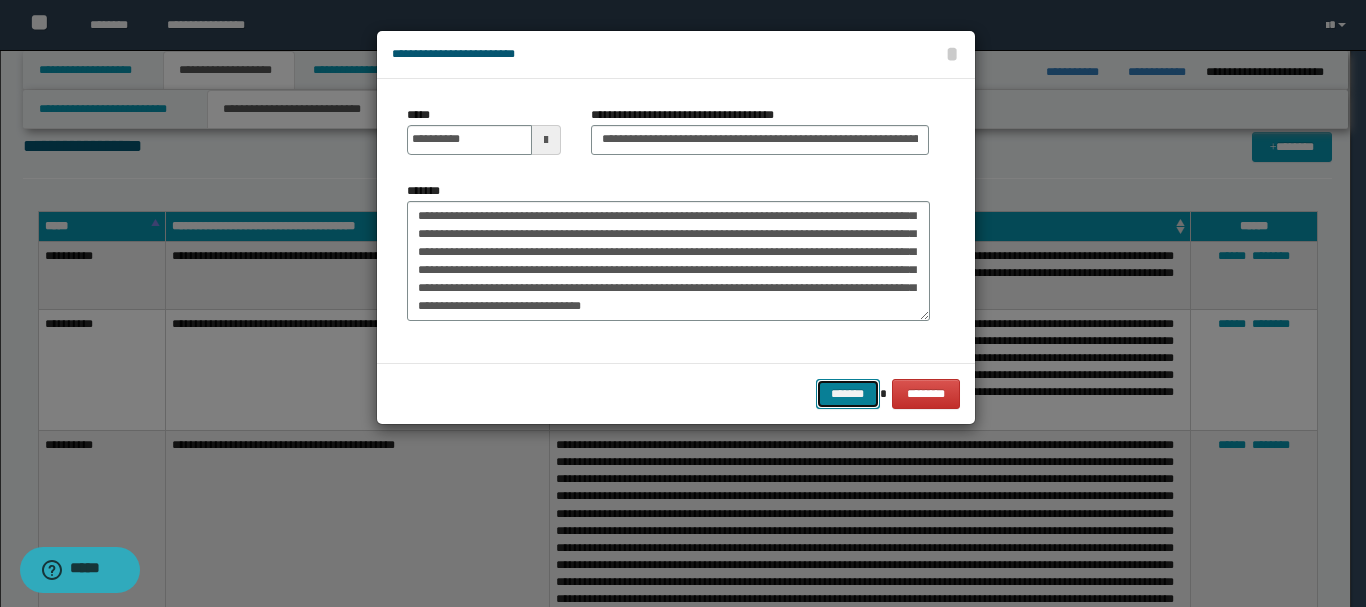 click on "*******" at bounding box center (848, 394) 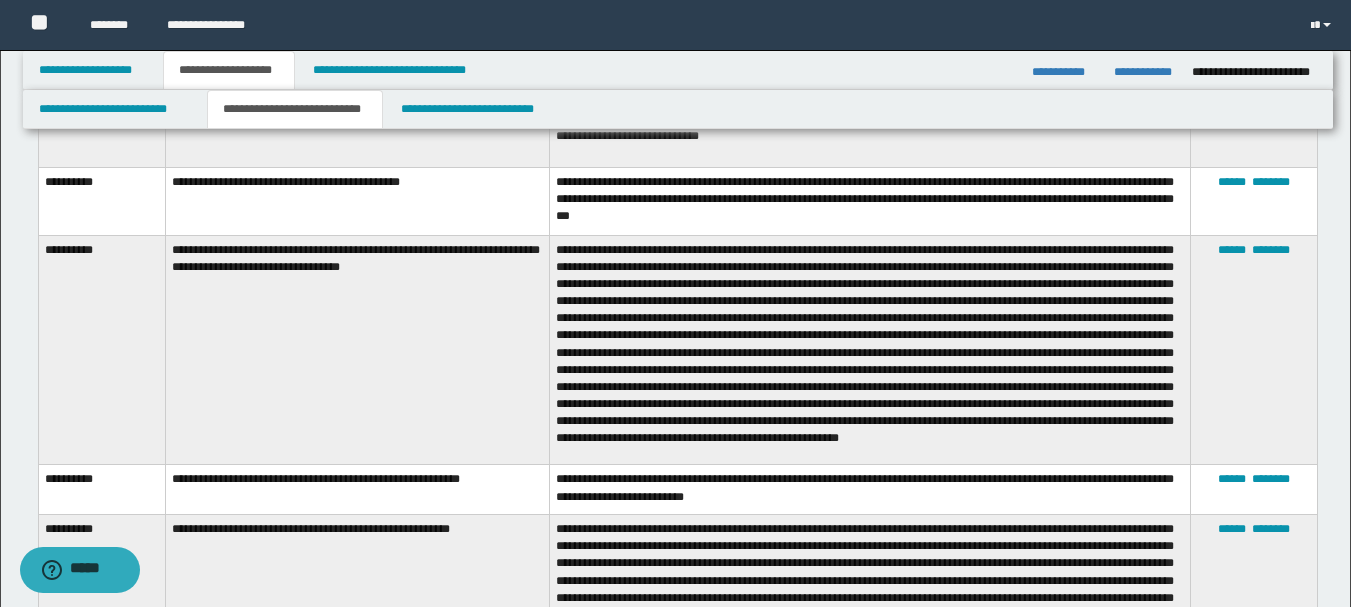 scroll, scrollTop: 2679, scrollLeft: 0, axis: vertical 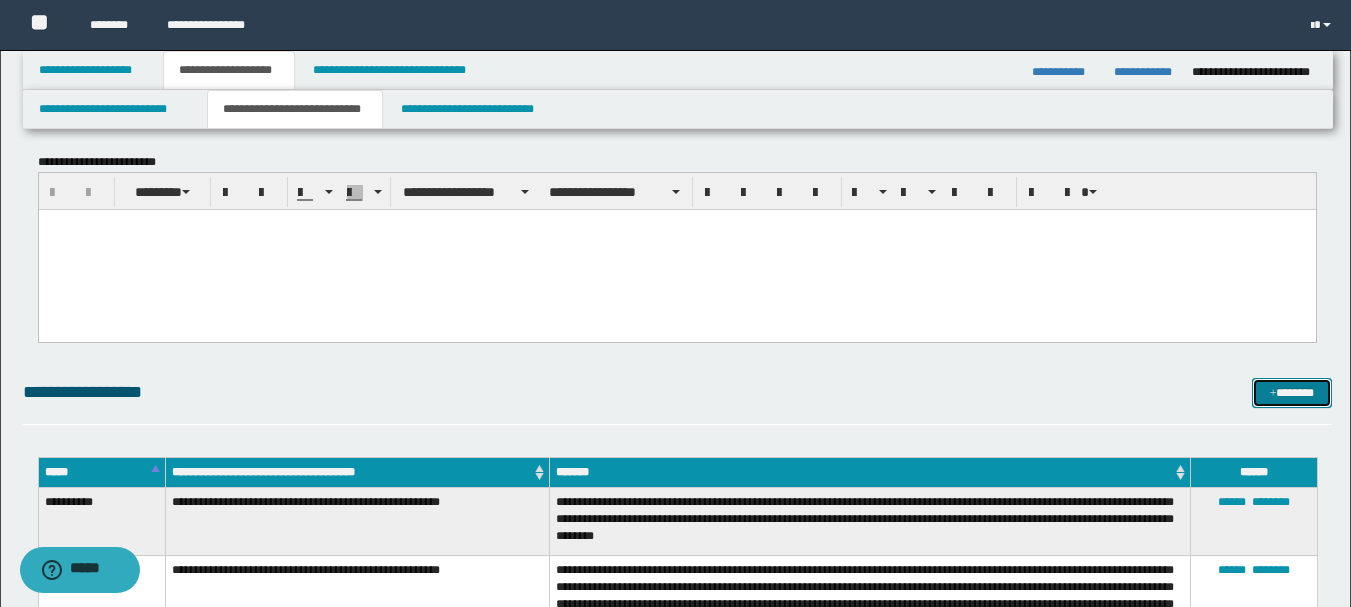 click on "*******" at bounding box center [1292, 393] 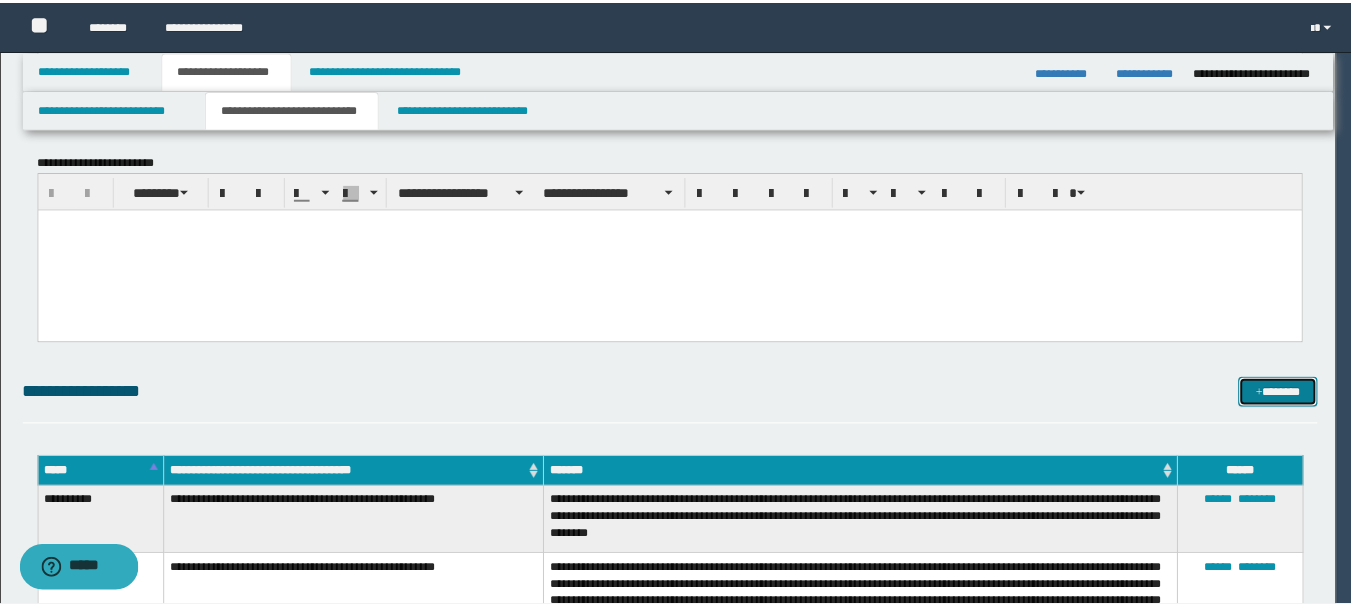 scroll, scrollTop: 0, scrollLeft: 0, axis: both 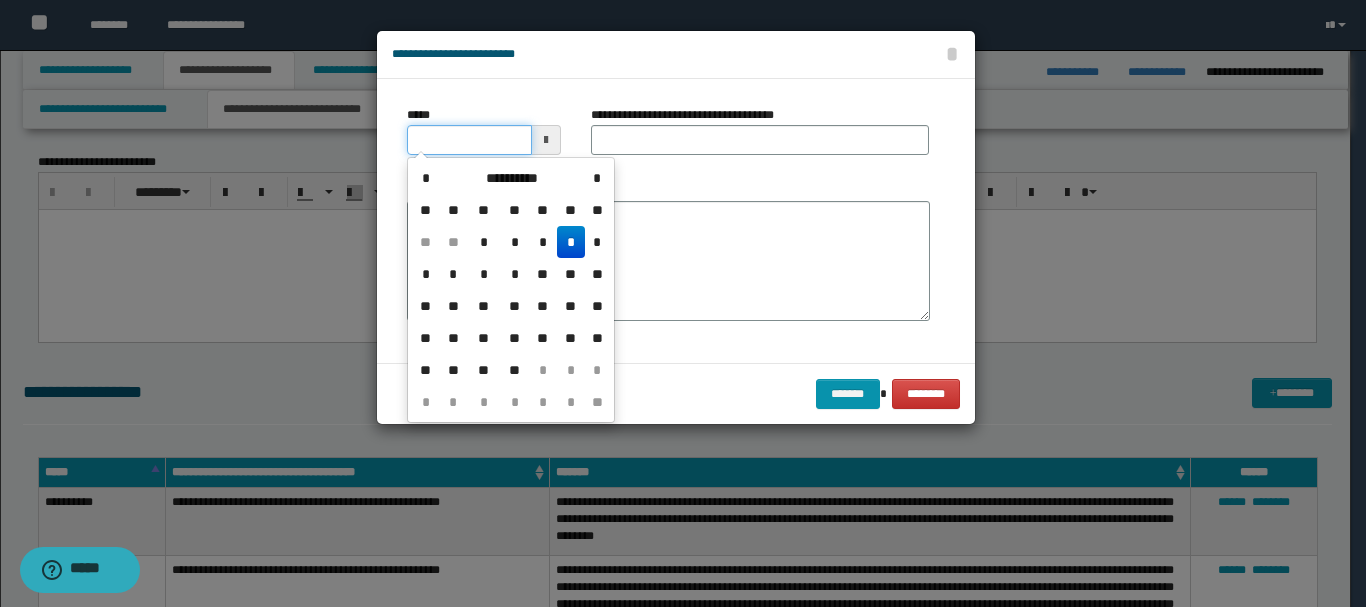 click on "*****" at bounding box center (469, 140) 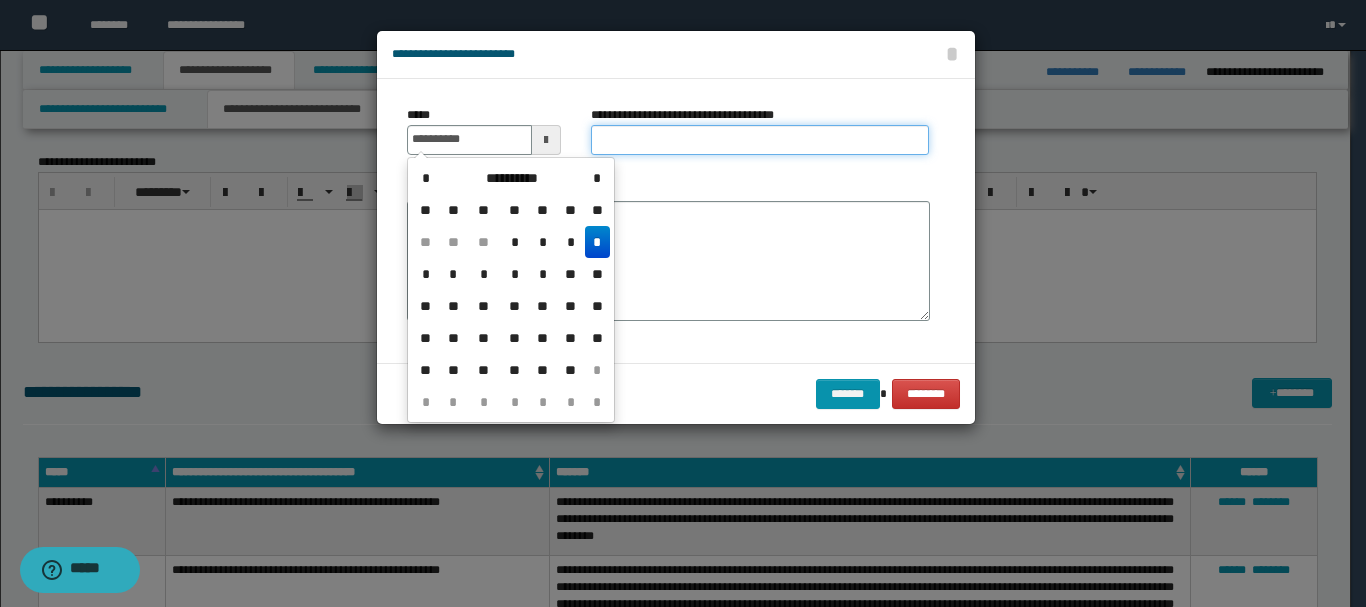 type on "**********" 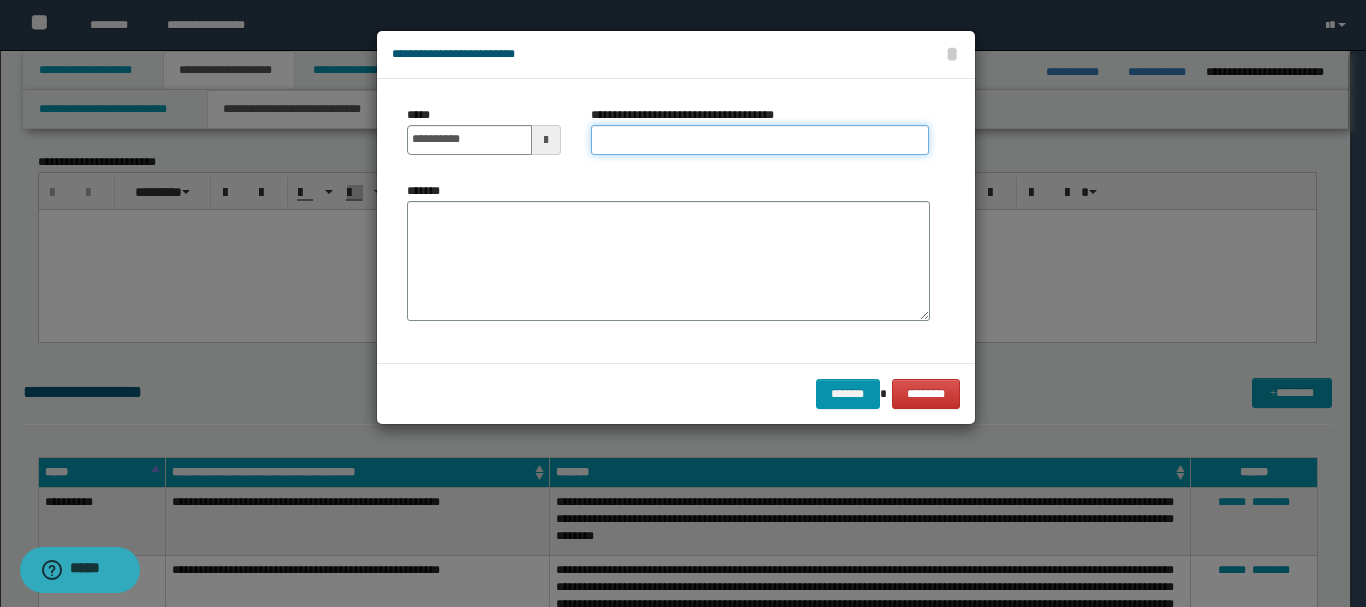 click on "**********" at bounding box center [760, 140] 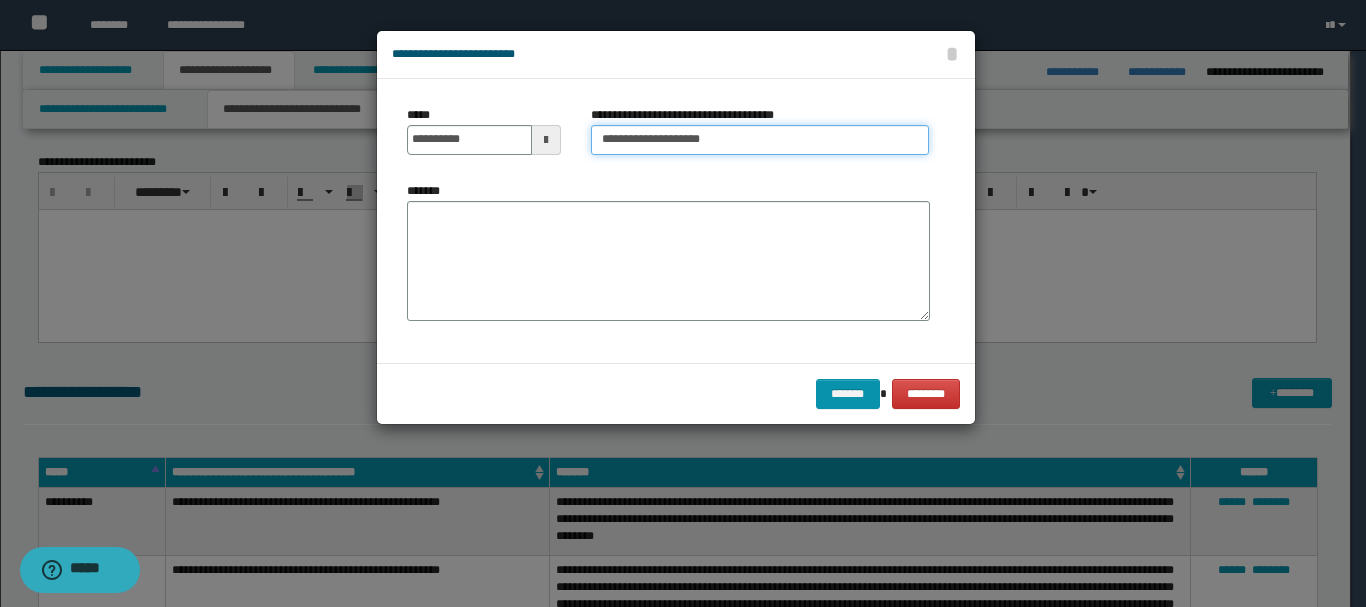type on "**********" 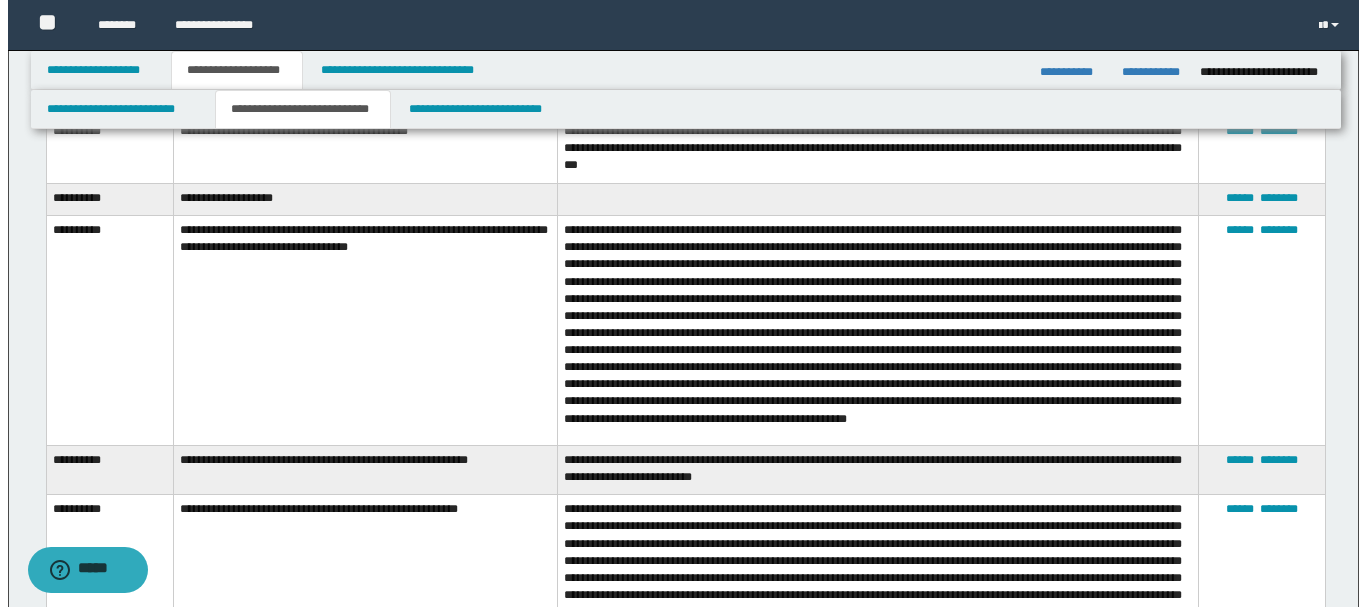 scroll, scrollTop: 2729, scrollLeft: 0, axis: vertical 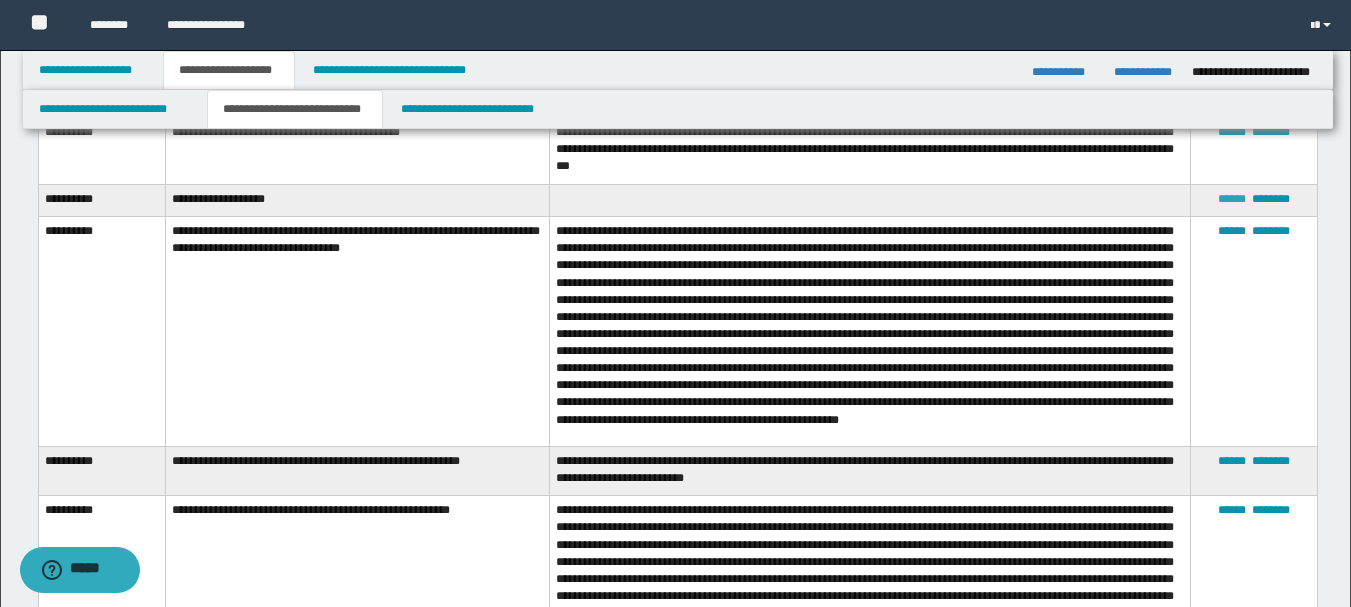 click on "******" at bounding box center [1232, 199] 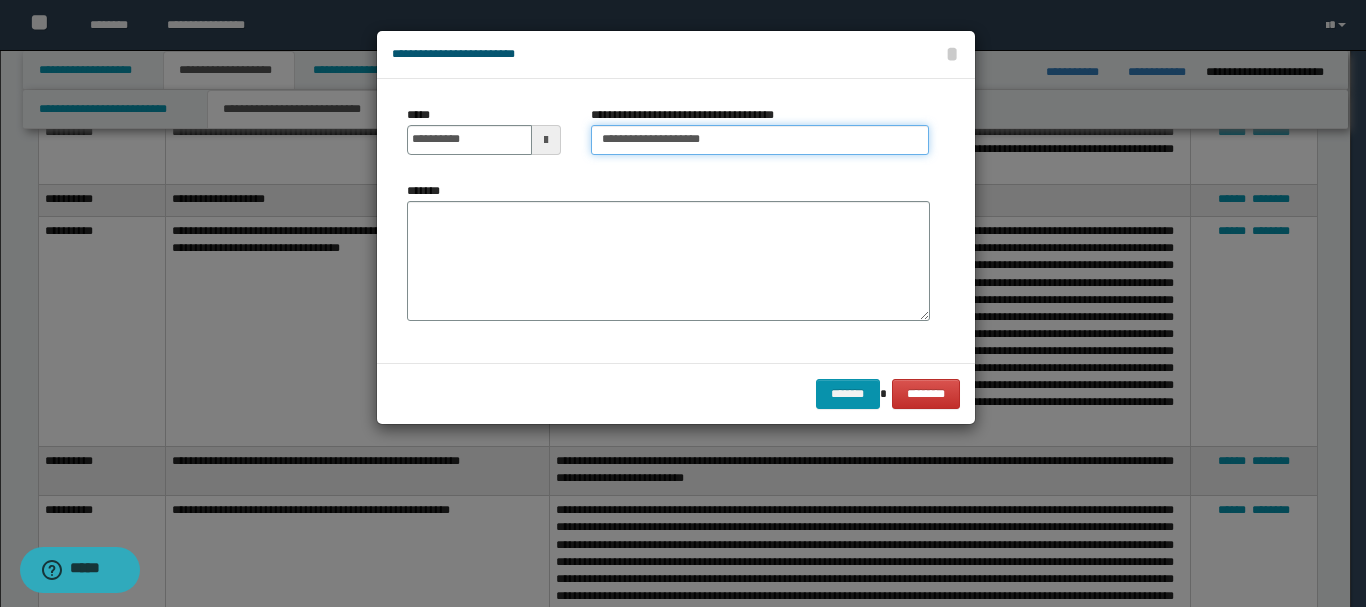 click on "**********" at bounding box center [760, 140] 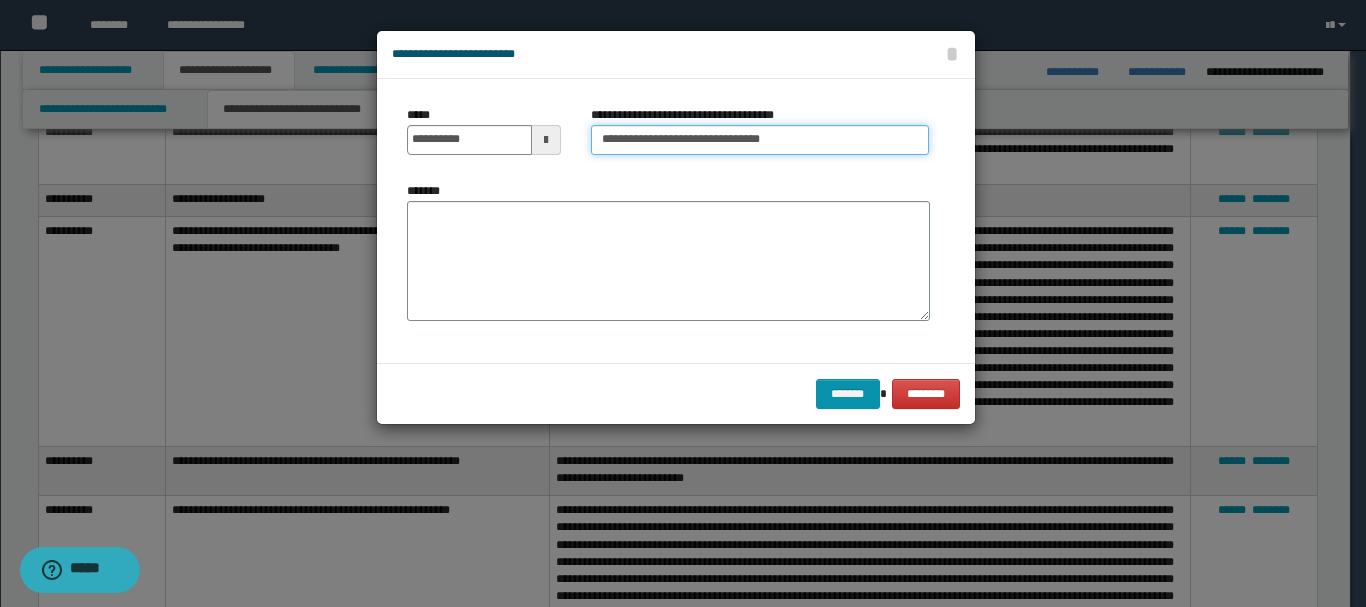 click on "**********" at bounding box center (760, 140) 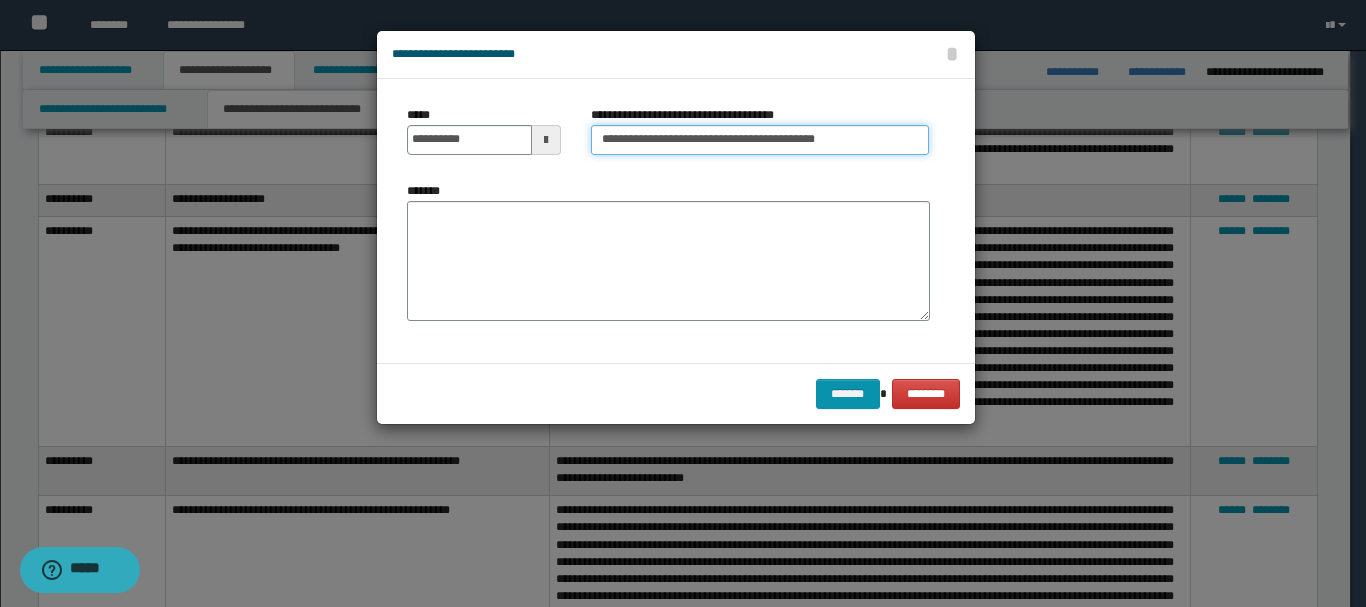 type on "**********" 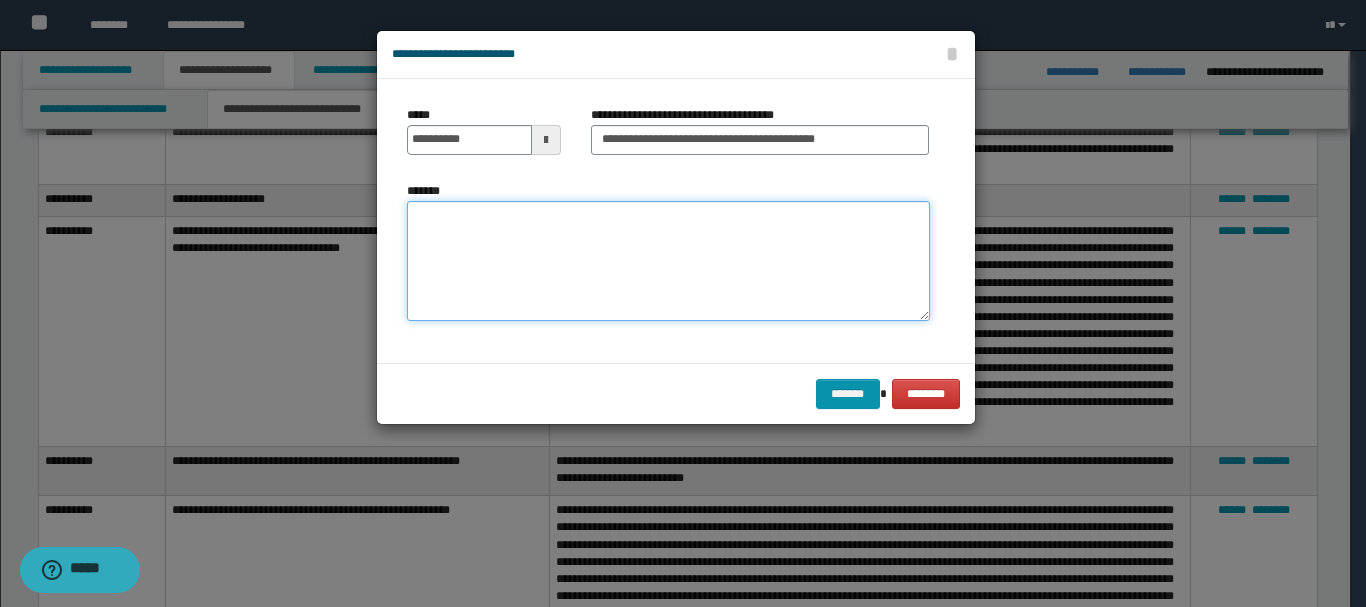 click on "*******" at bounding box center [668, 261] 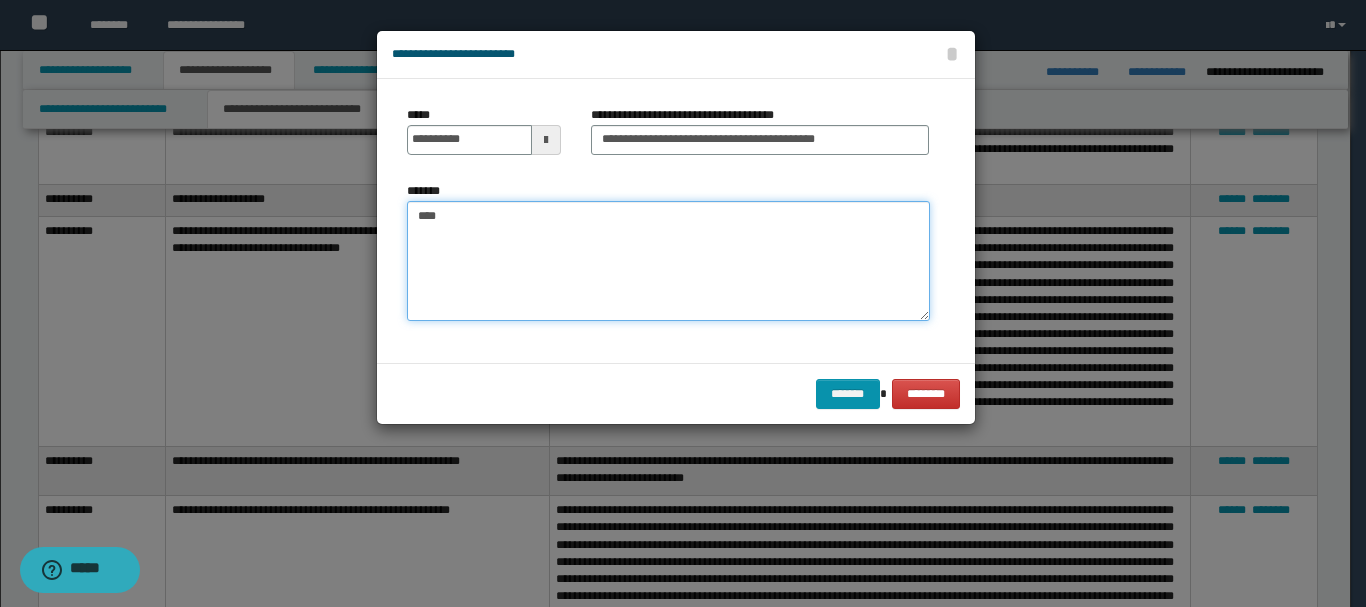 paste on "**********" 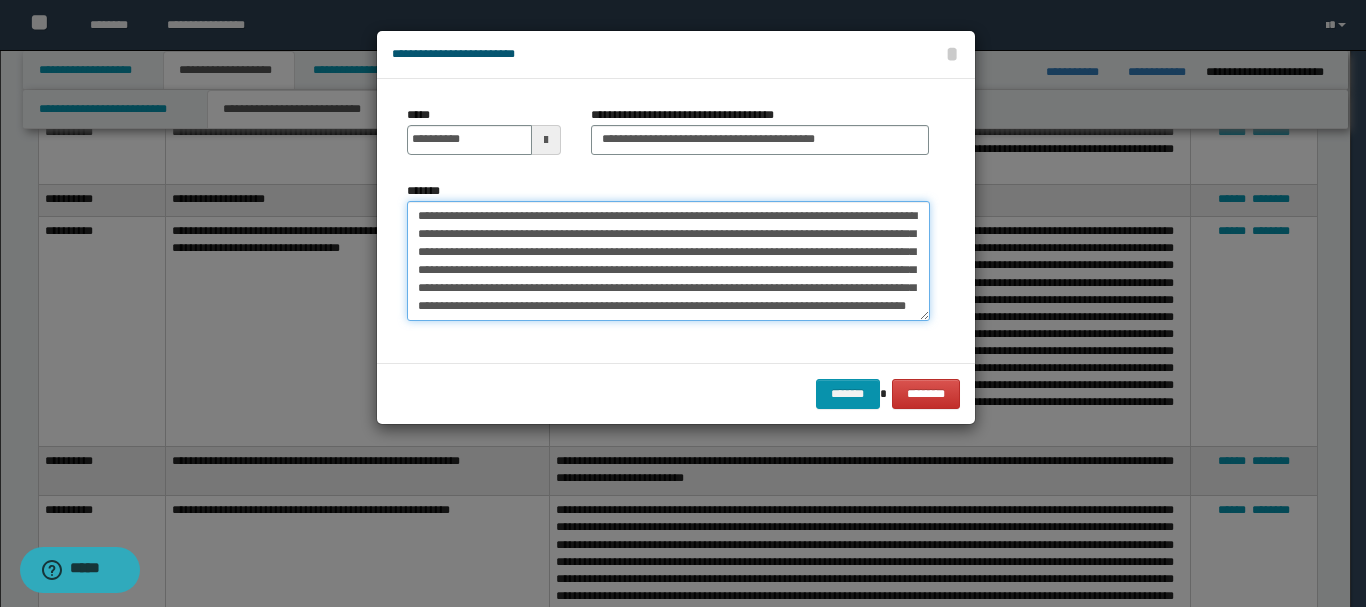 scroll, scrollTop: 12, scrollLeft: 0, axis: vertical 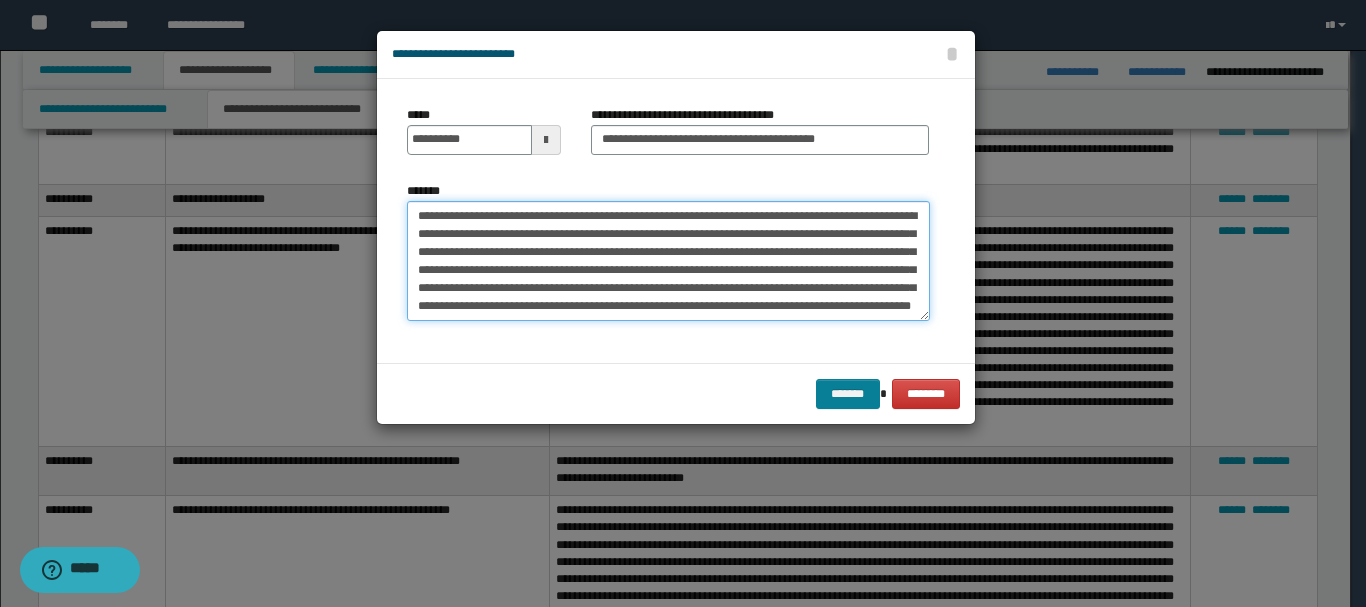type on "**********" 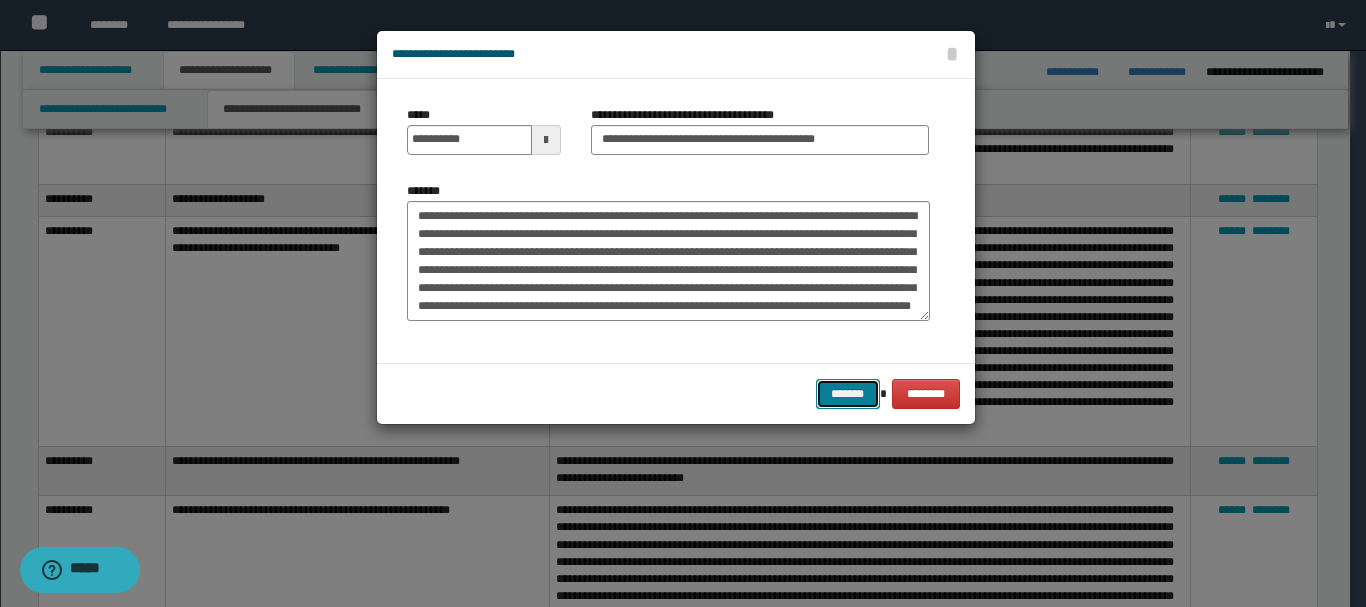 click on "*******" at bounding box center (848, 394) 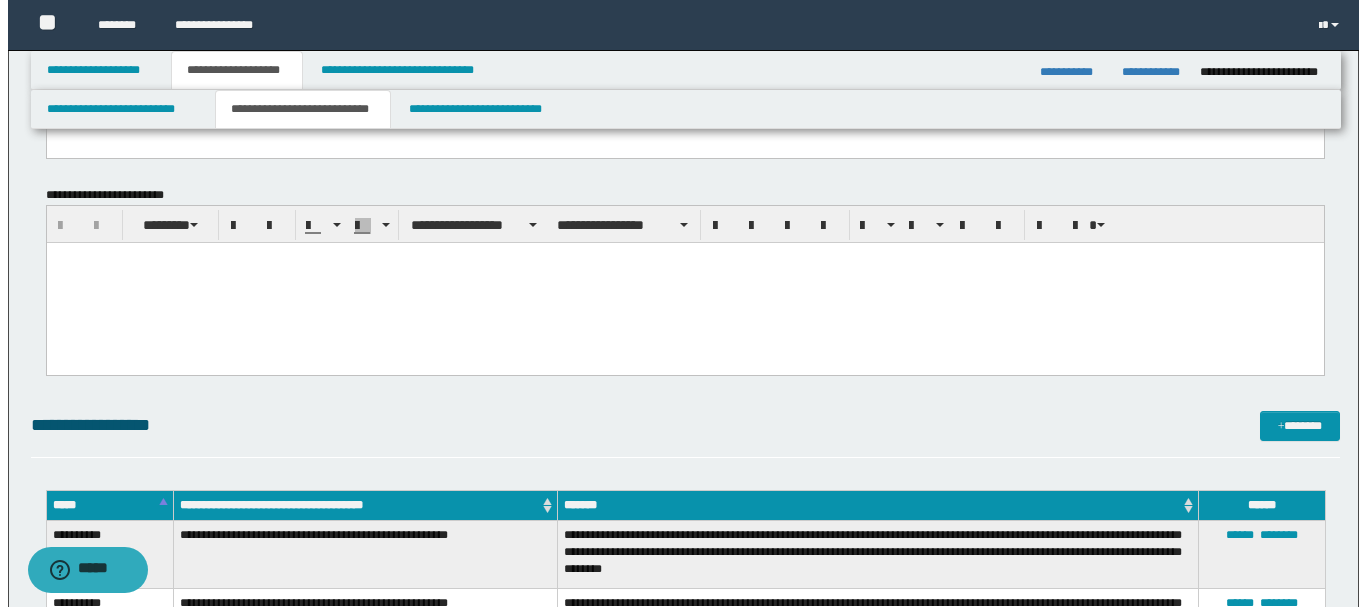 scroll, scrollTop: 416, scrollLeft: 0, axis: vertical 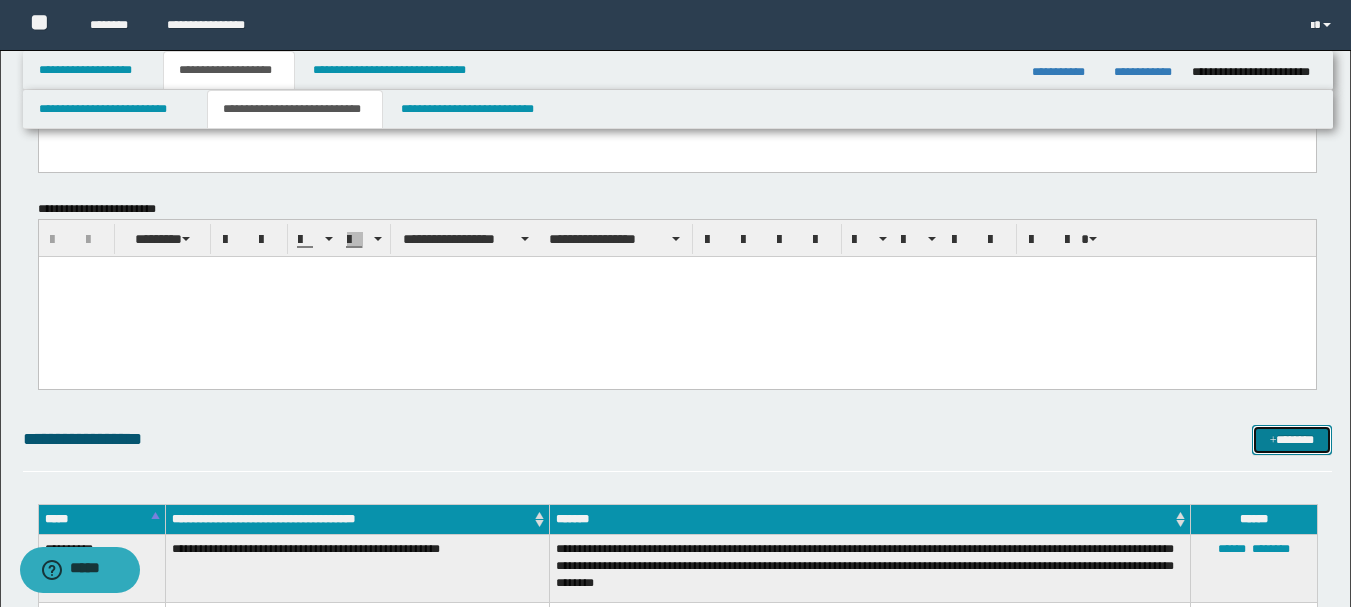 click on "*******" at bounding box center [1292, 440] 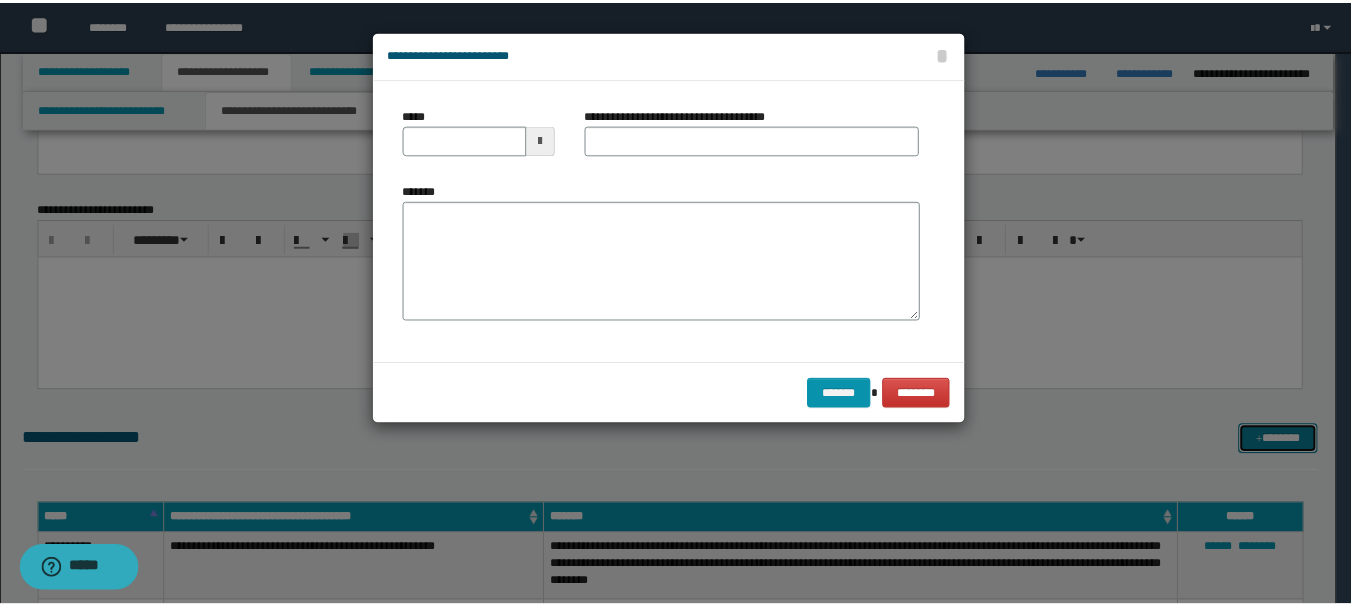 scroll, scrollTop: 0, scrollLeft: 0, axis: both 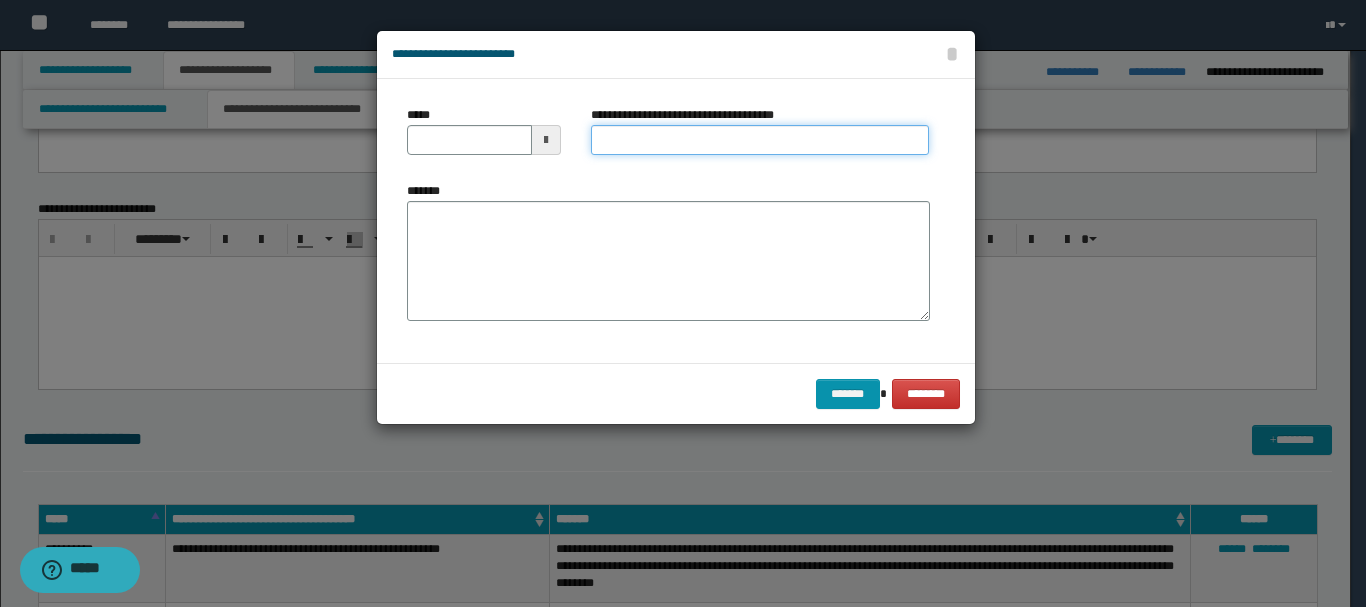 click on "**********" at bounding box center (760, 140) 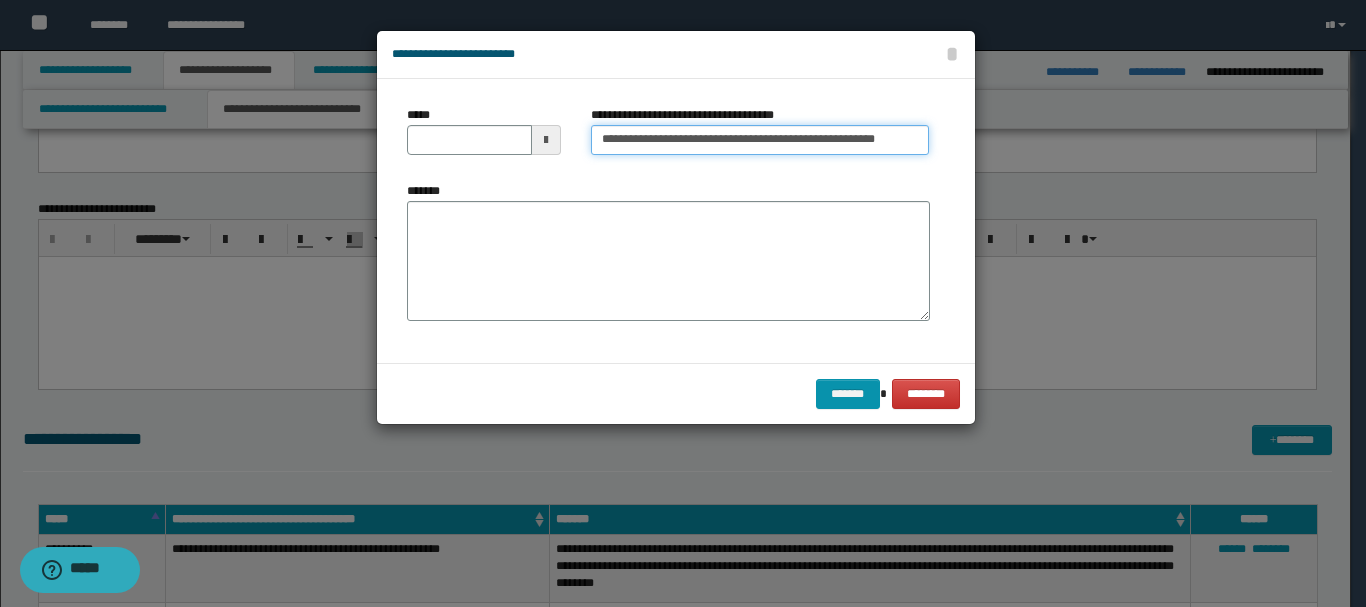type on "**********" 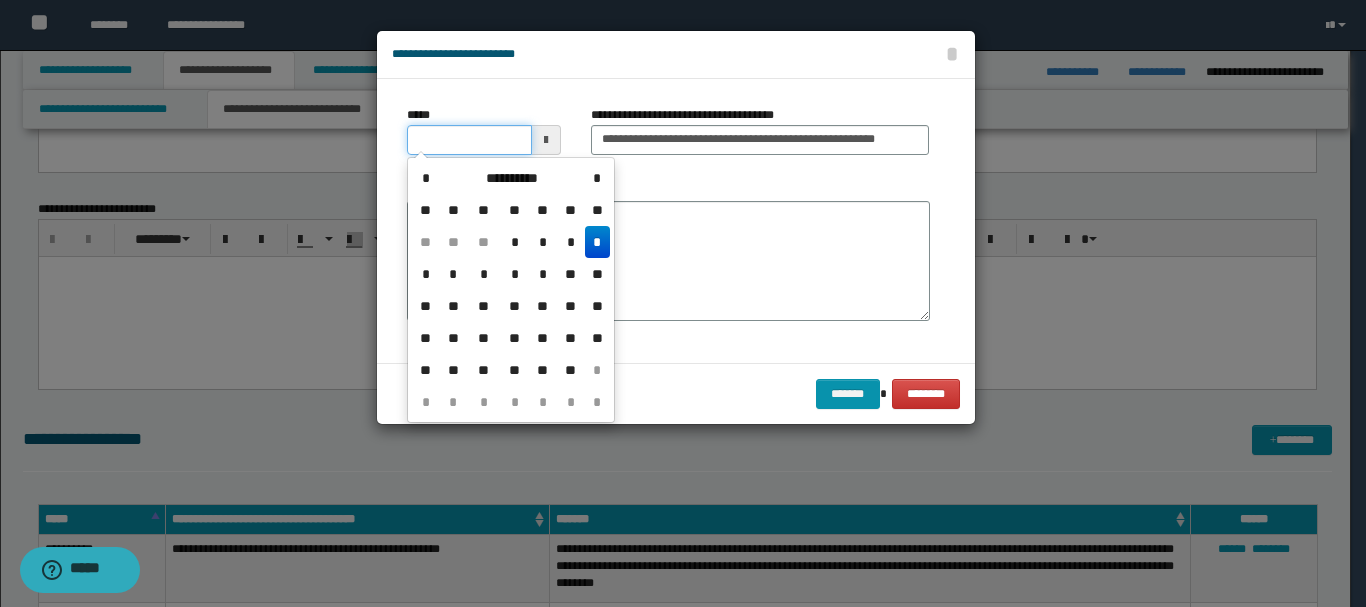 click on "*****" at bounding box center [469, 140] 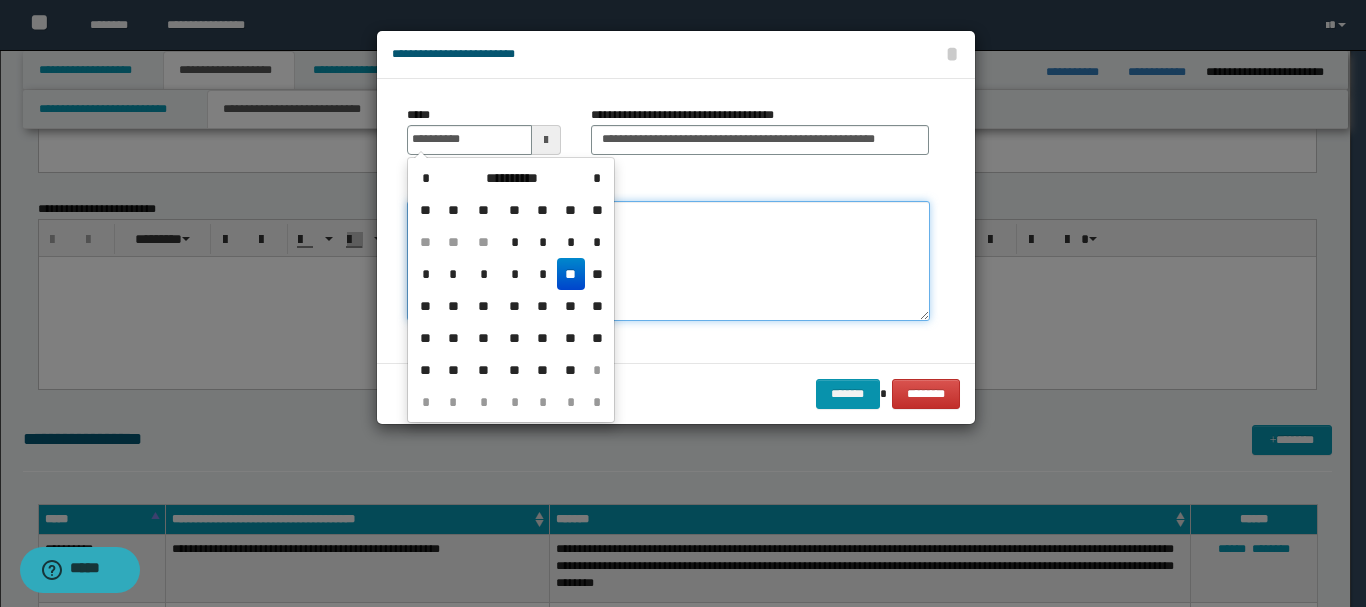 type on "**********" 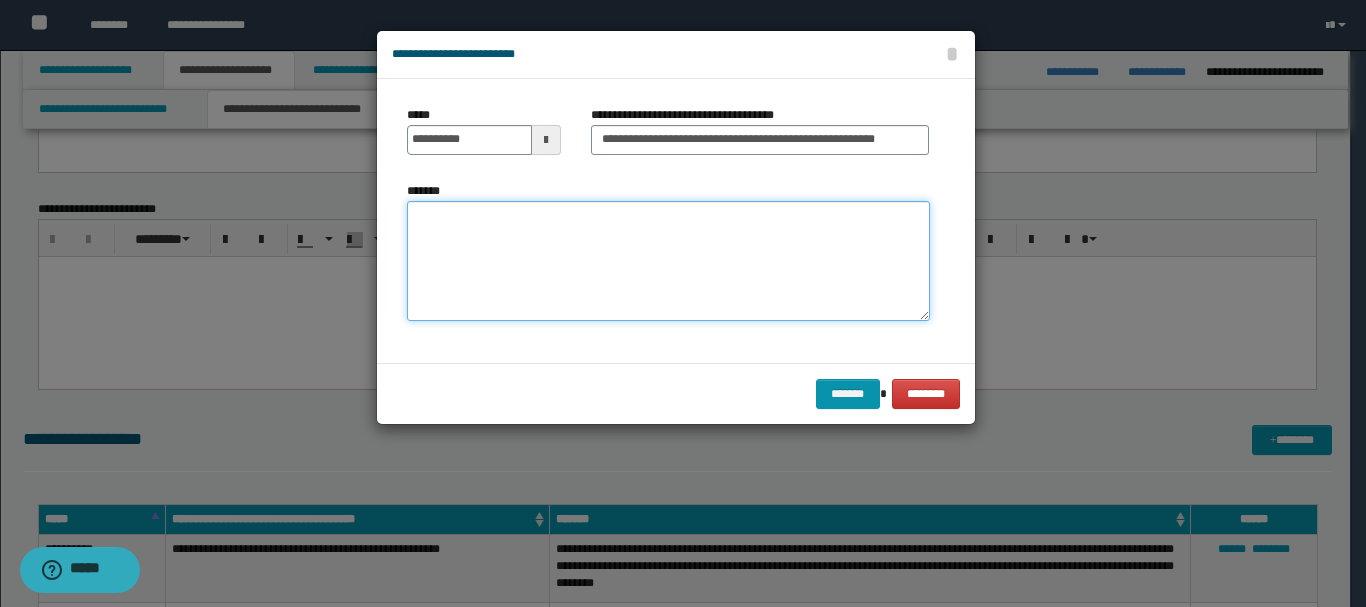 click on "*******" at bounding box center (668, 261) 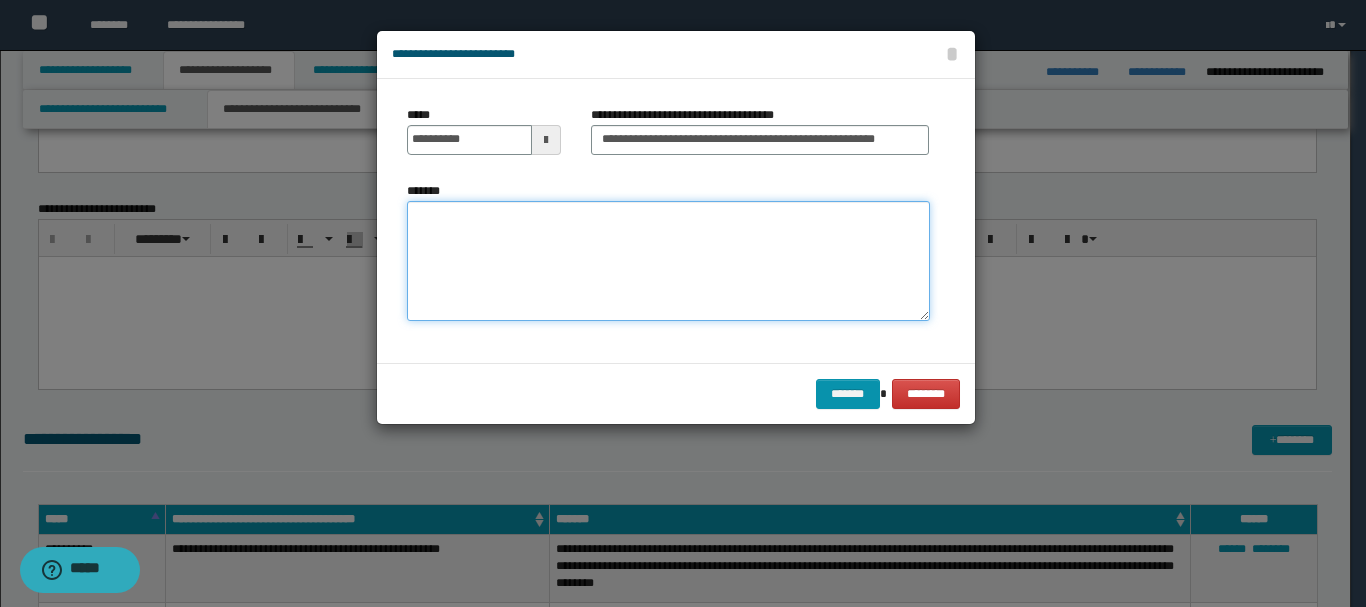 type on "*" 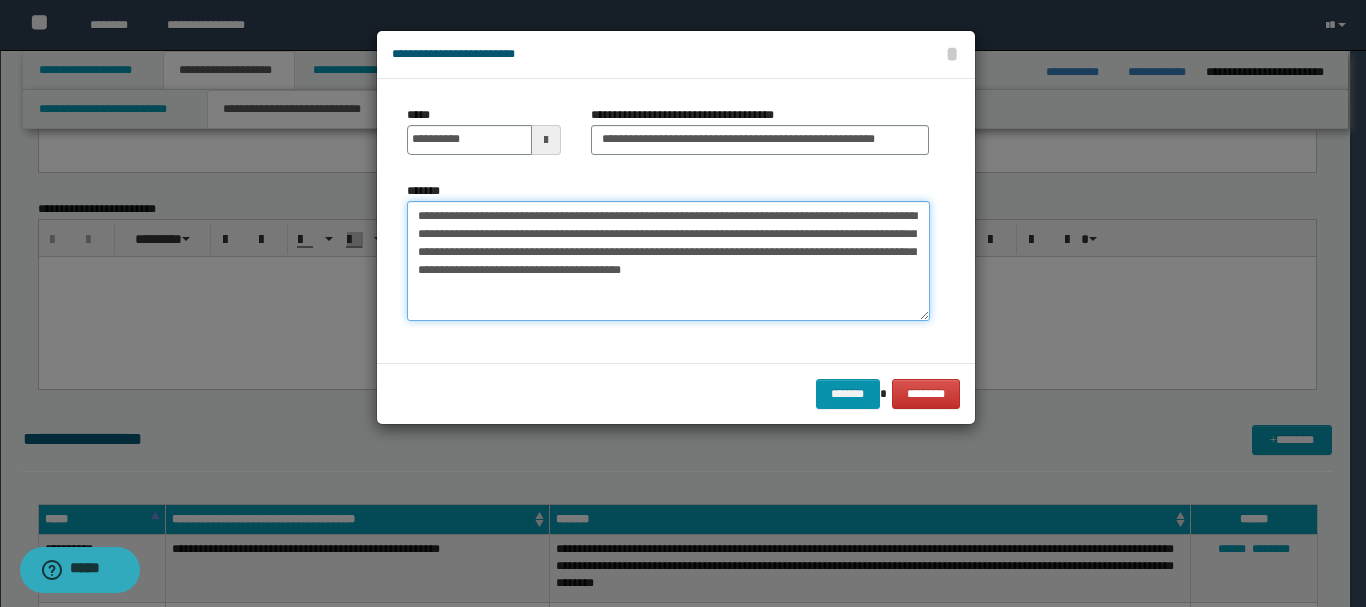 drag, startPoint x: 476, startPoint y: 229, endPoint x: 426, endPoint y: 299, distance: 86.023254 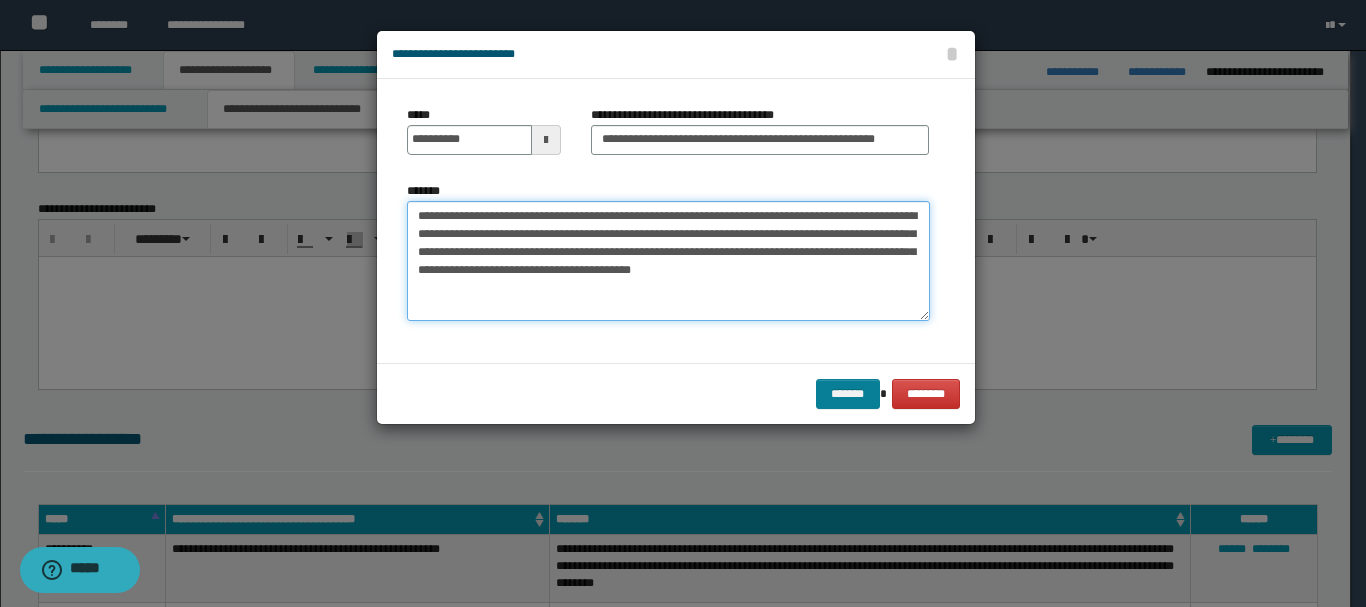 drag, startPoint x: 465, startPoint y: 237, endPoint x: 847, endPoint y: 380, distance: 407.88846 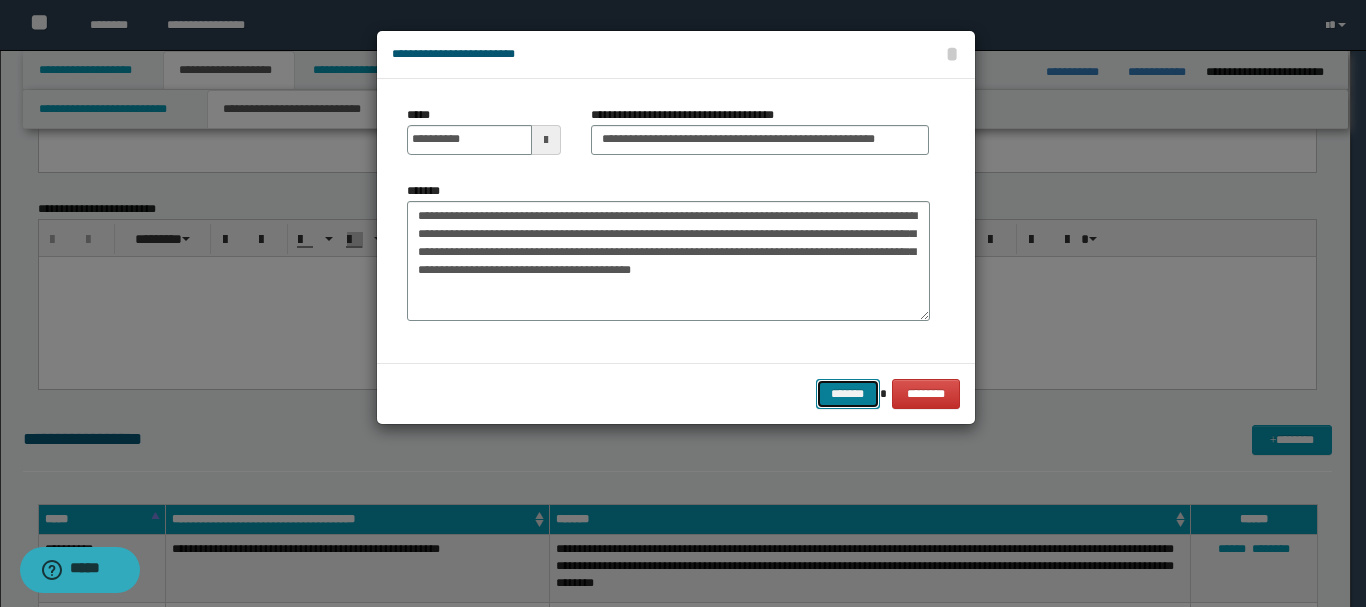 click on "*******" at bounding box center [848, 394] 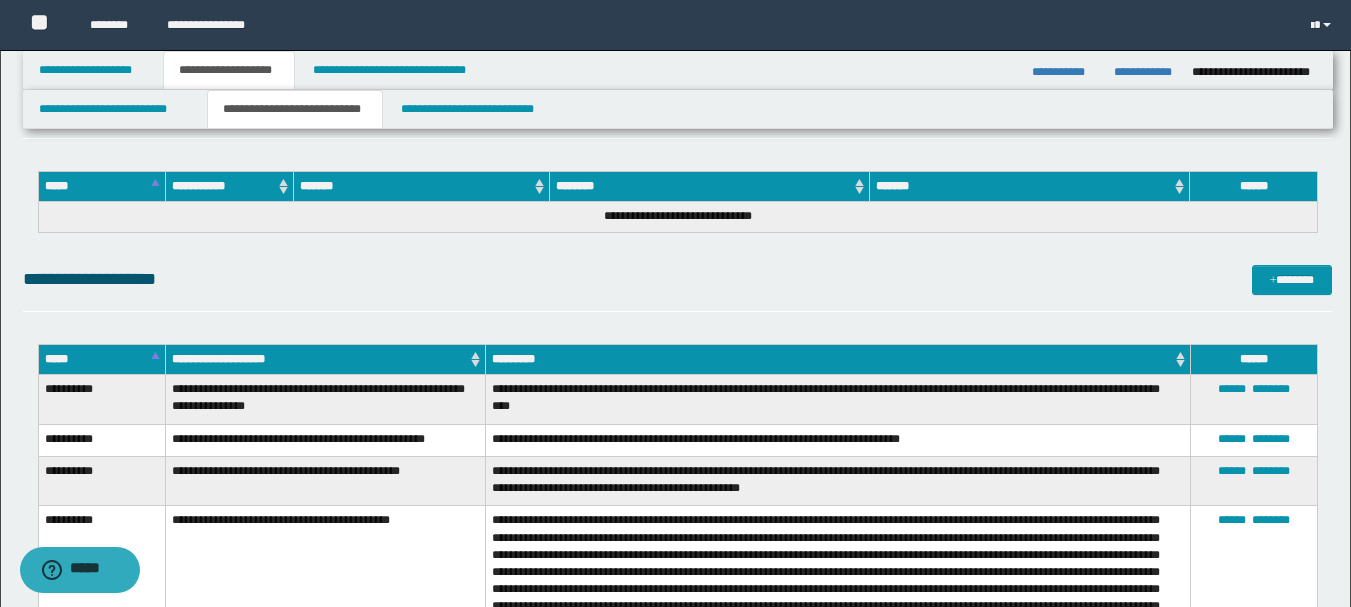 scroll, scrollTop: 3773, scrollLeft: 0, axis: vertical 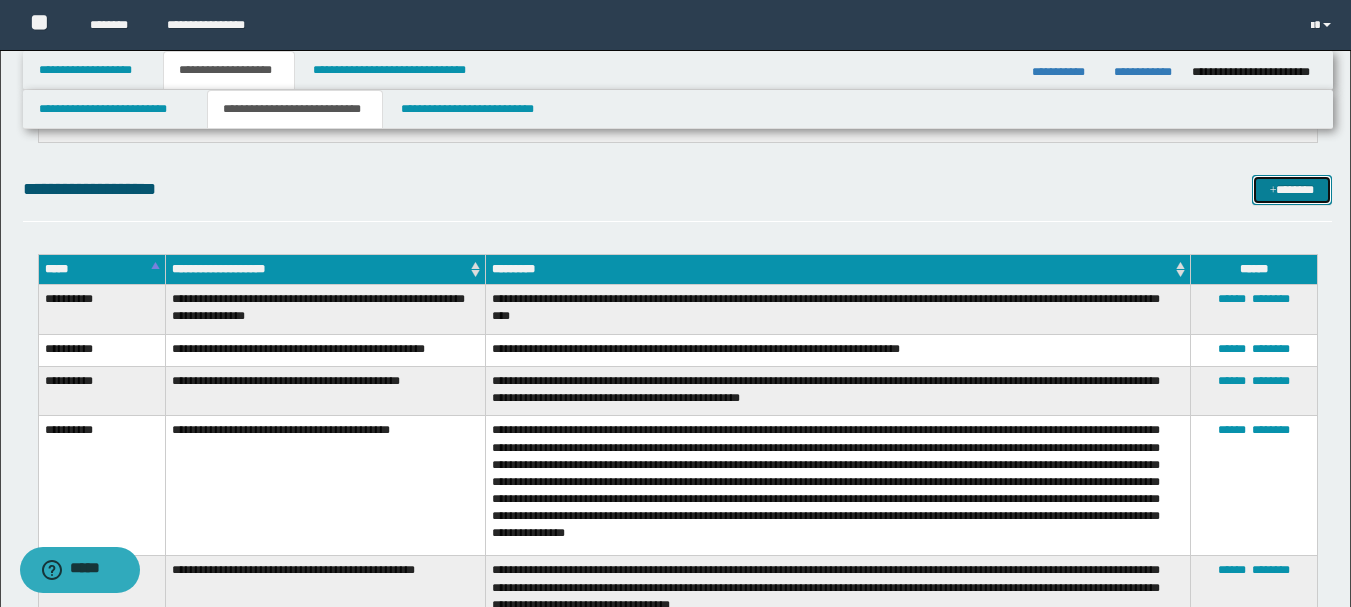 click on "*******" at bounding box center [1292, 190] 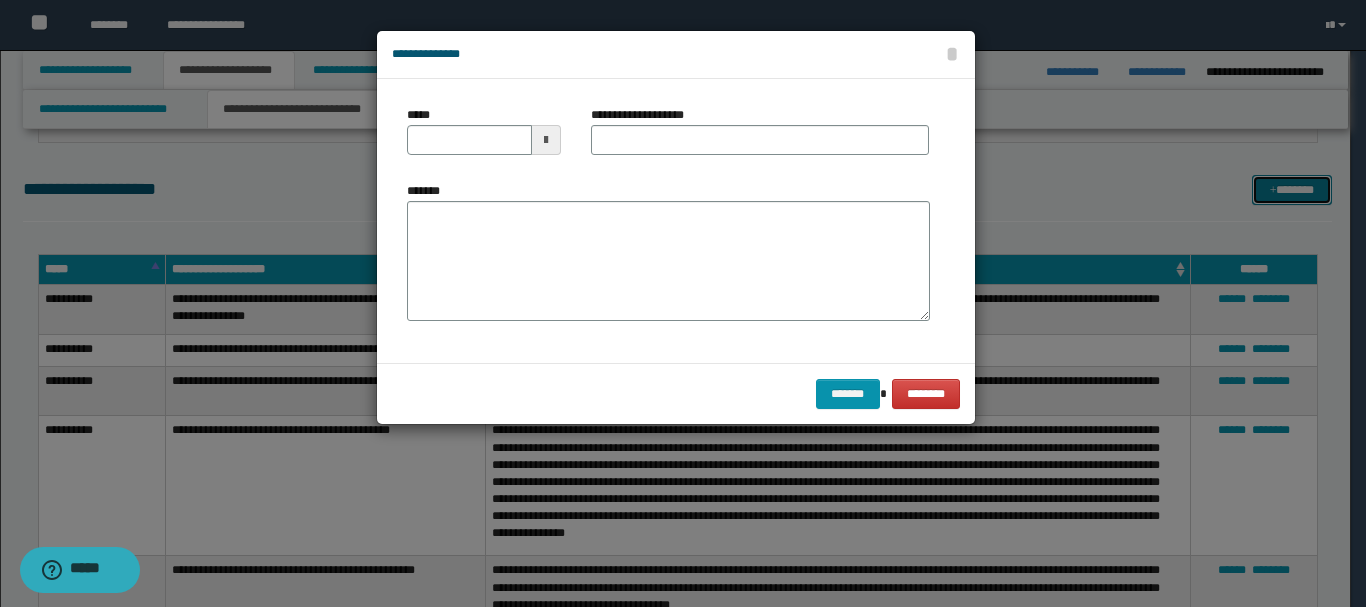 scroll, scrollTop: 0, scrollLeft: 0, axis: both 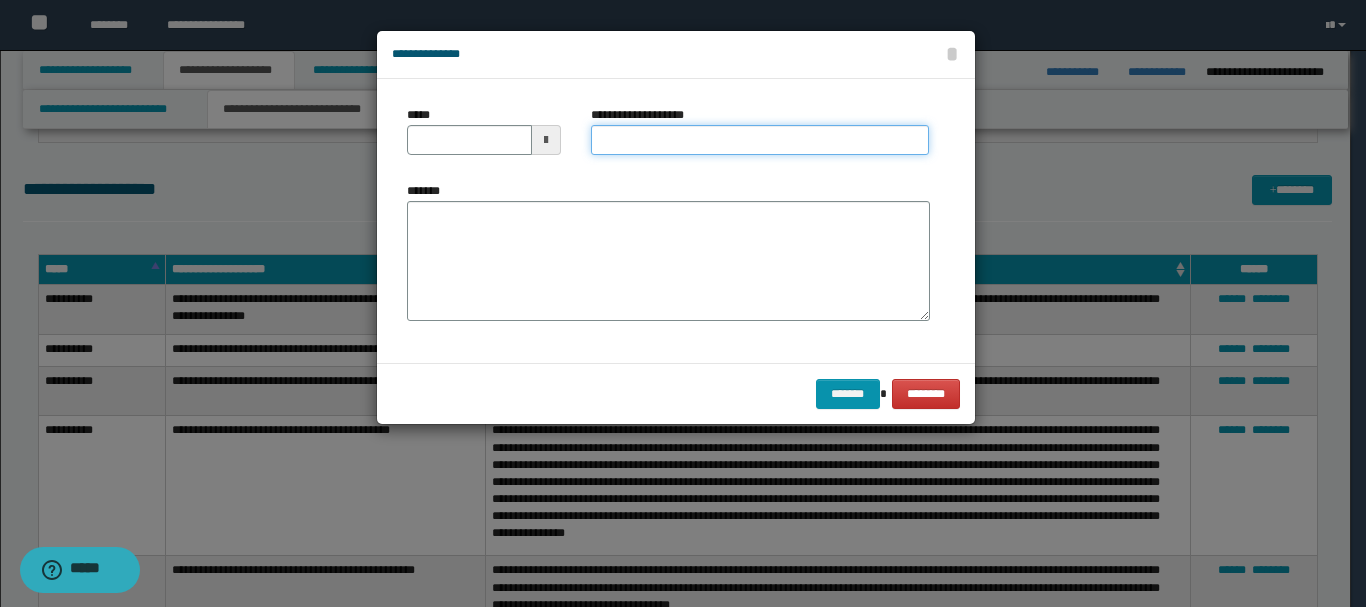 click on "**********" at bounding box center [760, 140] 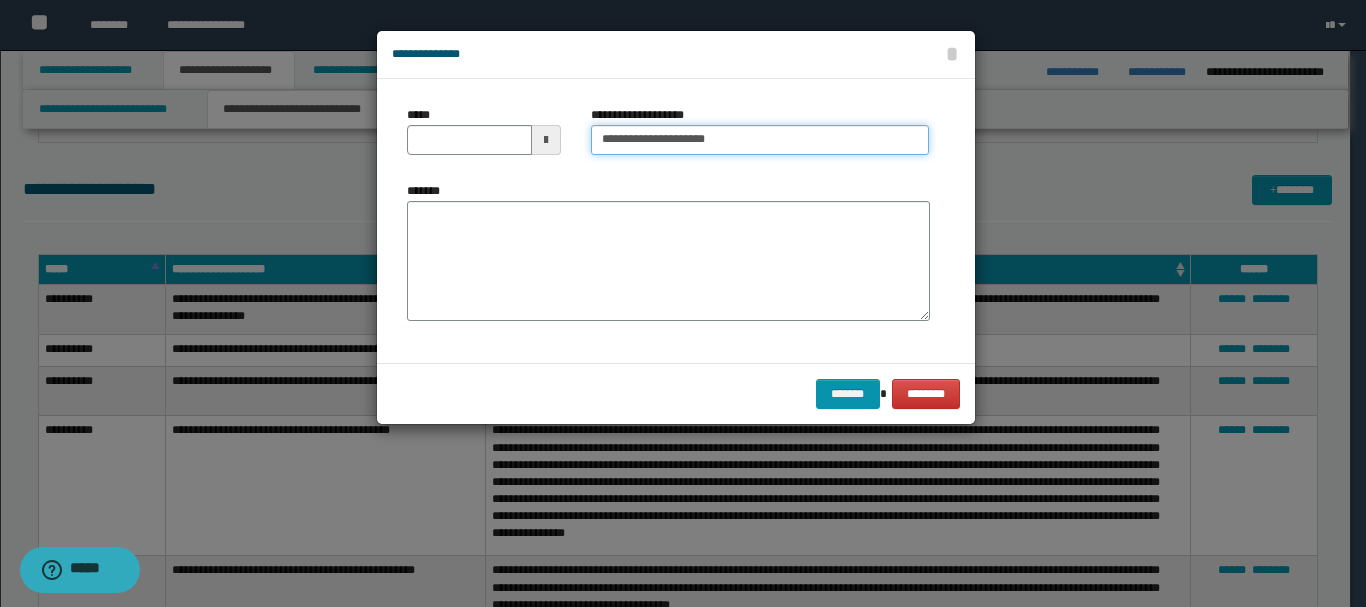 type on "**********" 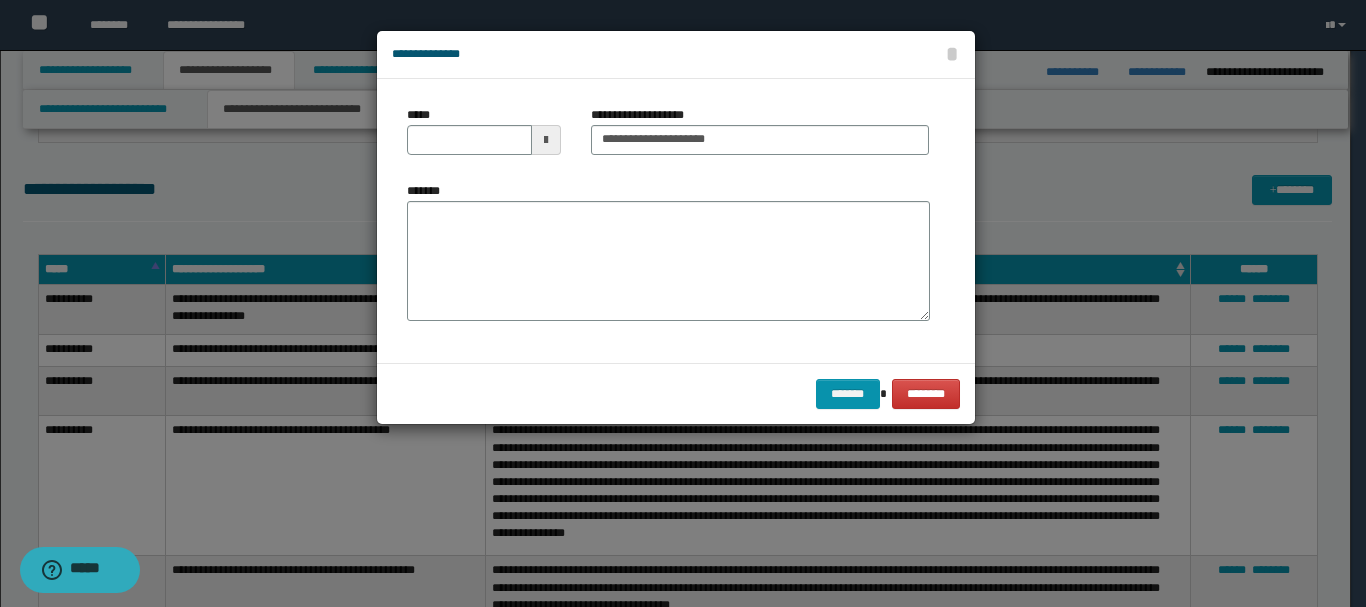 drag, startPoint x: 704, startPoint y: 156, endPoint x: 714, endPoint y: 149, distance: 12.206555 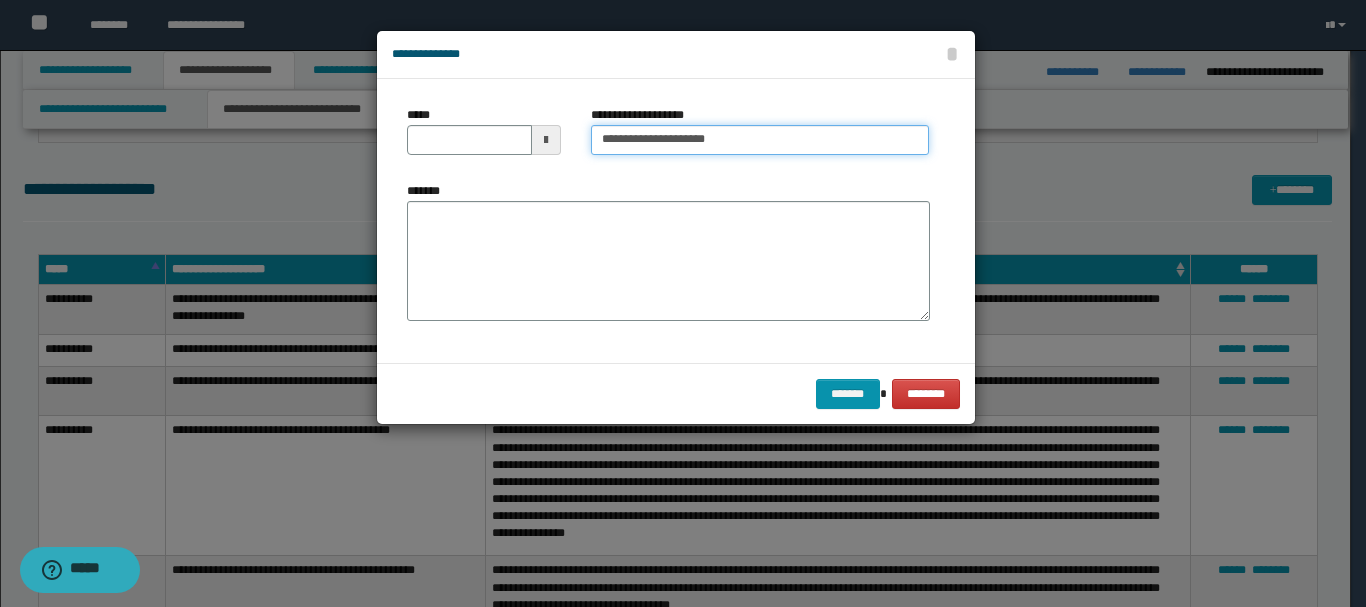 click on "**********" at bounding box center [760, 140] 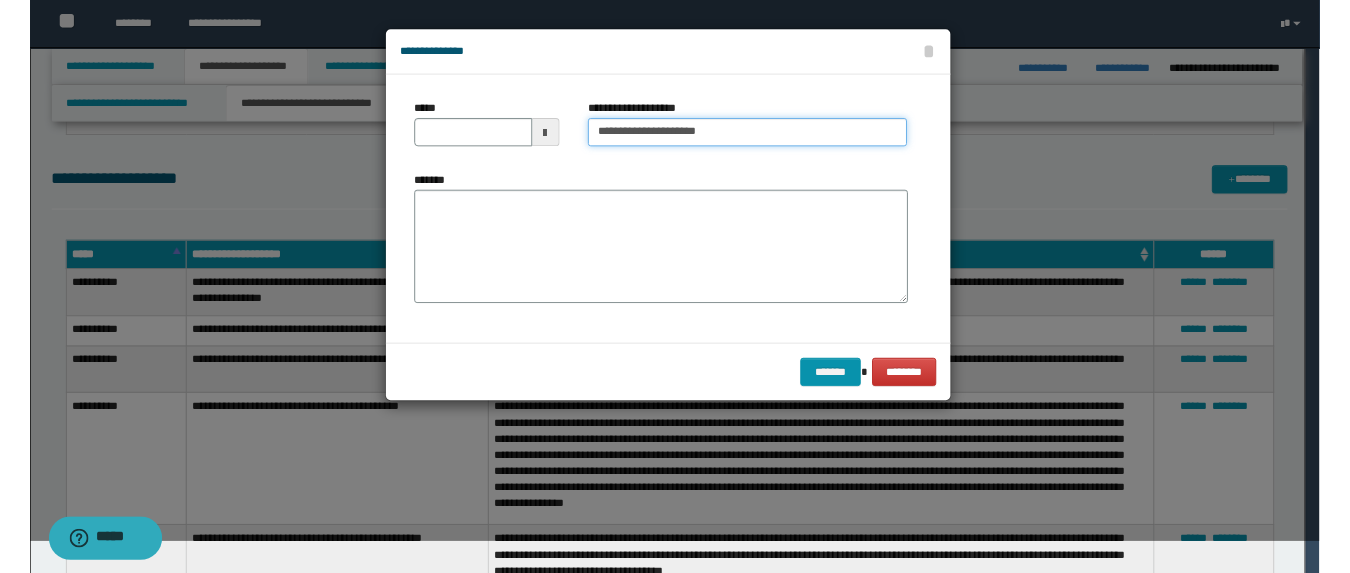 scroll, scrollTop: 3770, scrollLeft: 0, axis: vertical 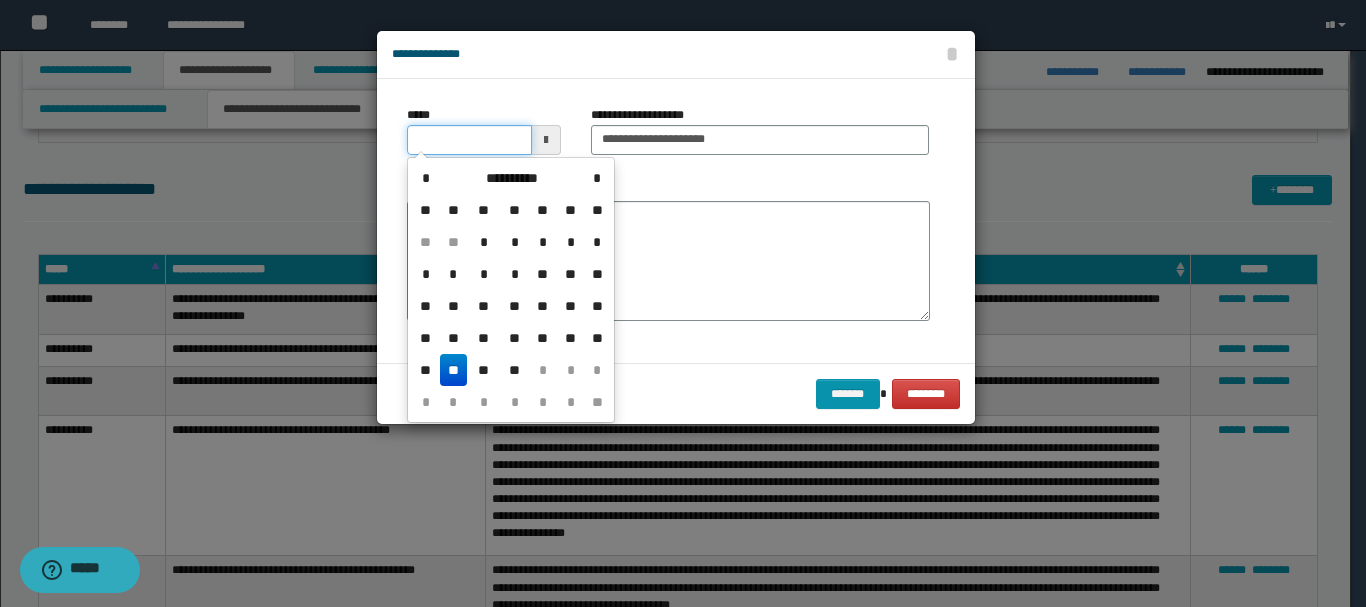 click on "*****" at bounding box center (469, 140) 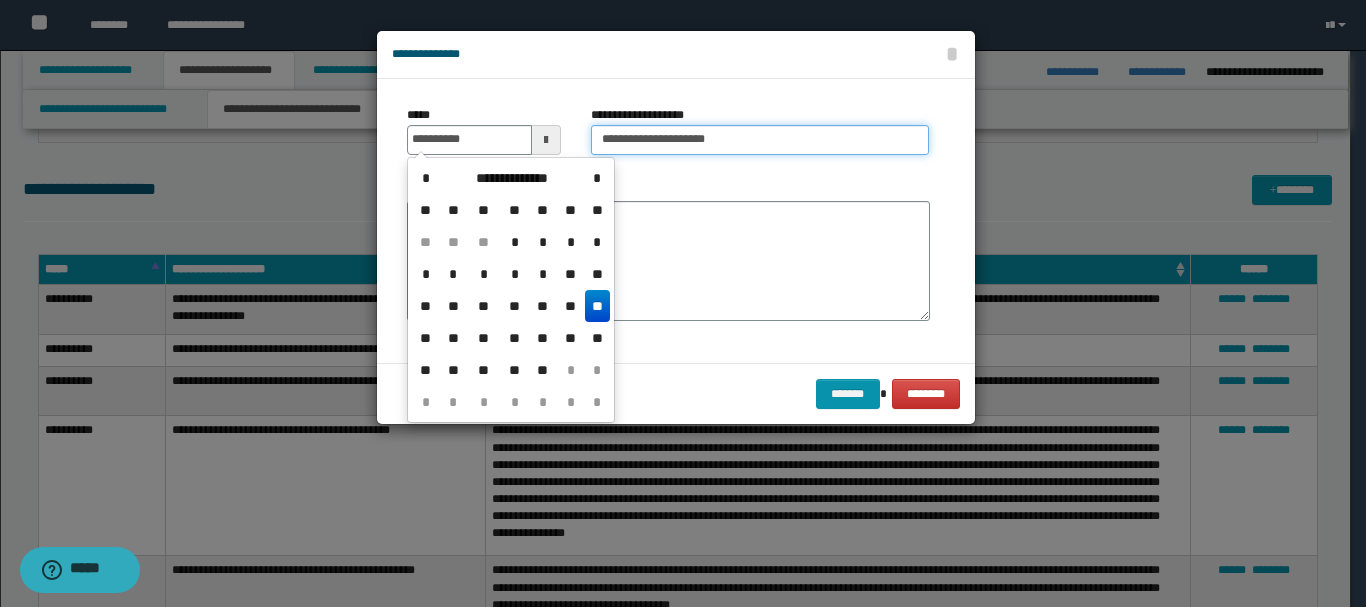 type on "**********" 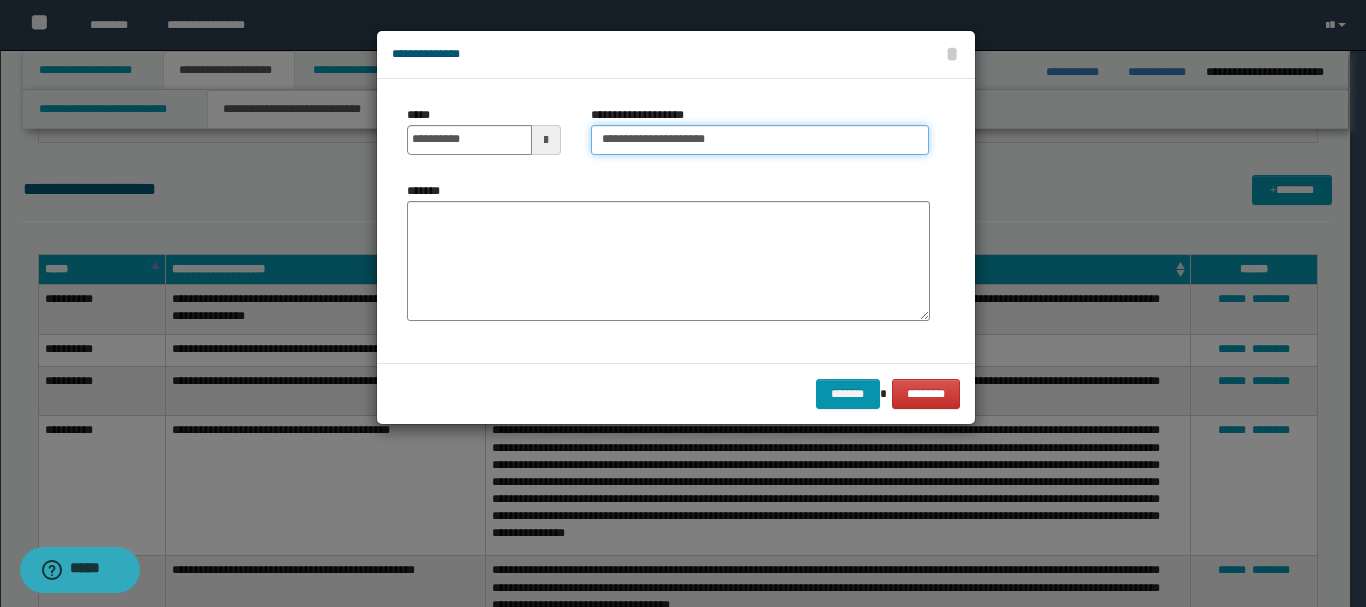 click on "**********" at bounding box center (760, 140) 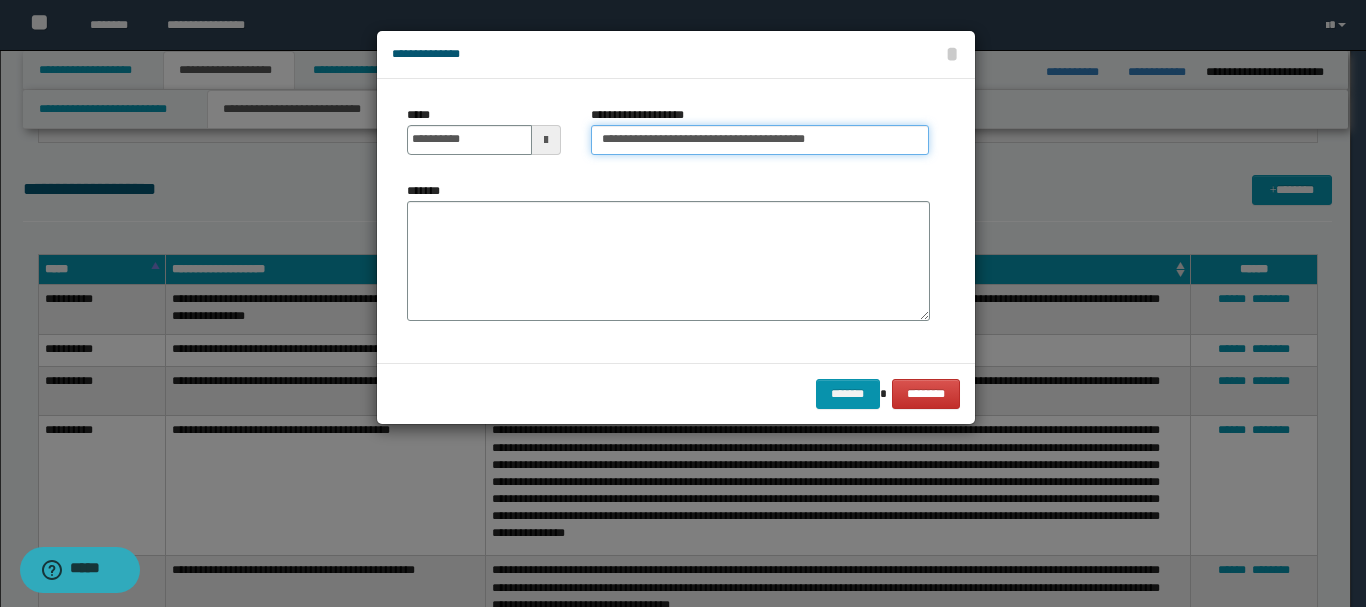 click on "**********" at bounding box center (760, 140) 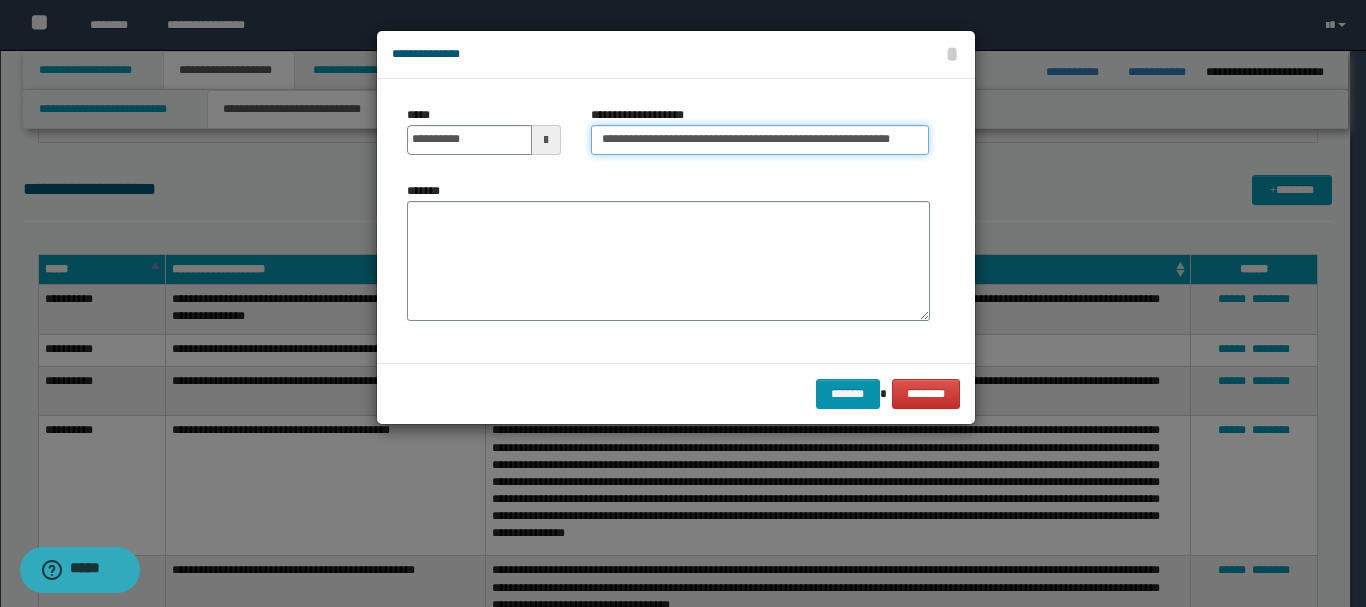 type on "**********" 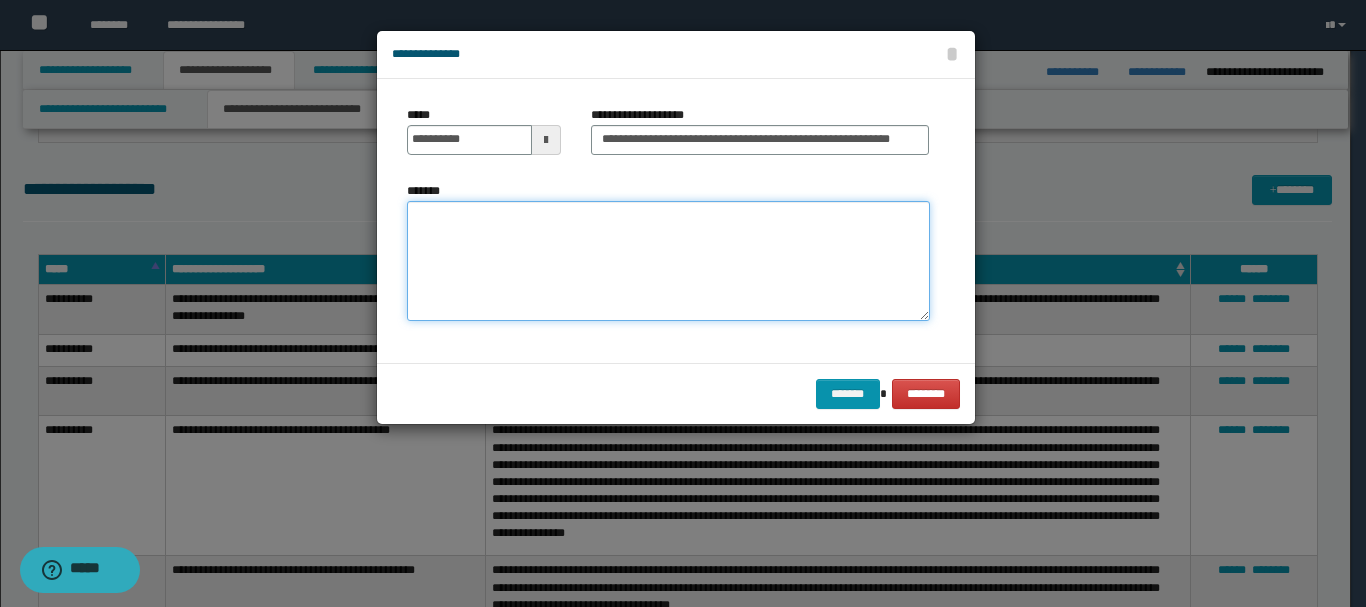 click on "*******" at bounding box center (668, 261) 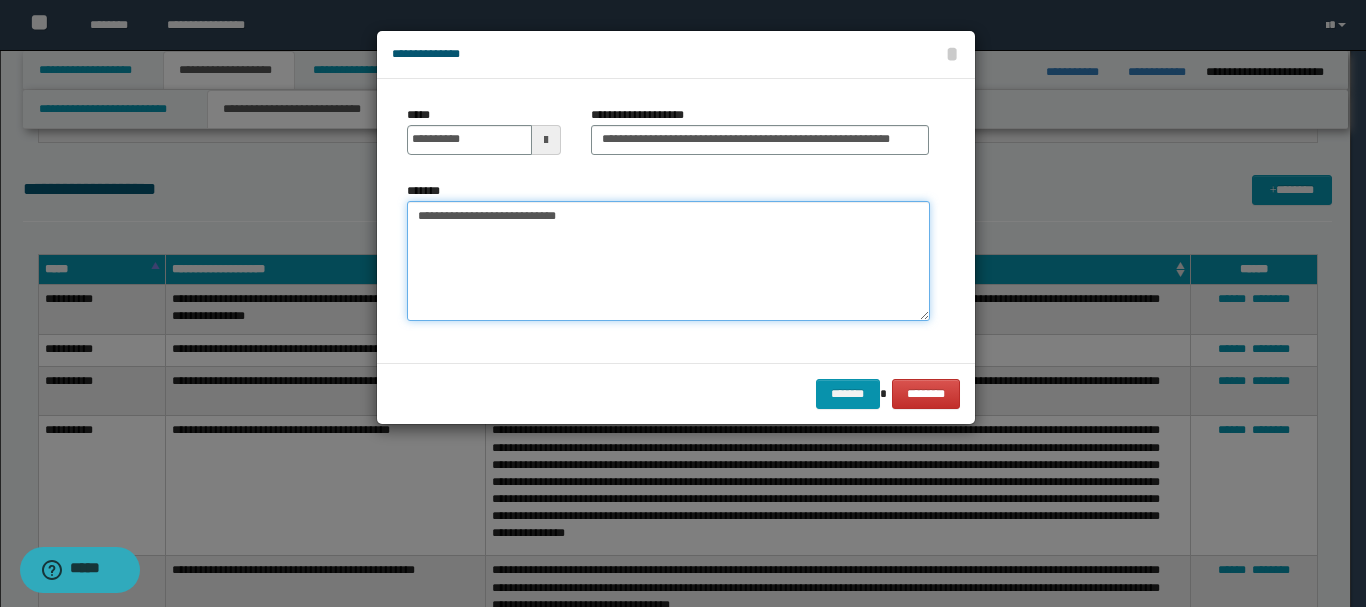 paste on "**********" 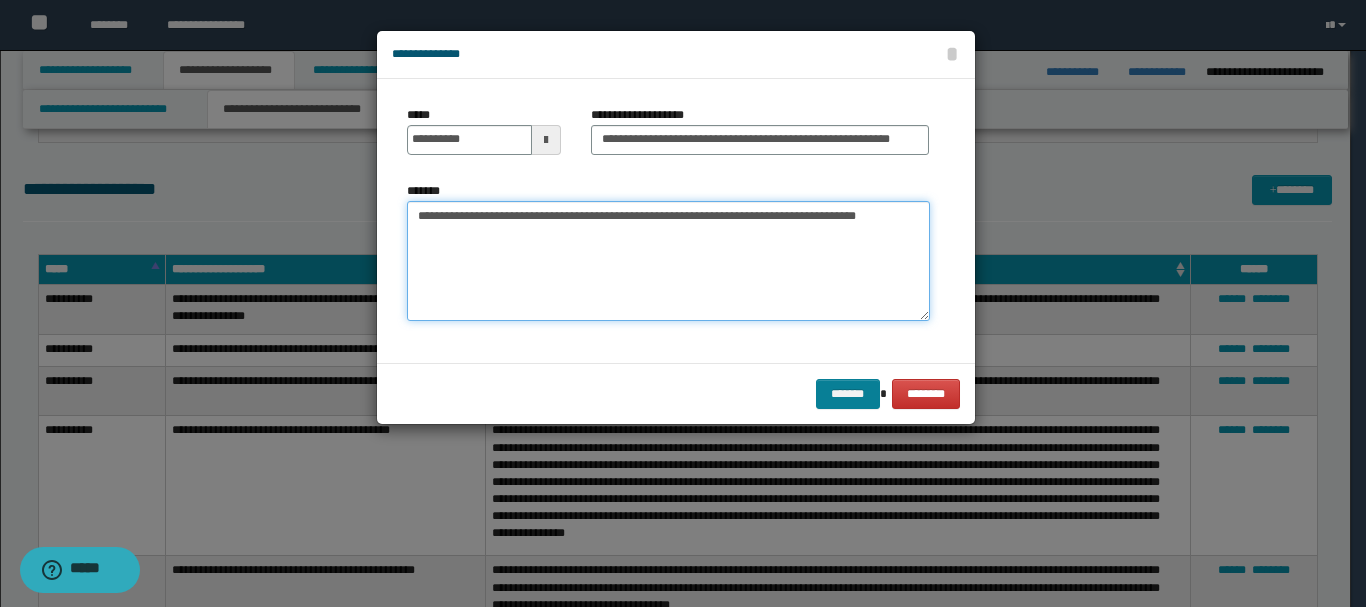 type on "**********" 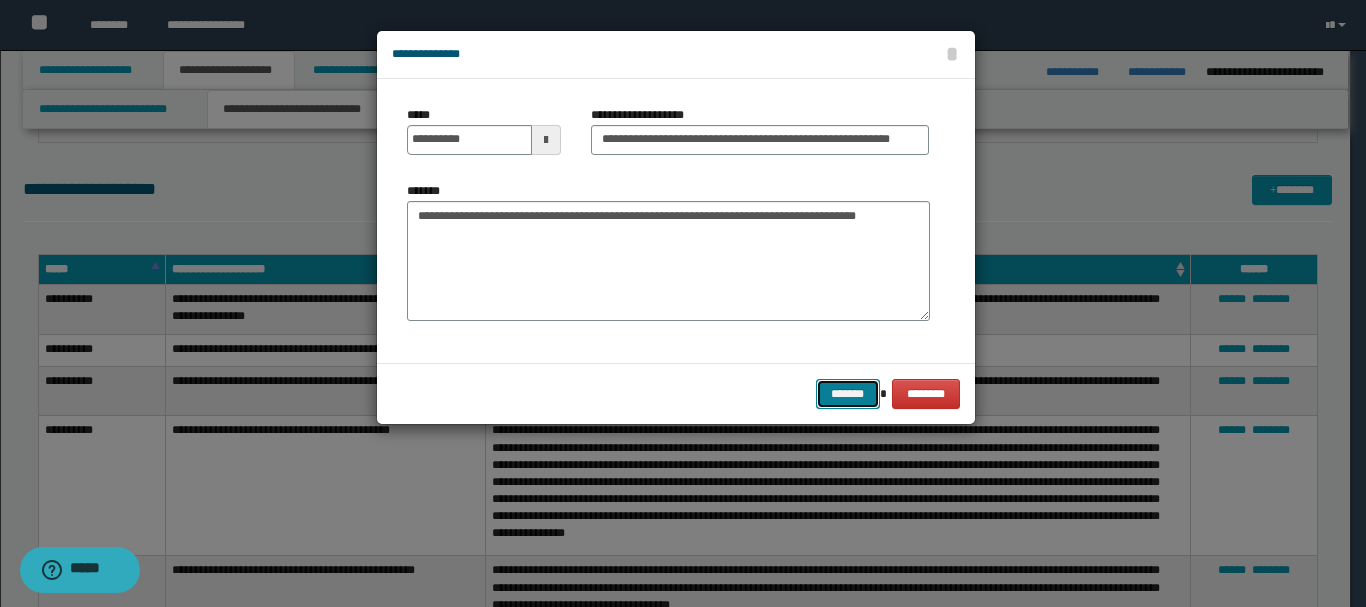 click on "*******" at bounding box center [848, 394] 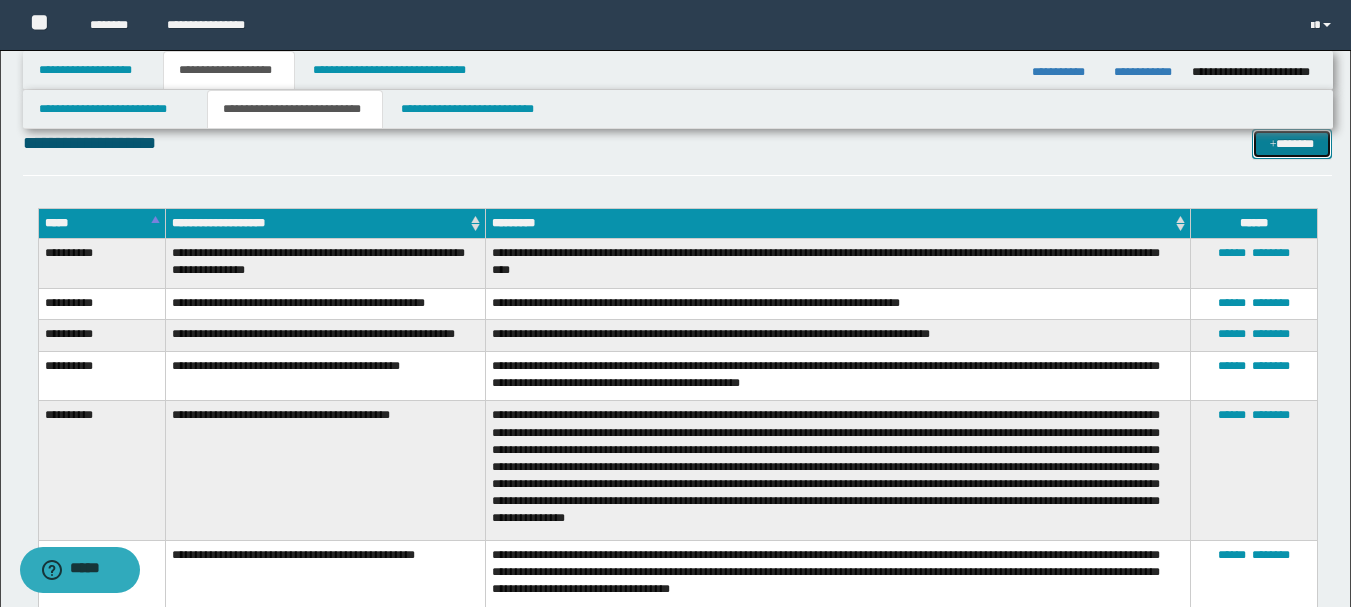 scroll, scrollTop: 3717, scrollLeft: 0, axis: vertical 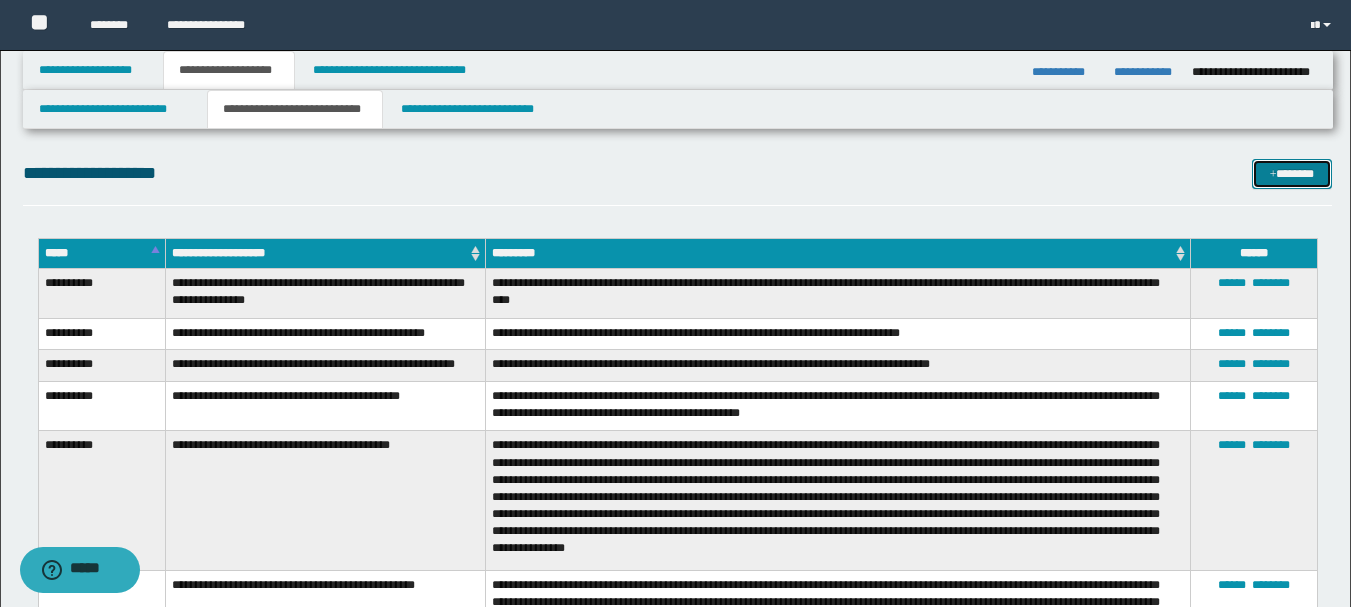 click at bounding box center [1273, 175] 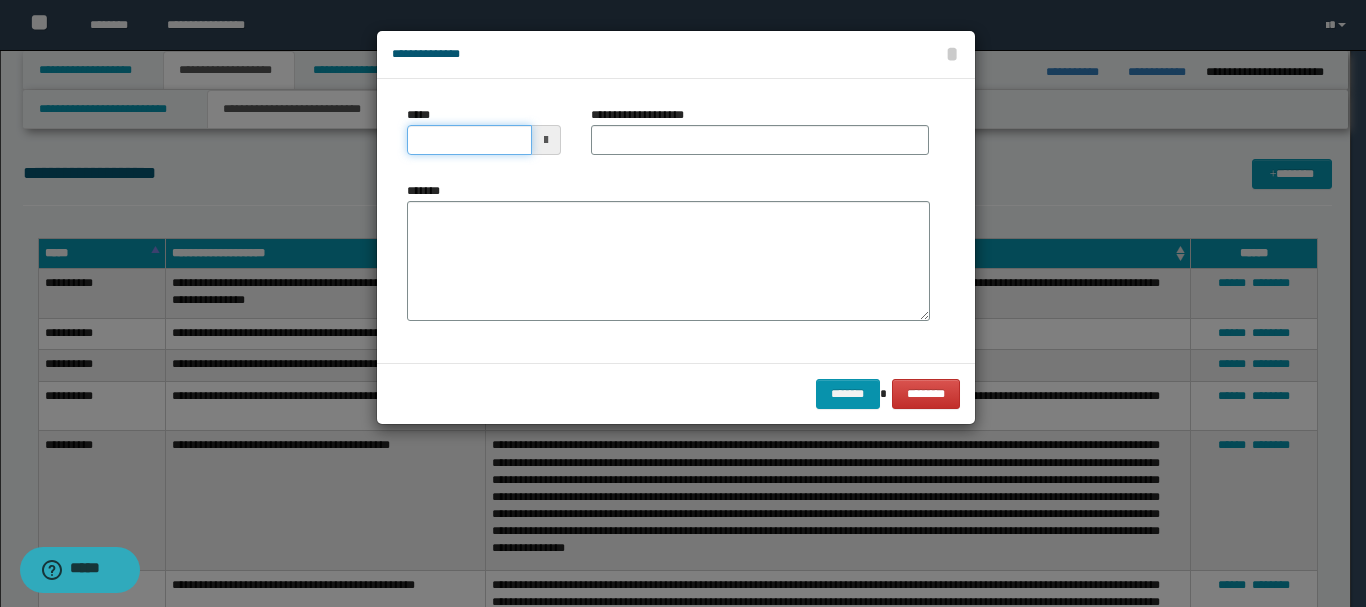 click on "*****" at bounding box center [469, 140] 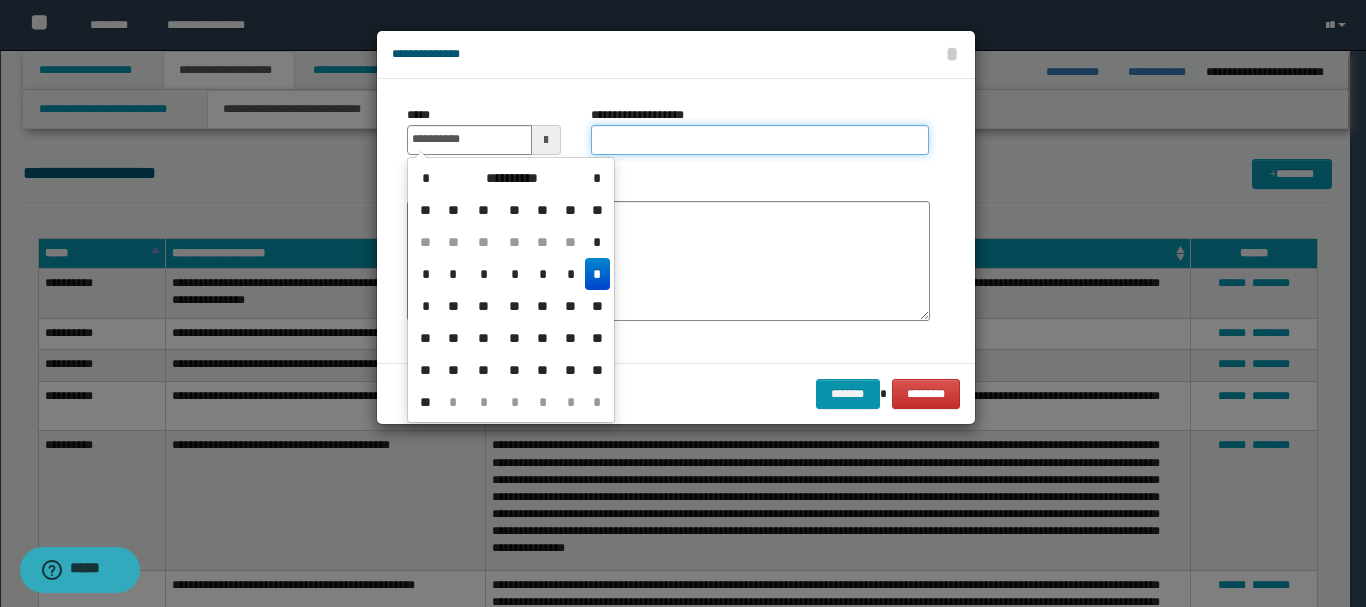 type on "**********" 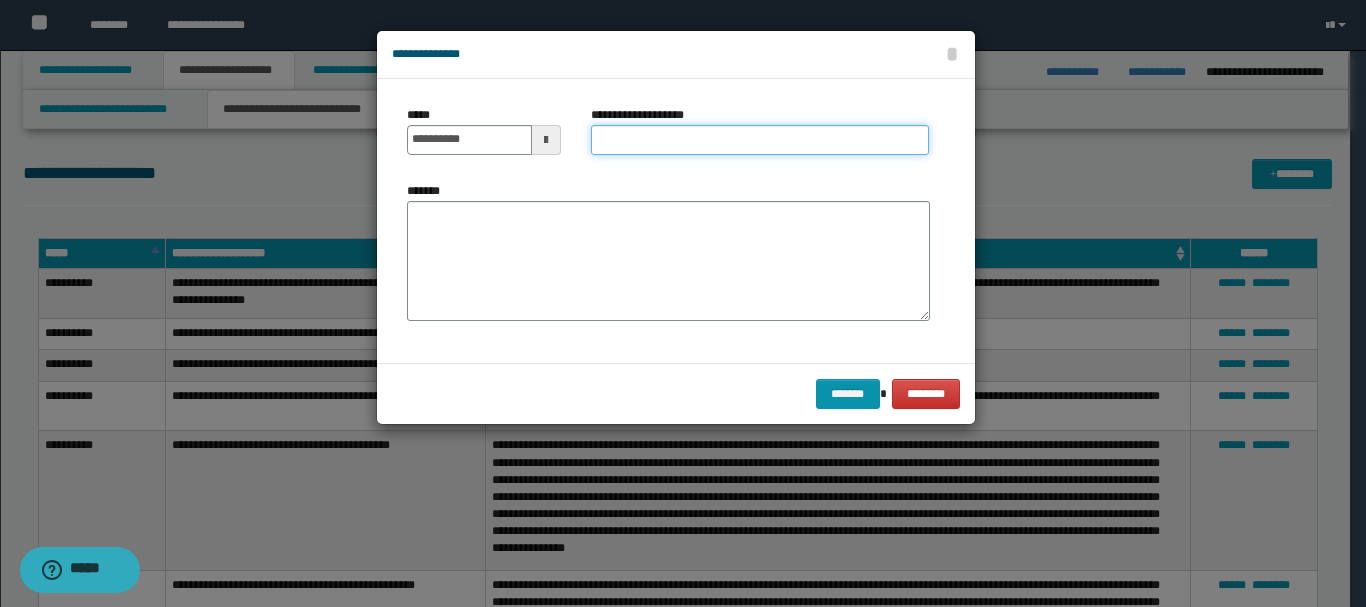 type on "*" 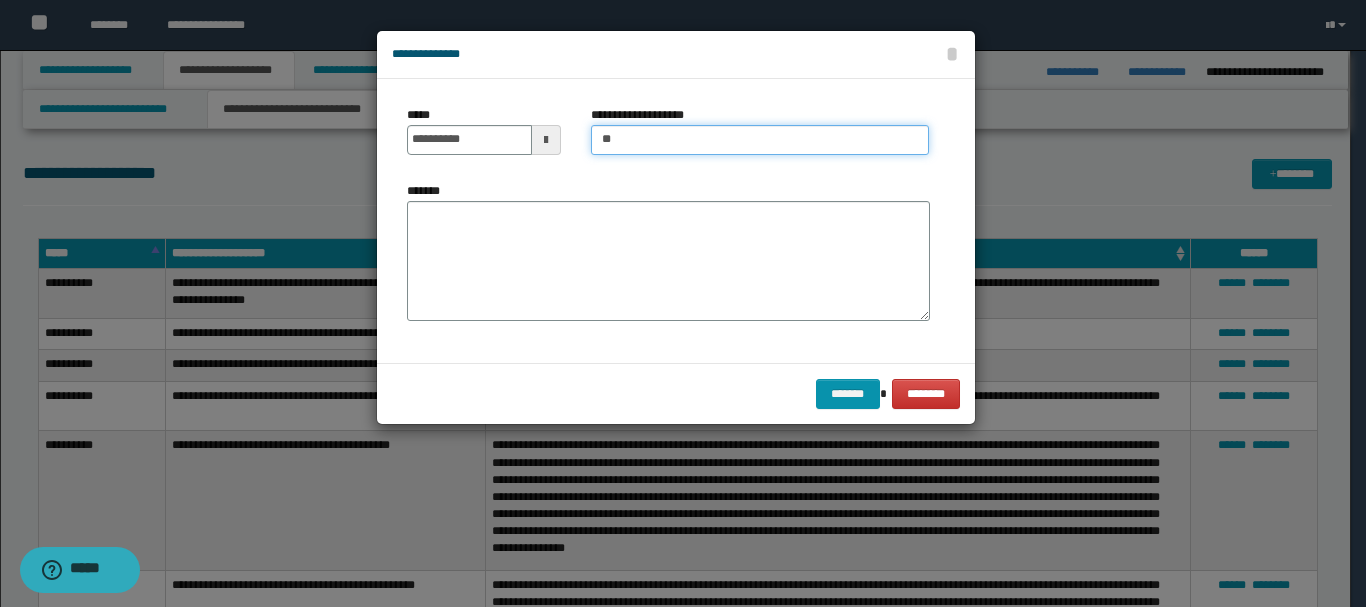 type on "*" 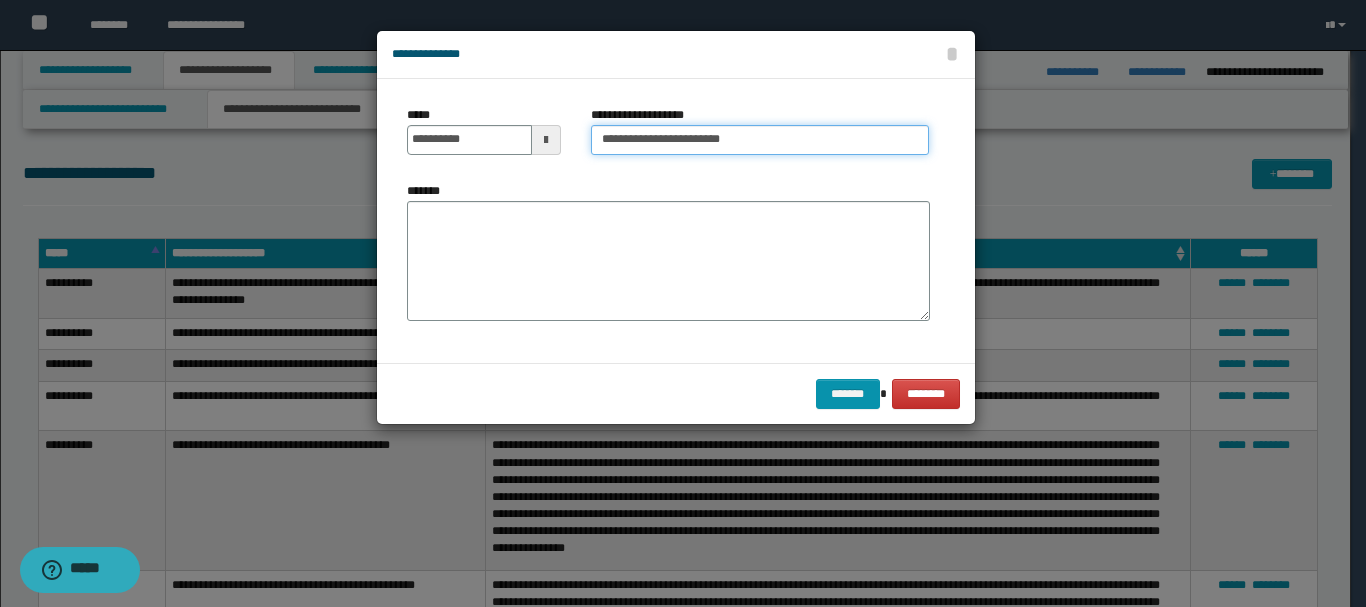 click on "**********" at bounding box center [760, 140] 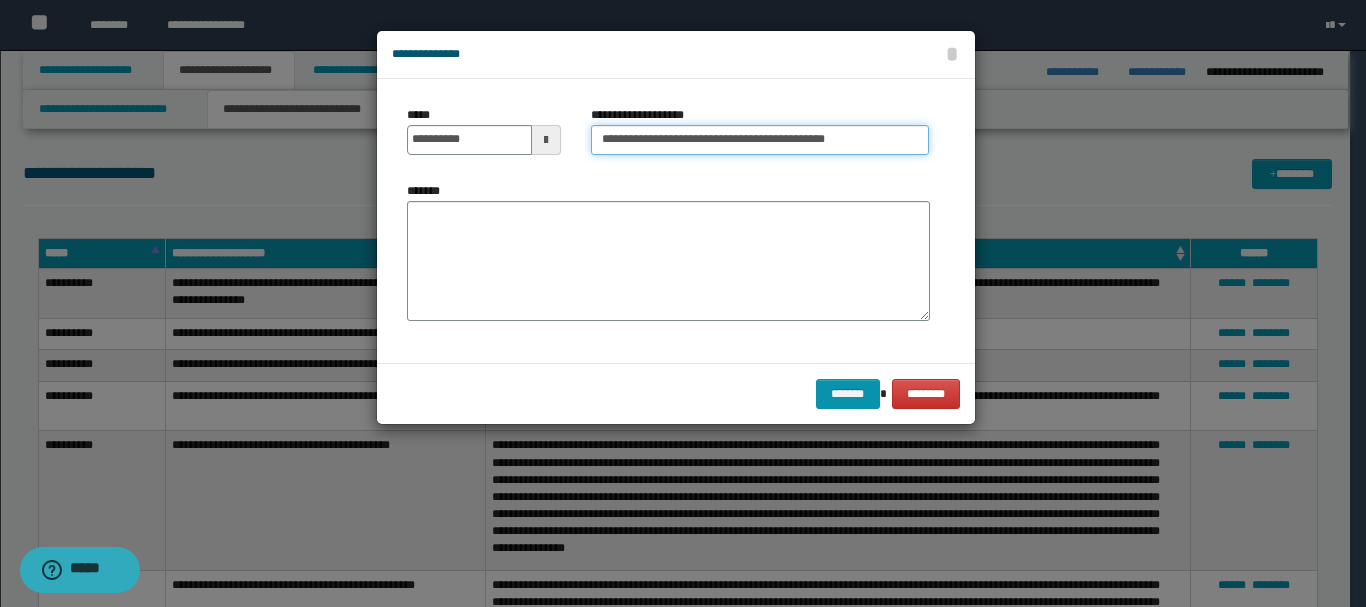 click on "**********" at bounding box center (760, 140) 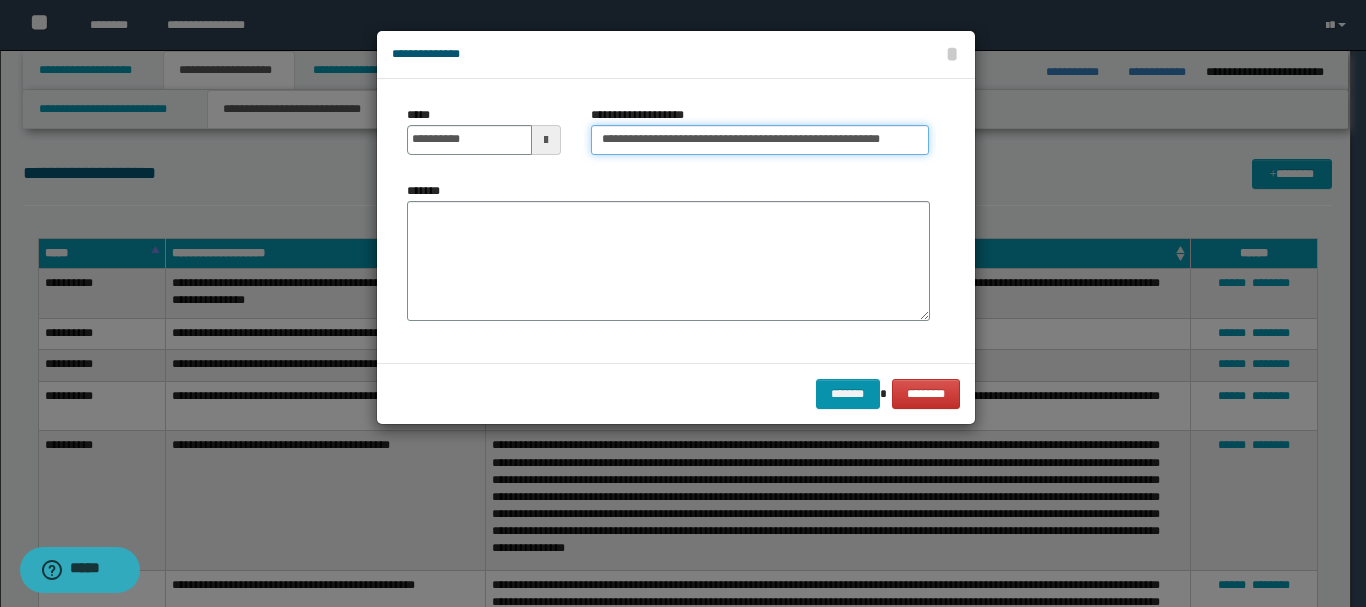 type on "**********" 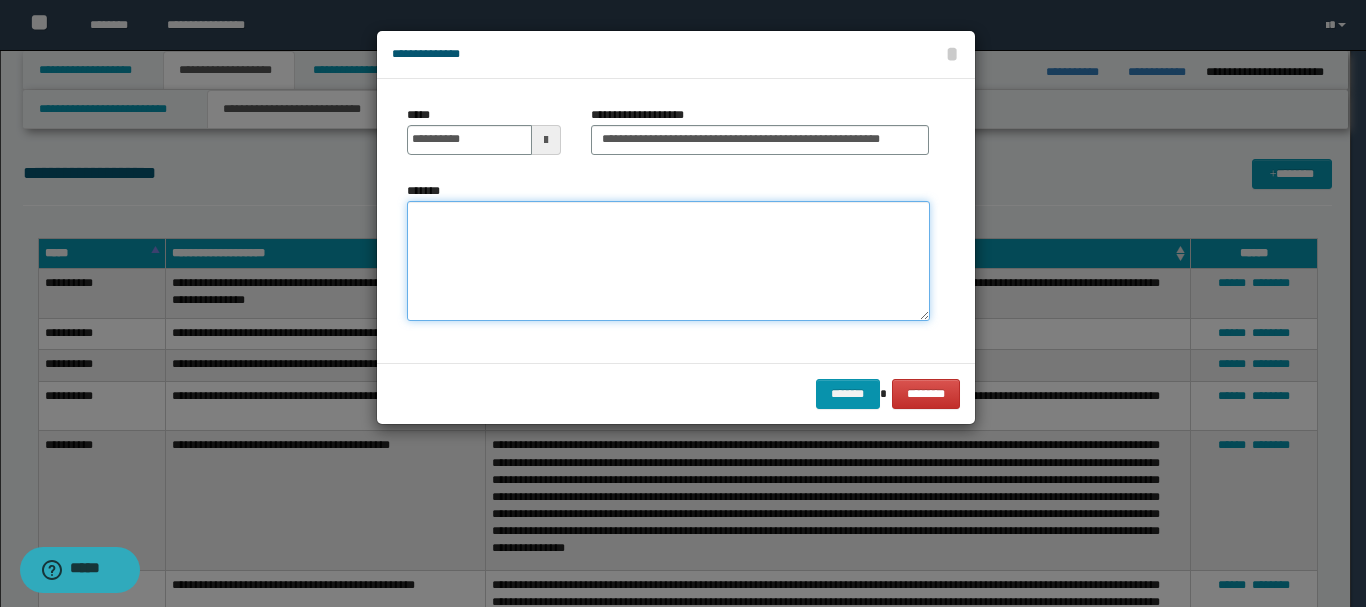 click on "*******" at bounding box center (668, 261) 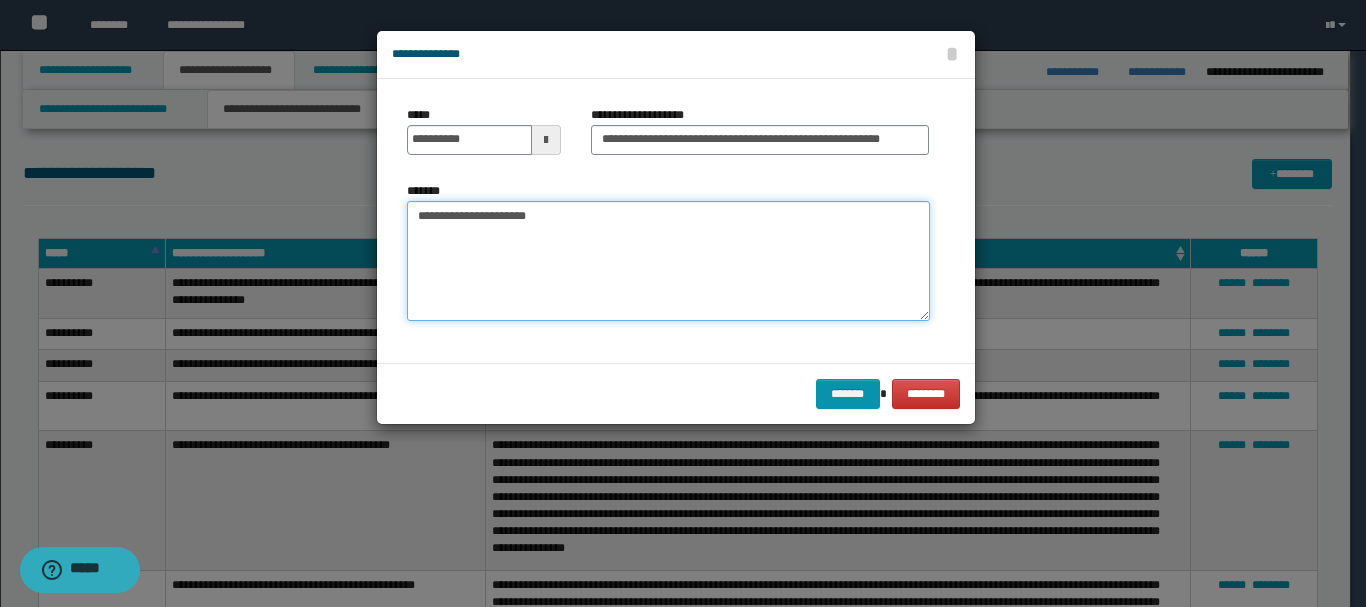 click on "**********" at bounding box center [668, 261] 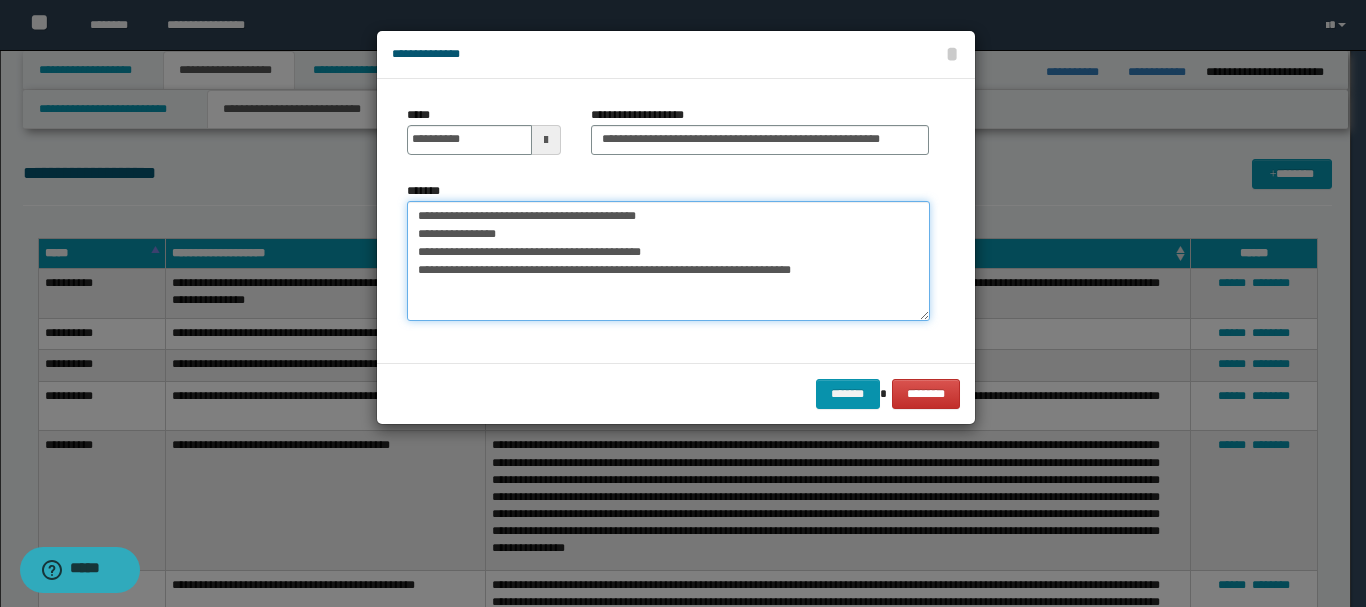 click on "**********" at bounding box center (668, 261) 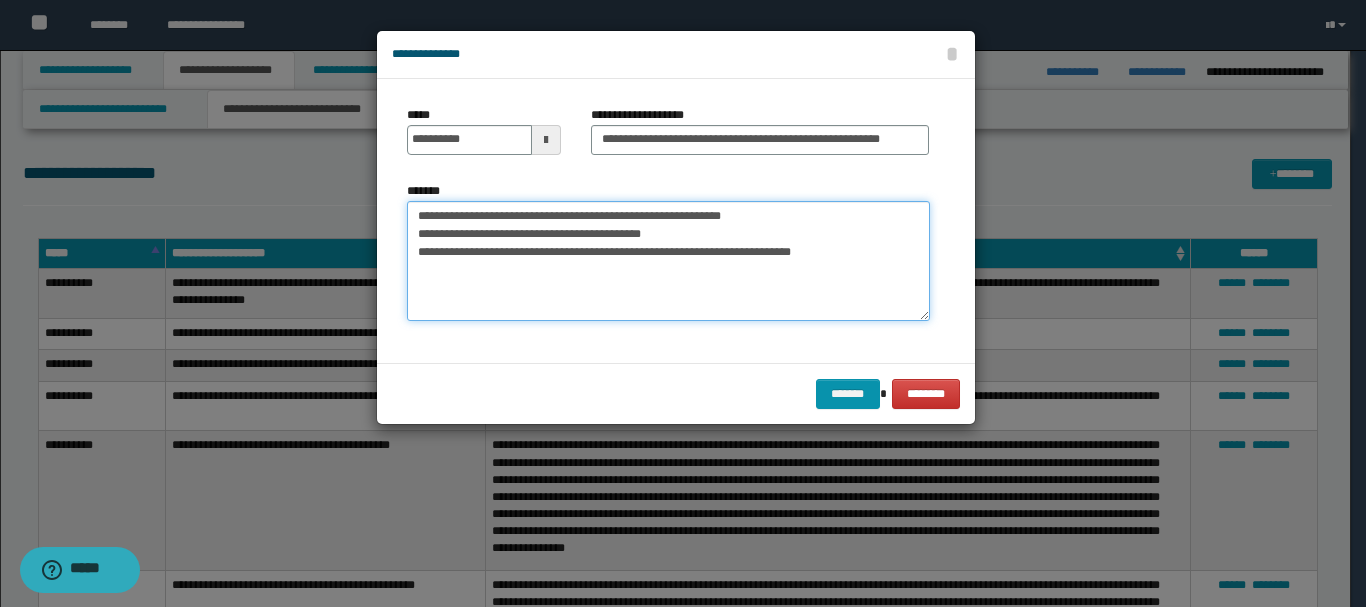 click on "**********" at bounding box center [668, 261] 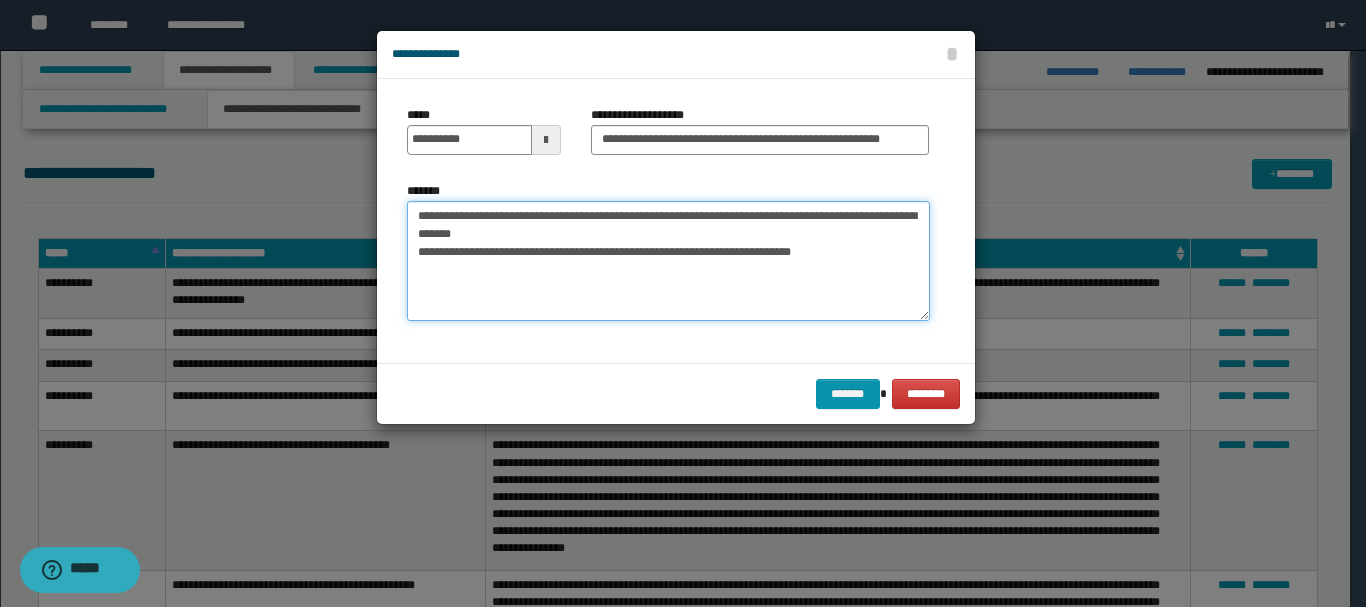 click on "**********" at bounding box center [668, 261] 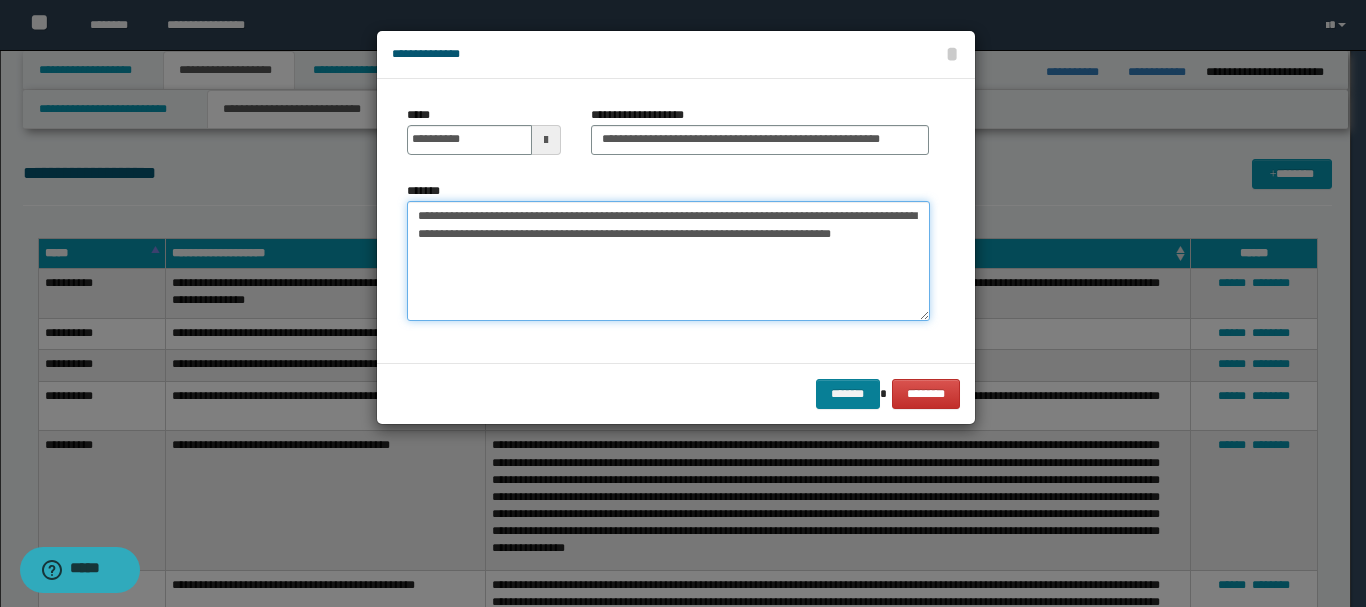 type on "**********" 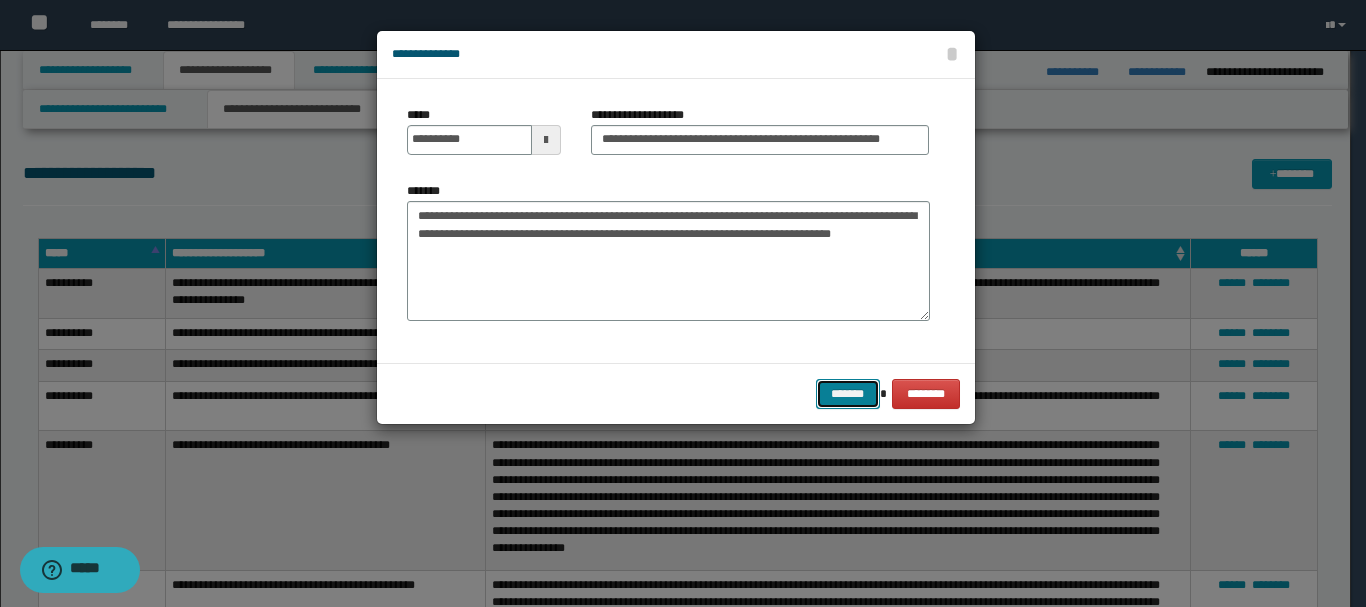 click on "*******" at bounding box center [848, 394] 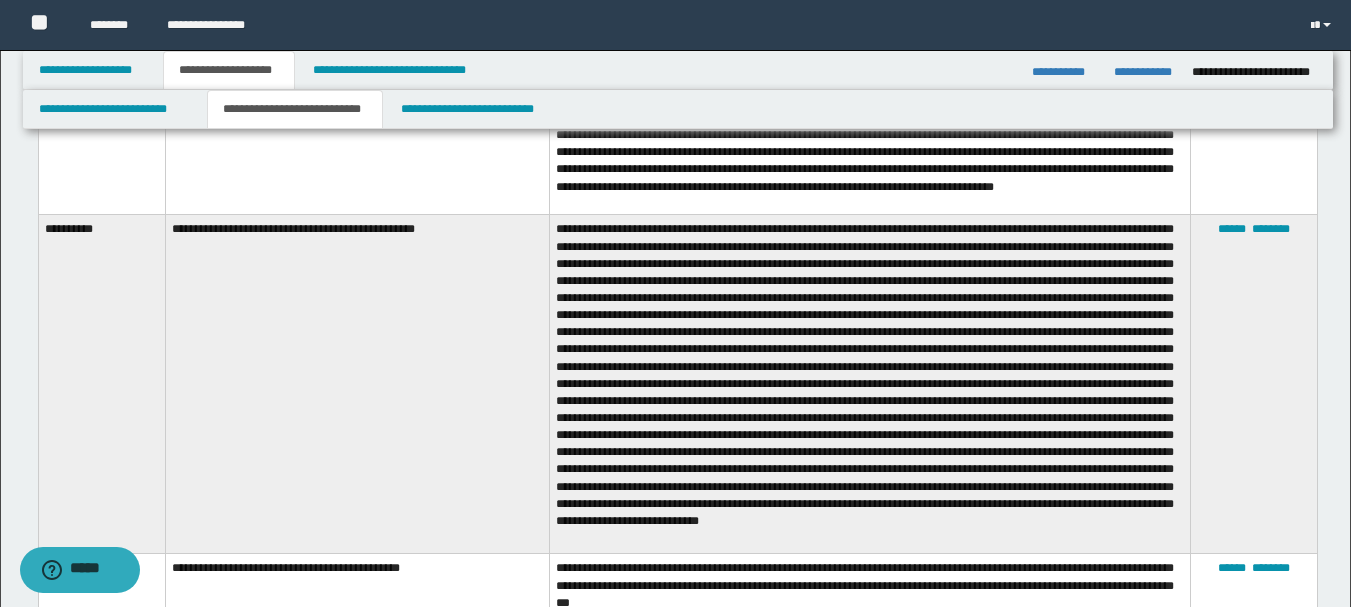 scroll, scrollTop: 2298, scrollLeft: 0, axis: vertical 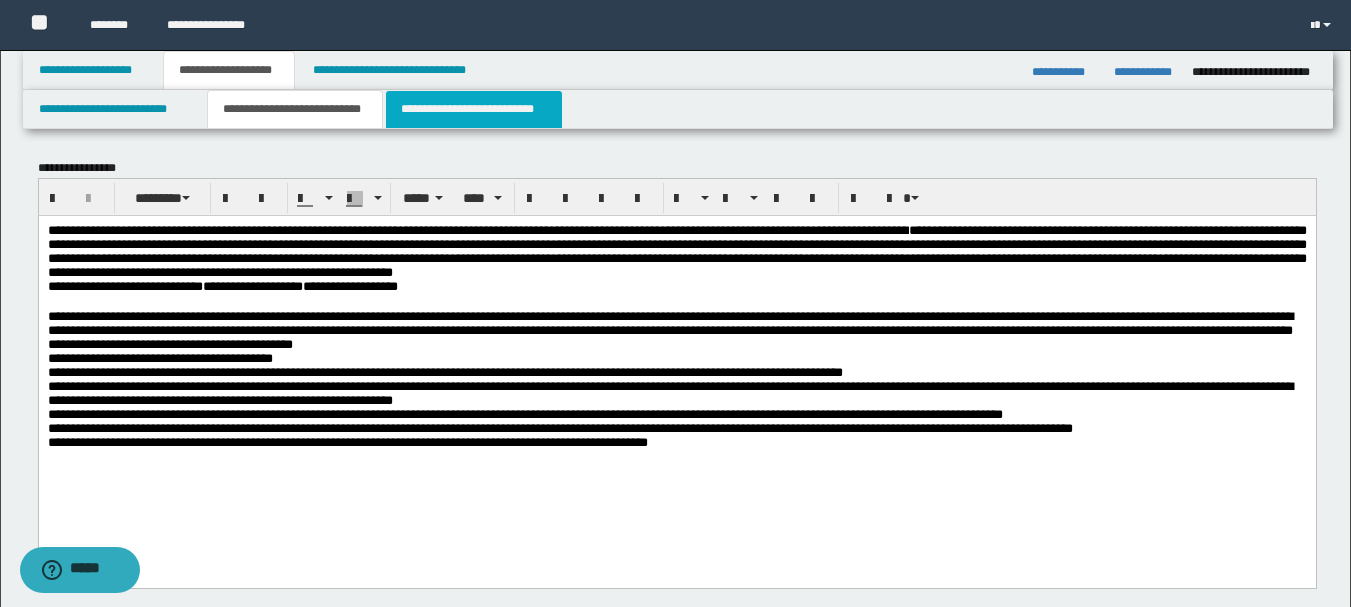 click on "**********" at bounding box center (474, 109) 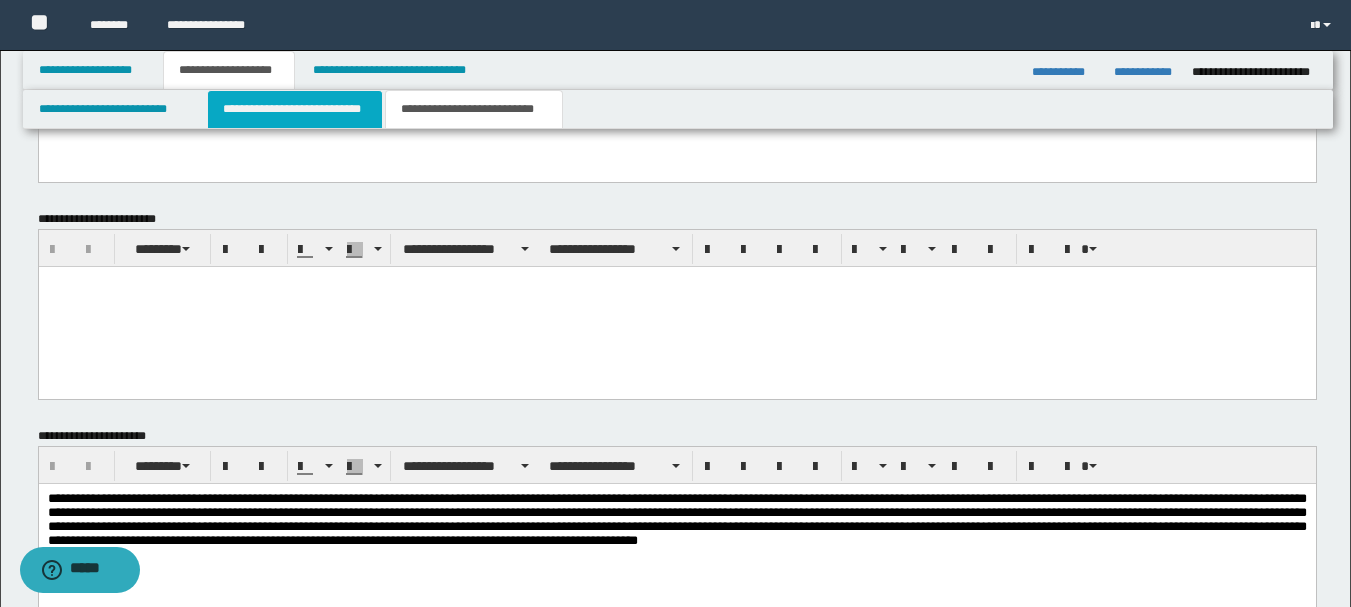 scroll, scrollTop: 1416, scrollLeft: 0, axis: vertical 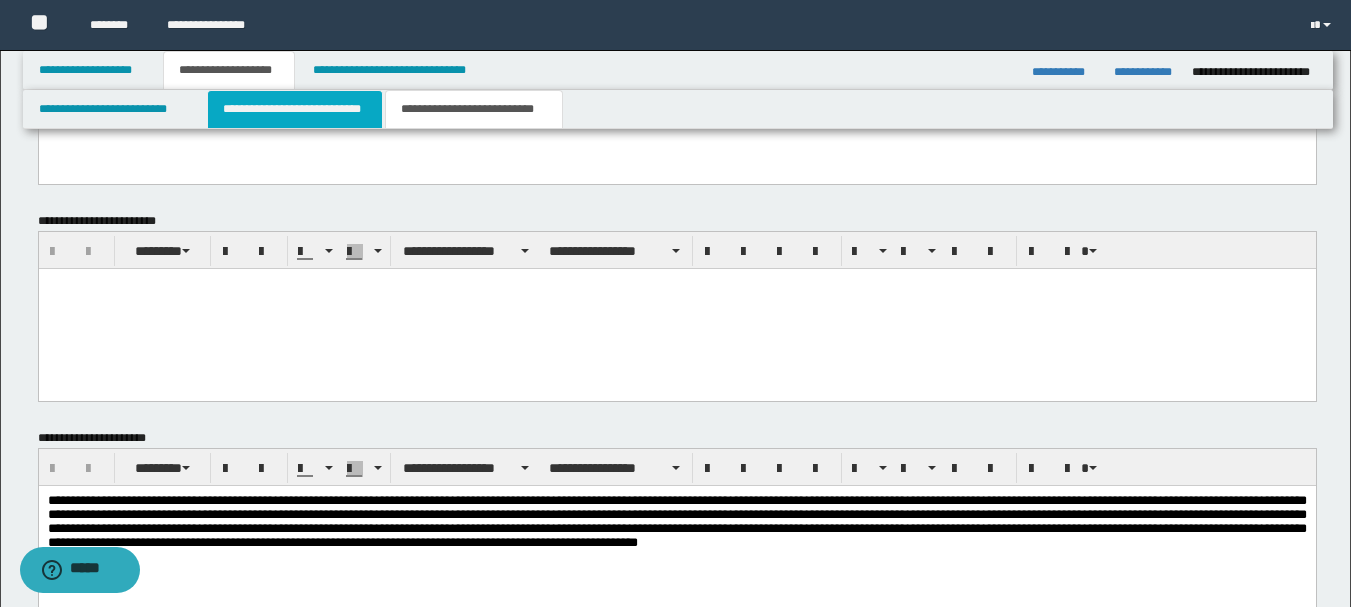 click on "**********" at bounding box center [295, 109] 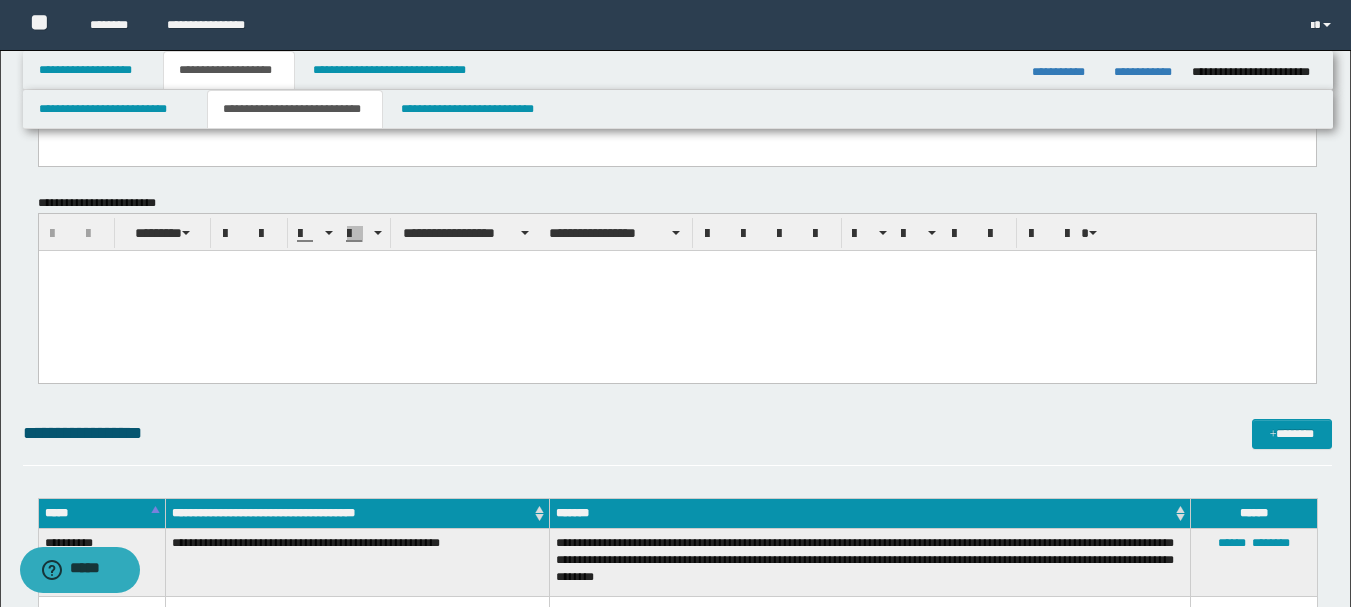 scroll, scrollTop: 0, scrollLeft: 0, axis: both 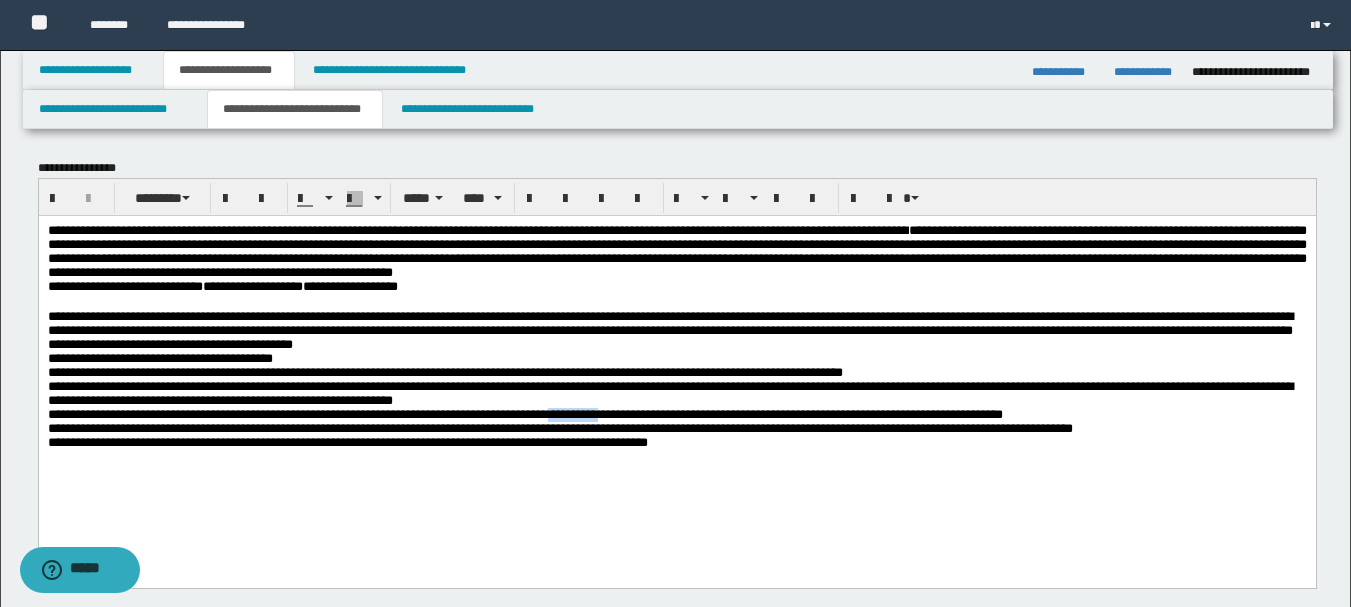 type 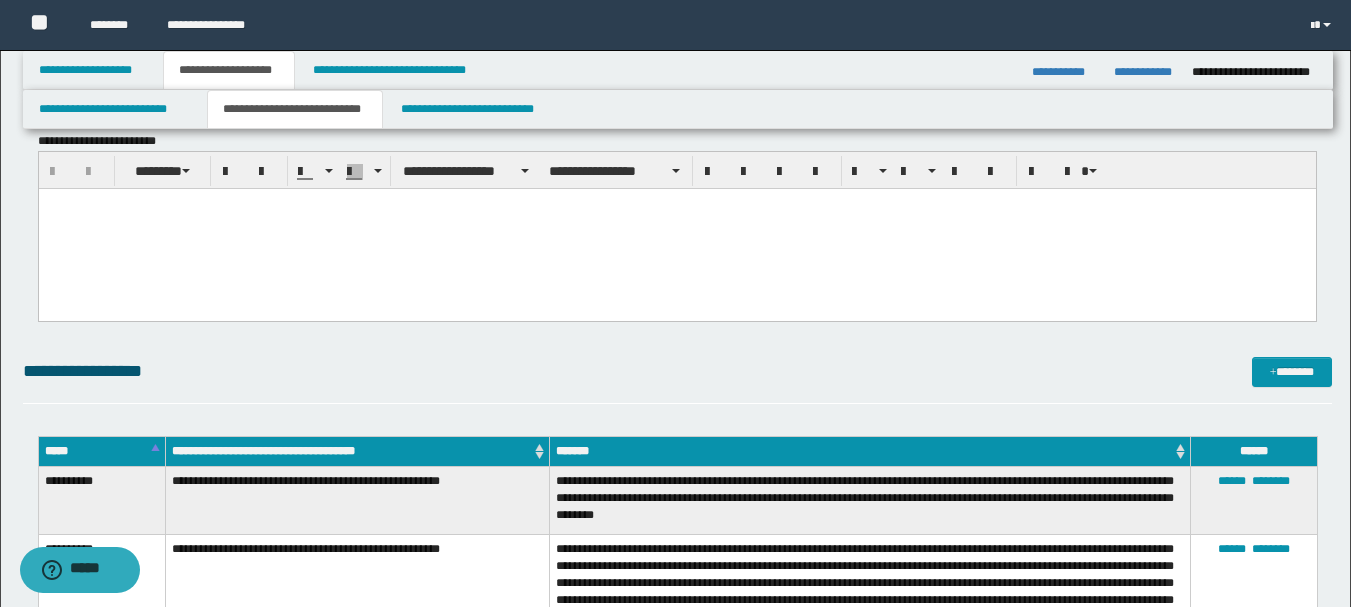 scroll, scrollTop: 0, scrollLeft: 0, axis: both 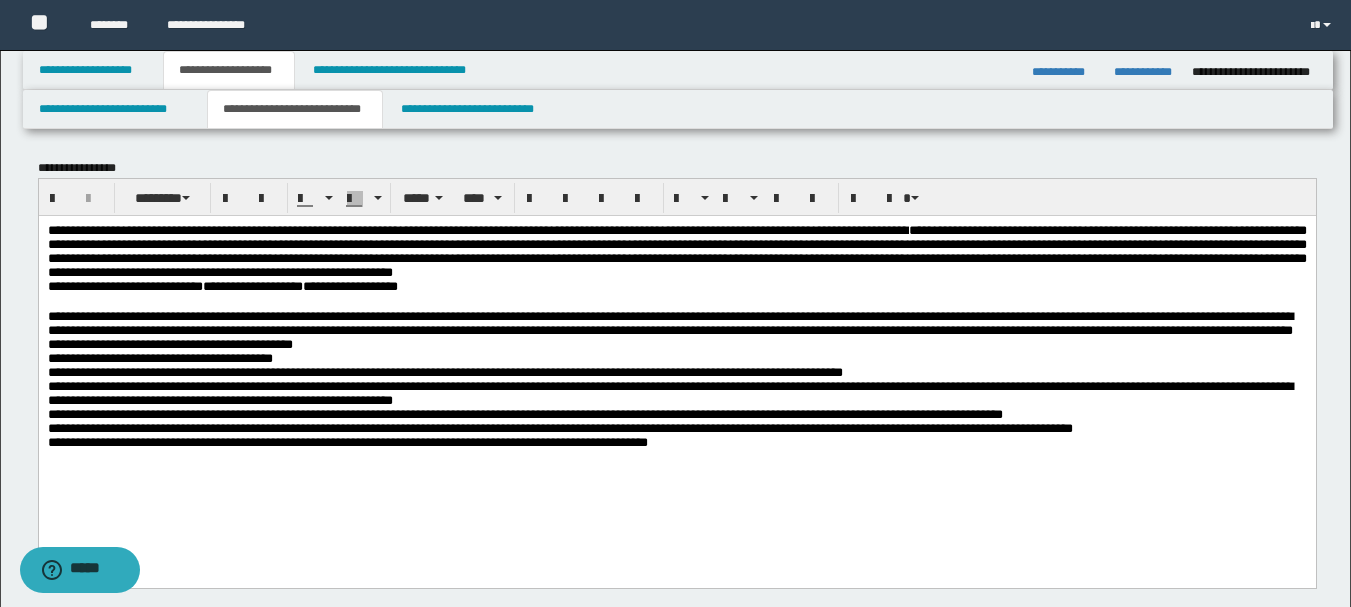 drag, startPoint x: 687, startPoint y: 331, endPoint x: 593, endPoint y: 396, distance: 114.28473 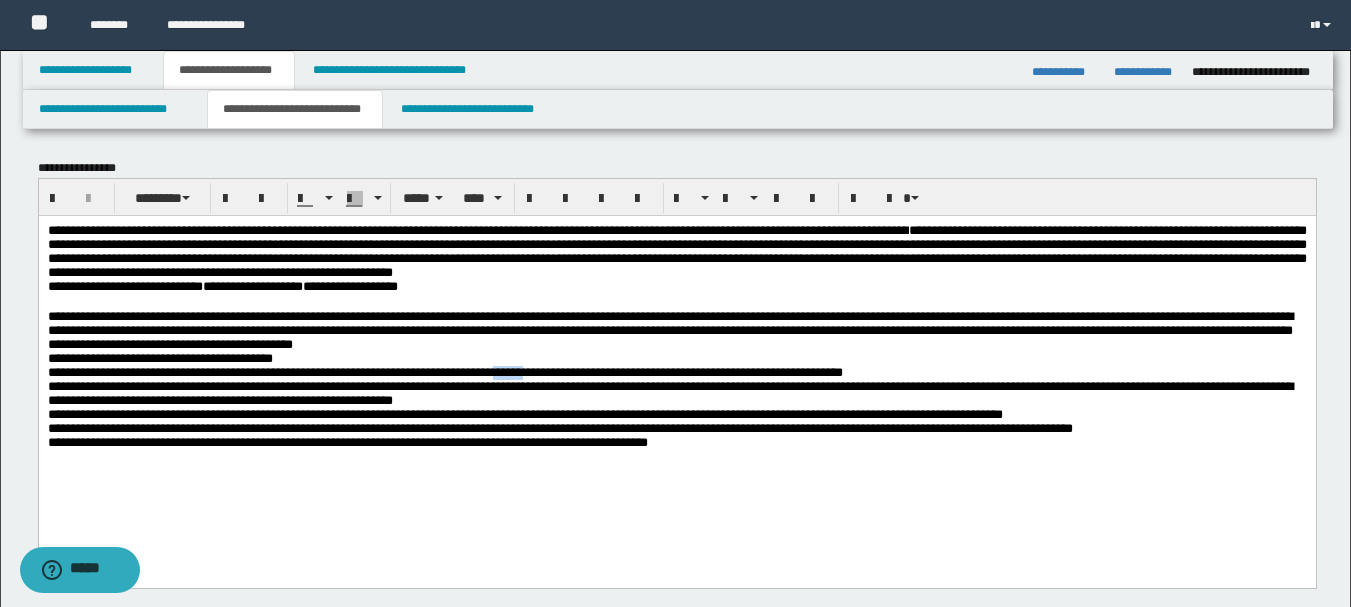 click on "**********" at bounding box center [444, 371] 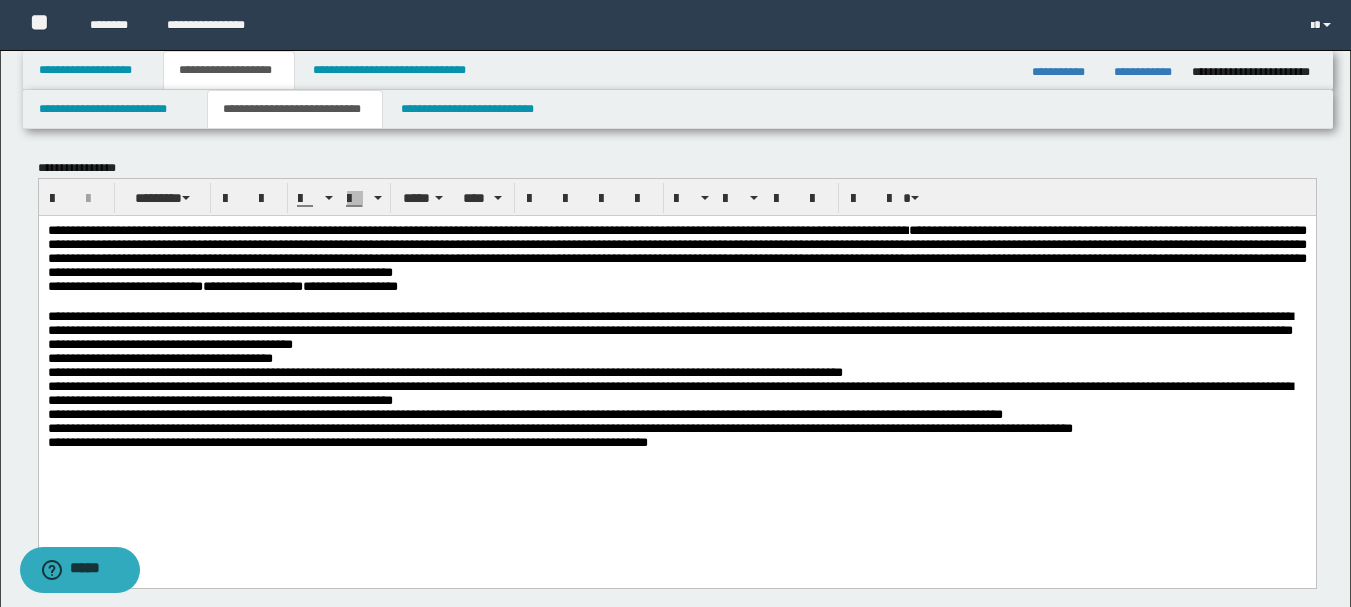 click on "**********" at bounding box center (524, 413) 